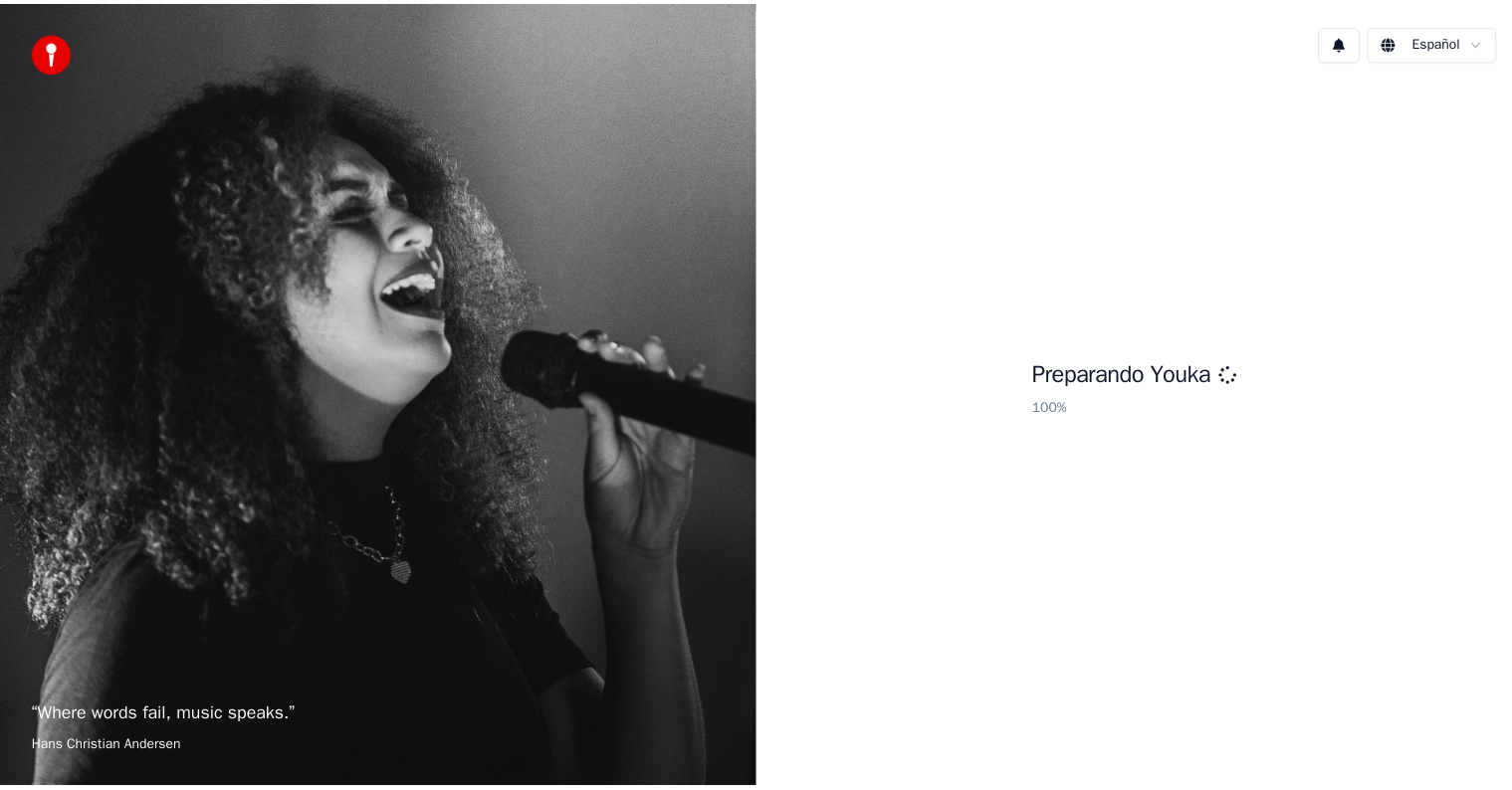 scroll, scrollTop: 0, scrollLeft: 0, axis: both 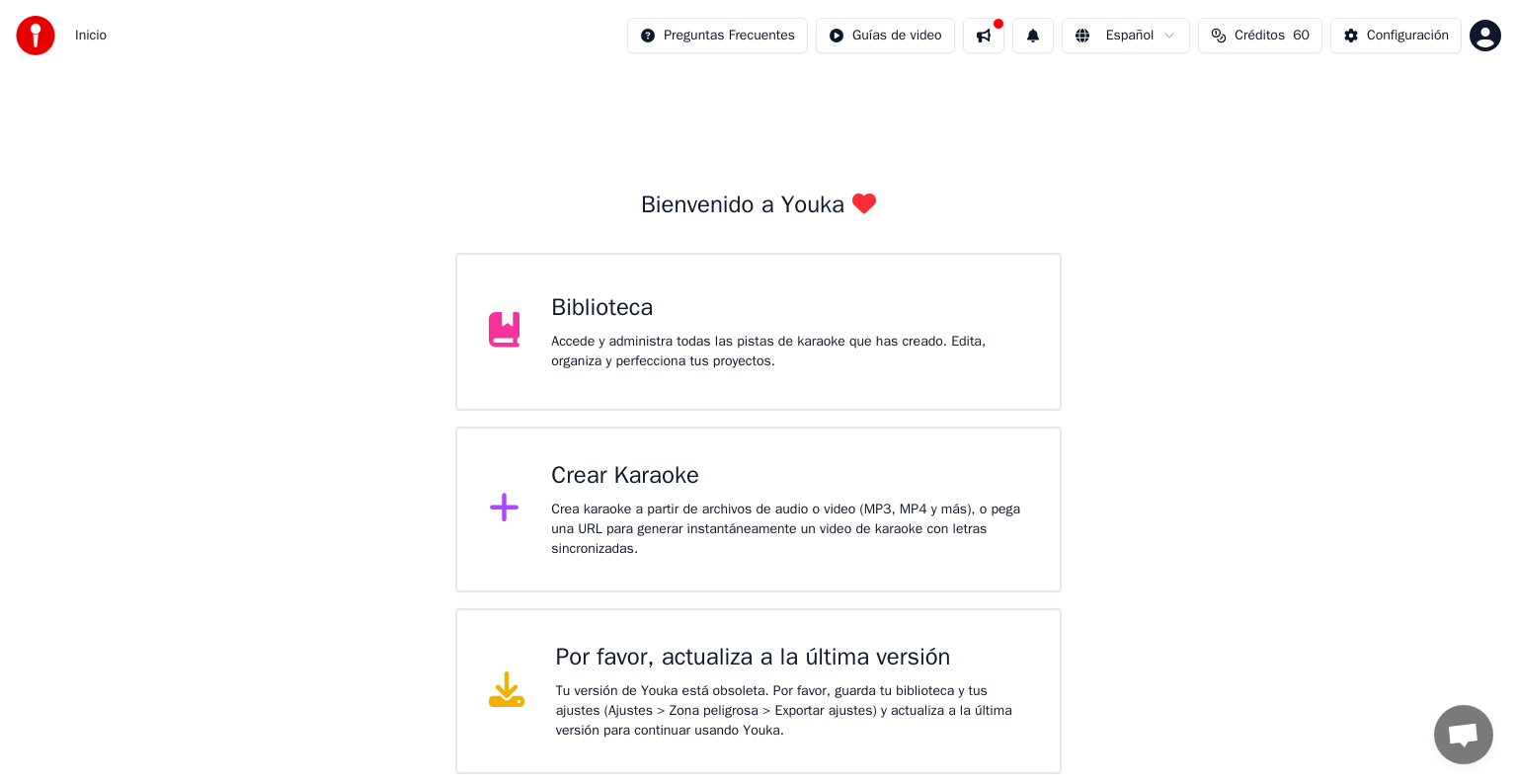 click at bounding box center [984, 36] 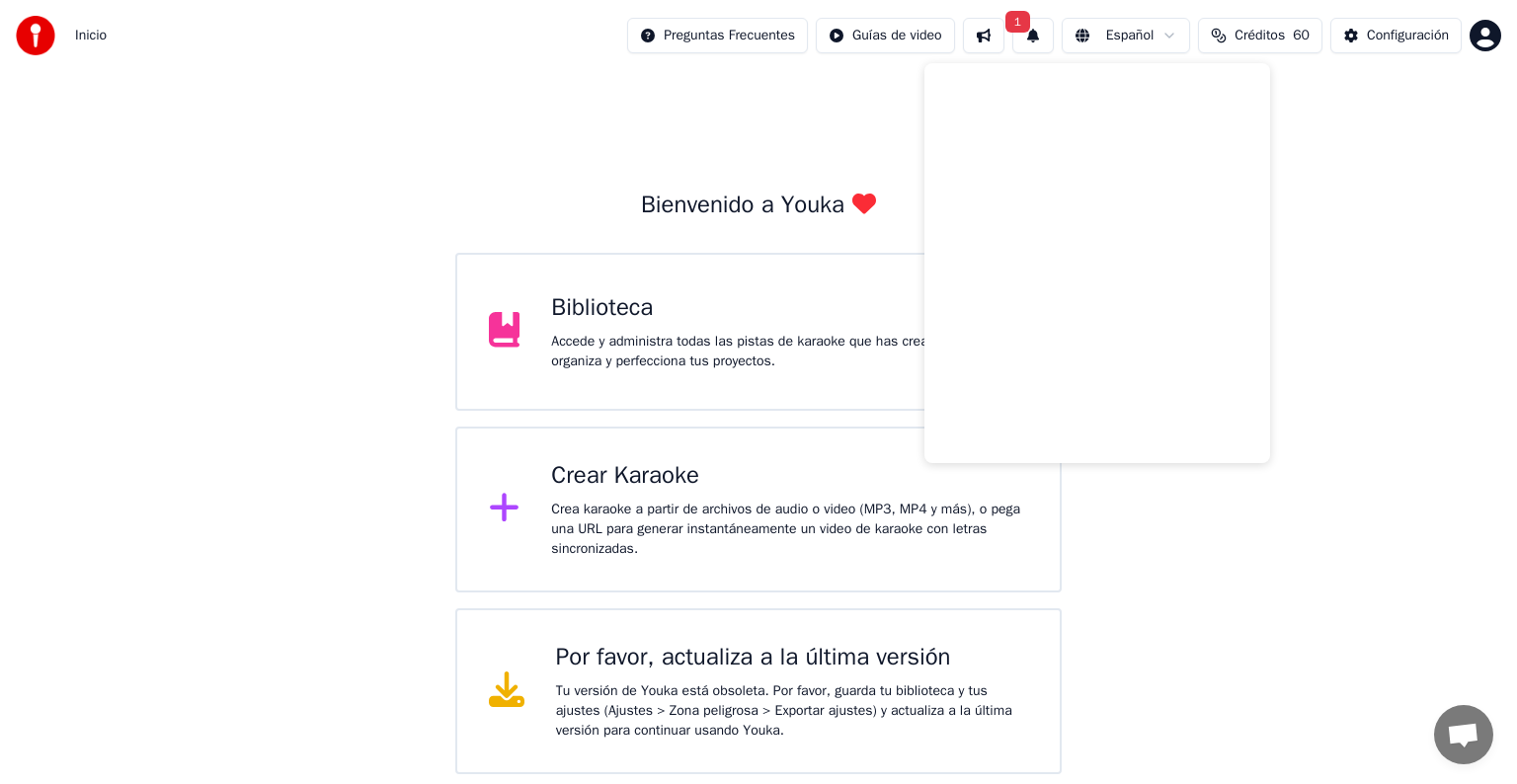 click on "Bienvenido a Youka Biblioteca Accede y administra todas las pistas de karaoke que has creado. Edita, organiza y perfecciona tus proyectos. Crear Karaoke Crea karaoke a partir de archivos de audio o video (MP3, MP4 y más), o pega una URL para generar instantáneamente un video de karaoke con letras sincronizadas. Por favor, actualiza a la última versión Tu versión de Youka está obsoleta. Por favor, guarda tu biblioteca y tus ajustes (Ajustes > Zona peligrosa > Exportar ajustes) y actualiza a la última versión para continuar usando Youka." at bounding box center (758, 423) 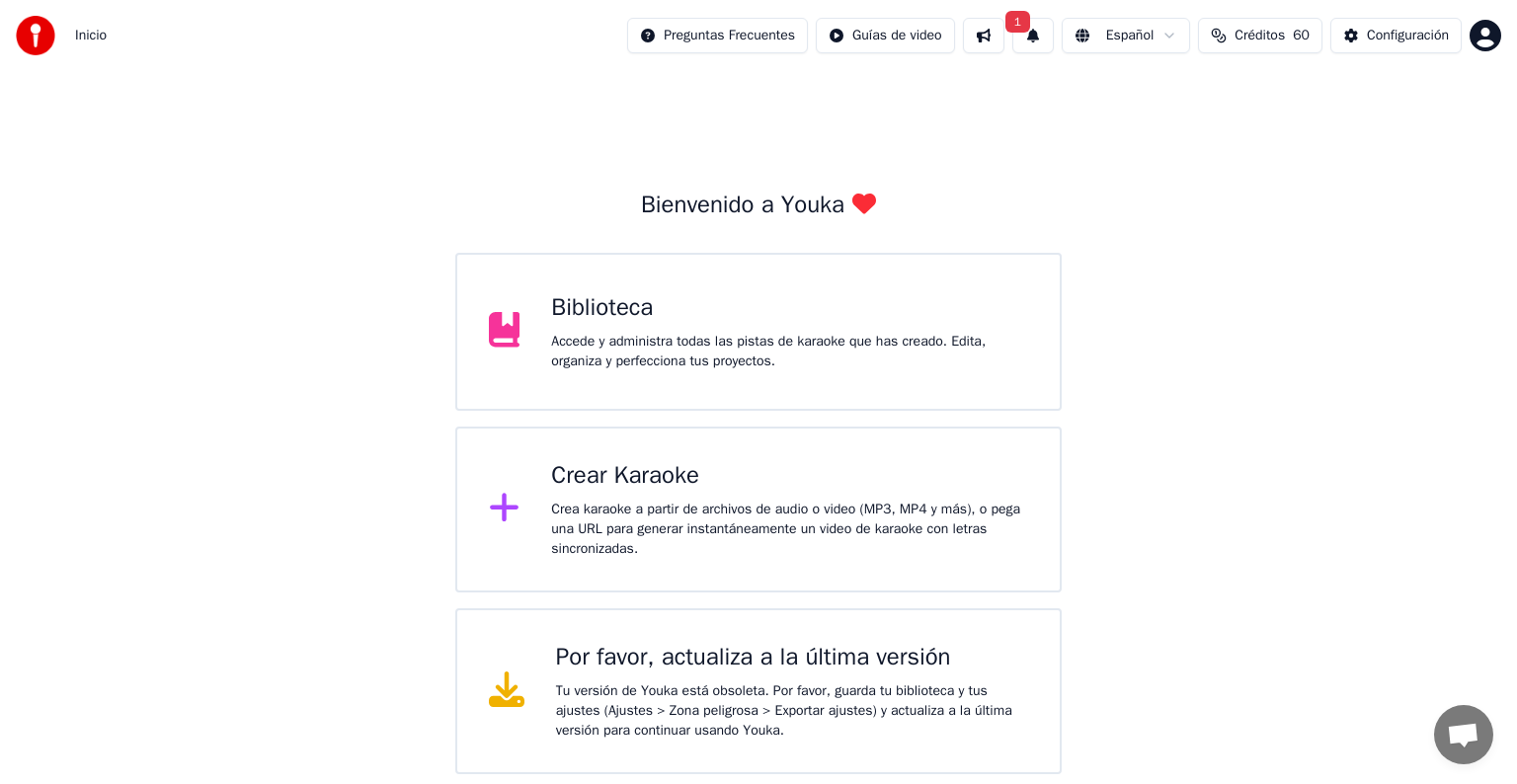 click on "Biblioteca" at bounding box center [789, 308] 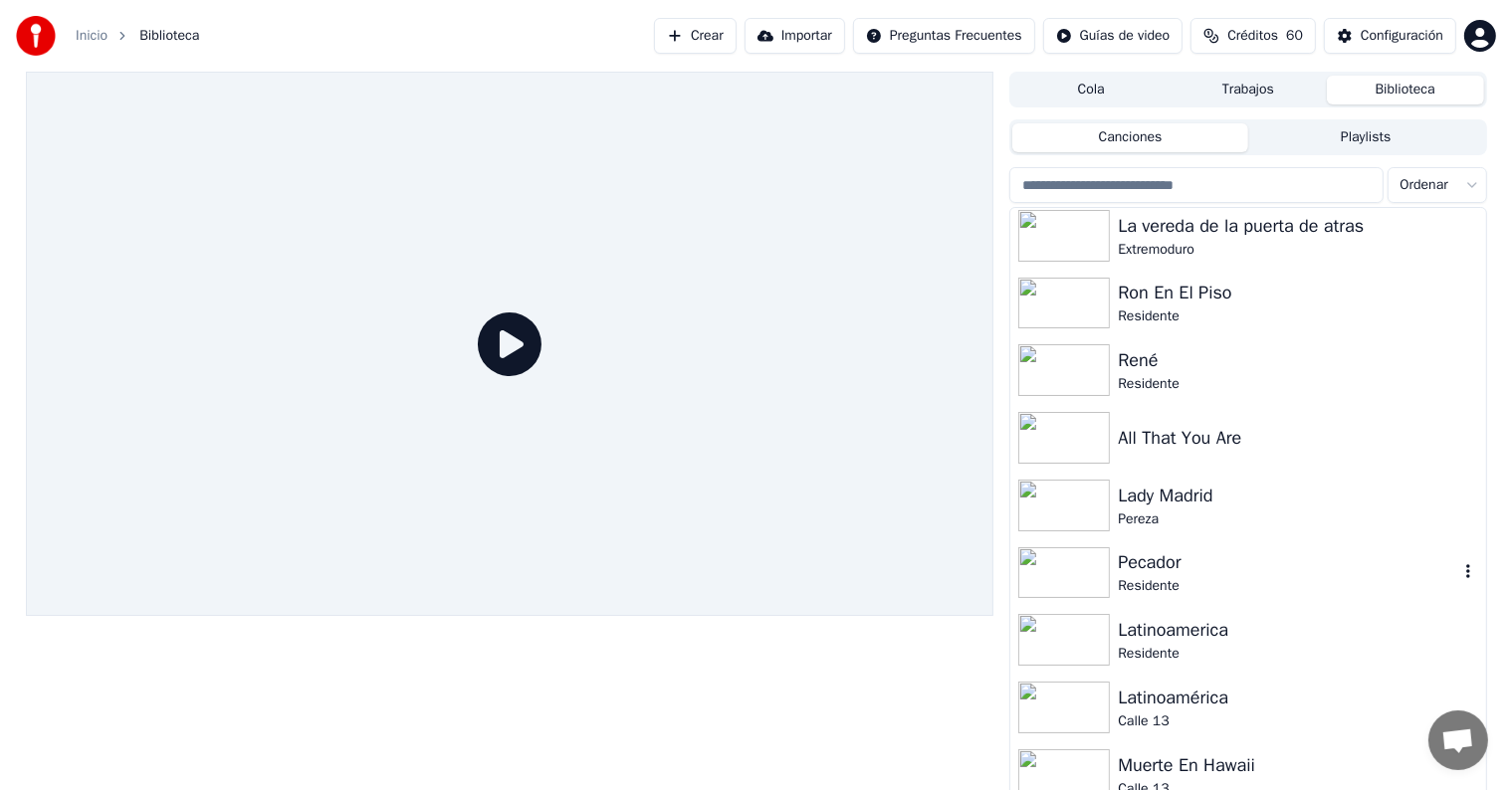 scroll, scrollTop: 597, scrollLeft: 0, axis: vertical 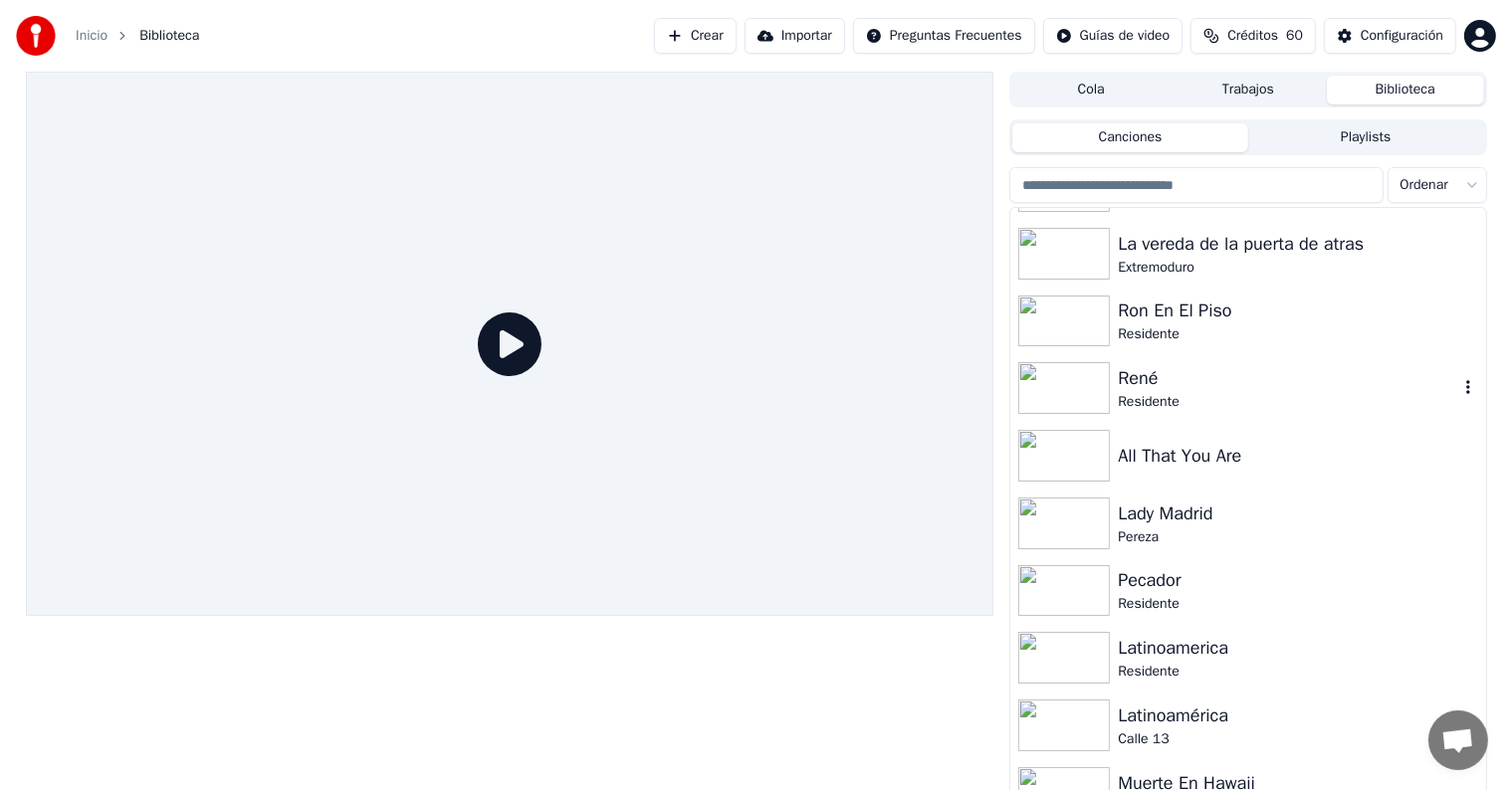 click on "Residente" at bounding box center [1287, 402] 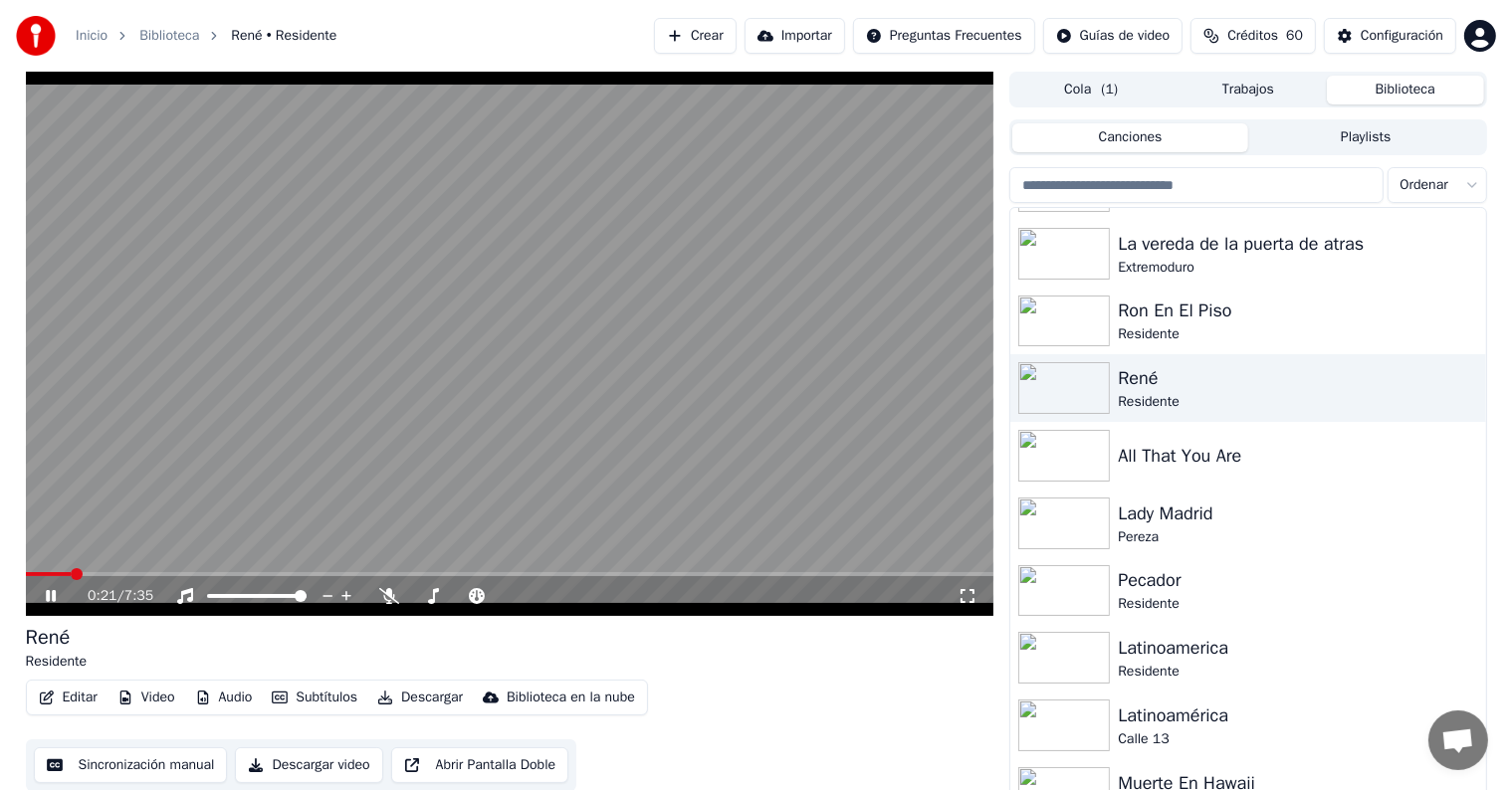 click 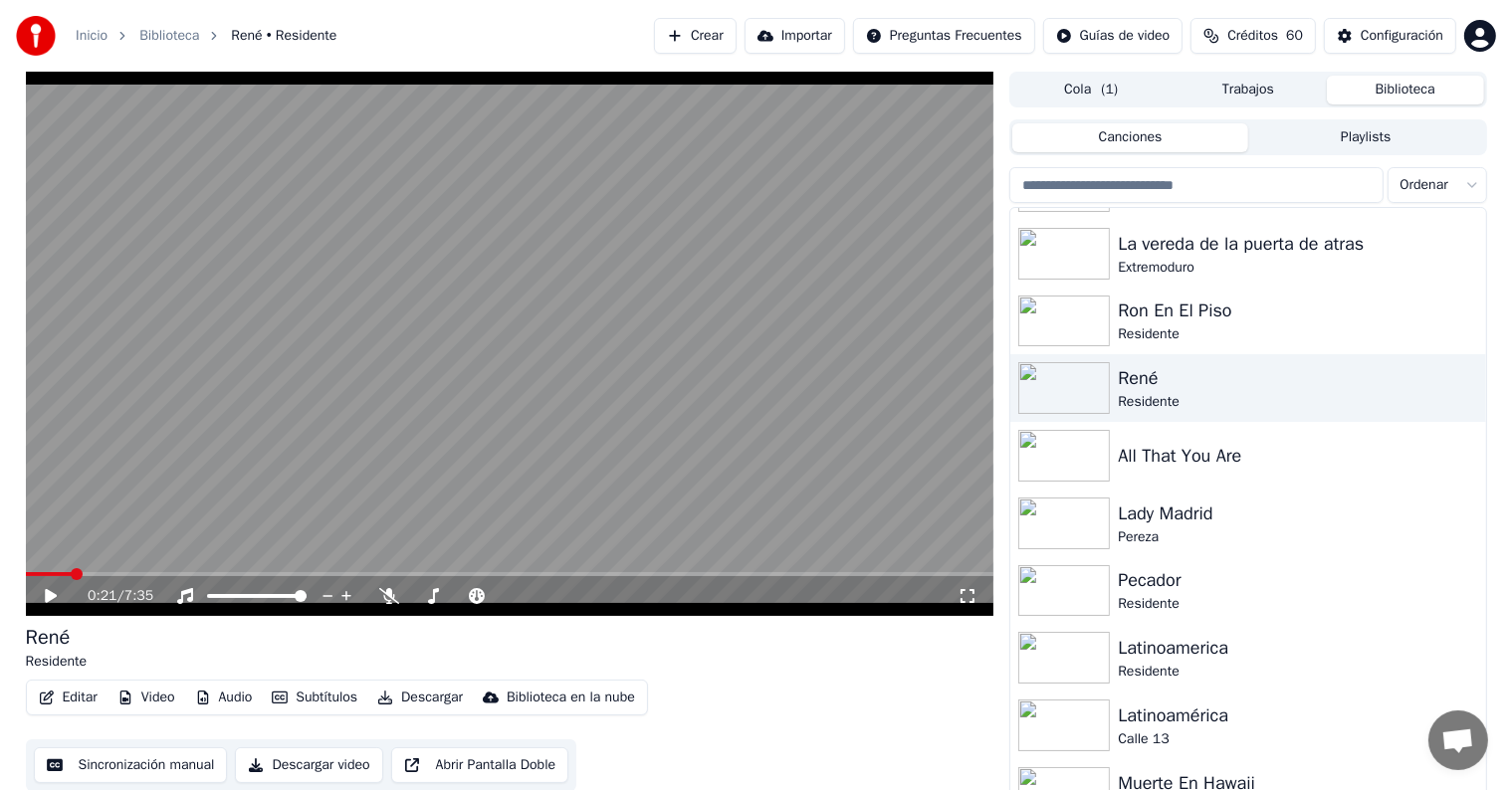 click 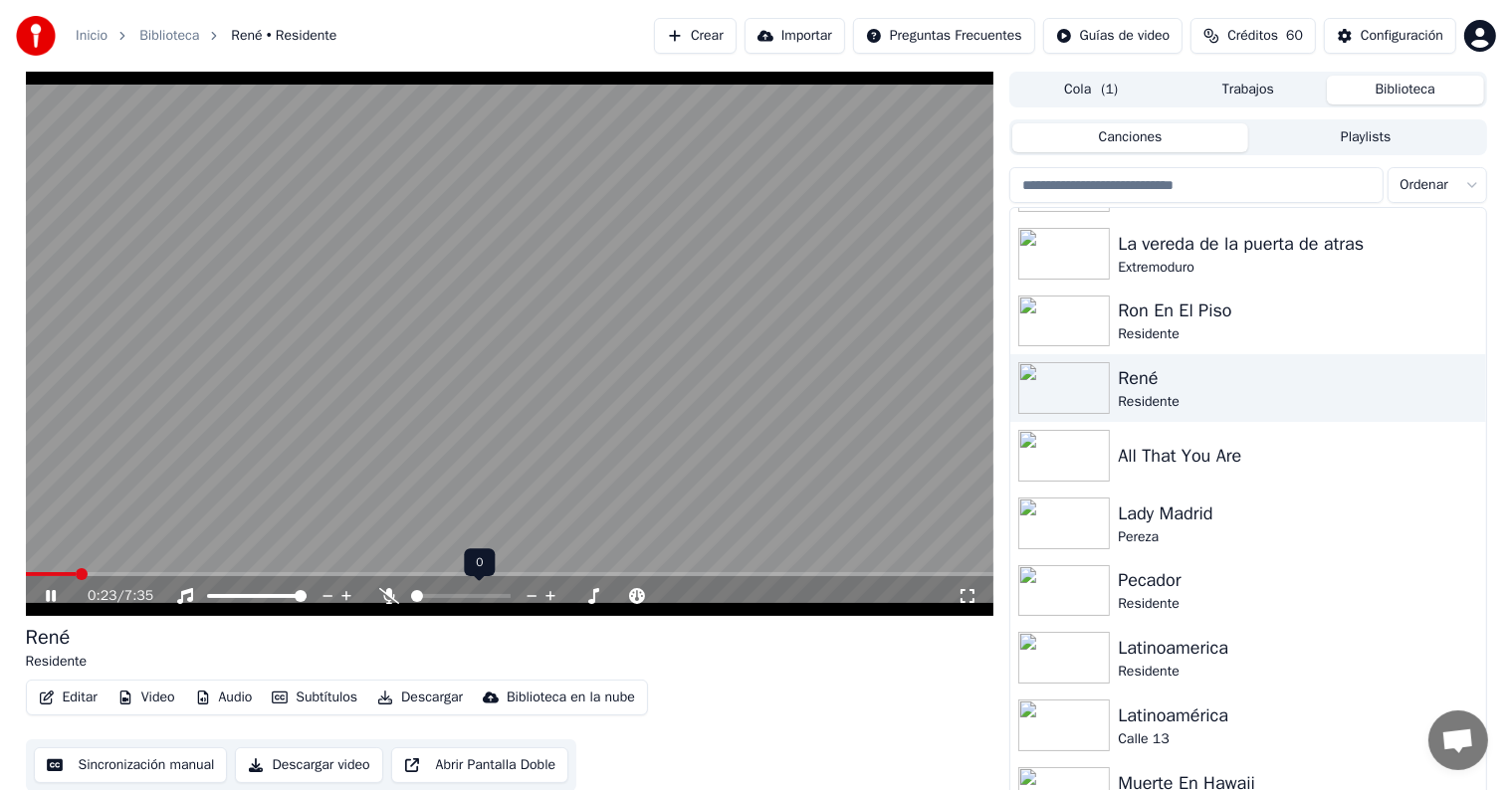 click 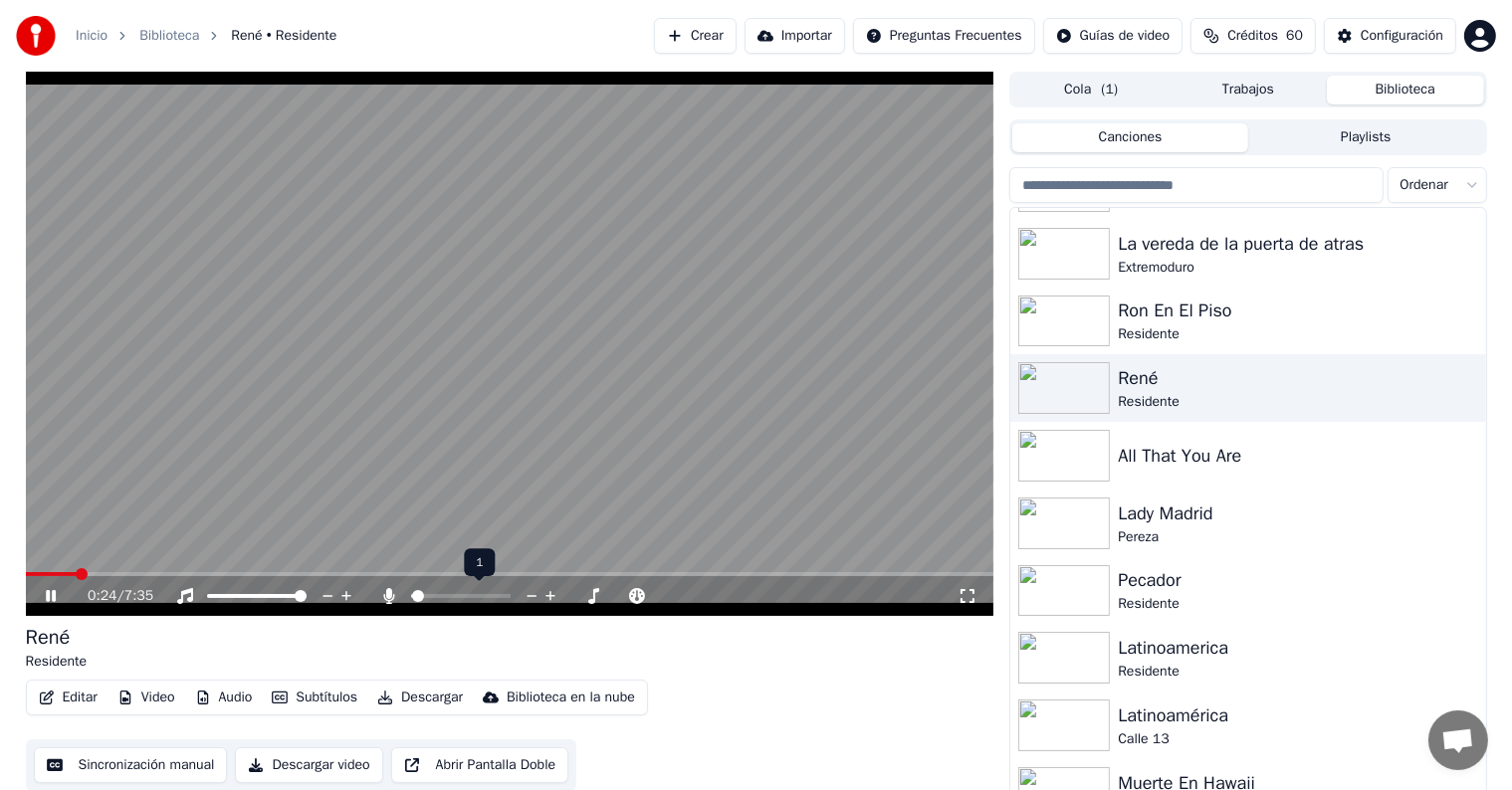 click 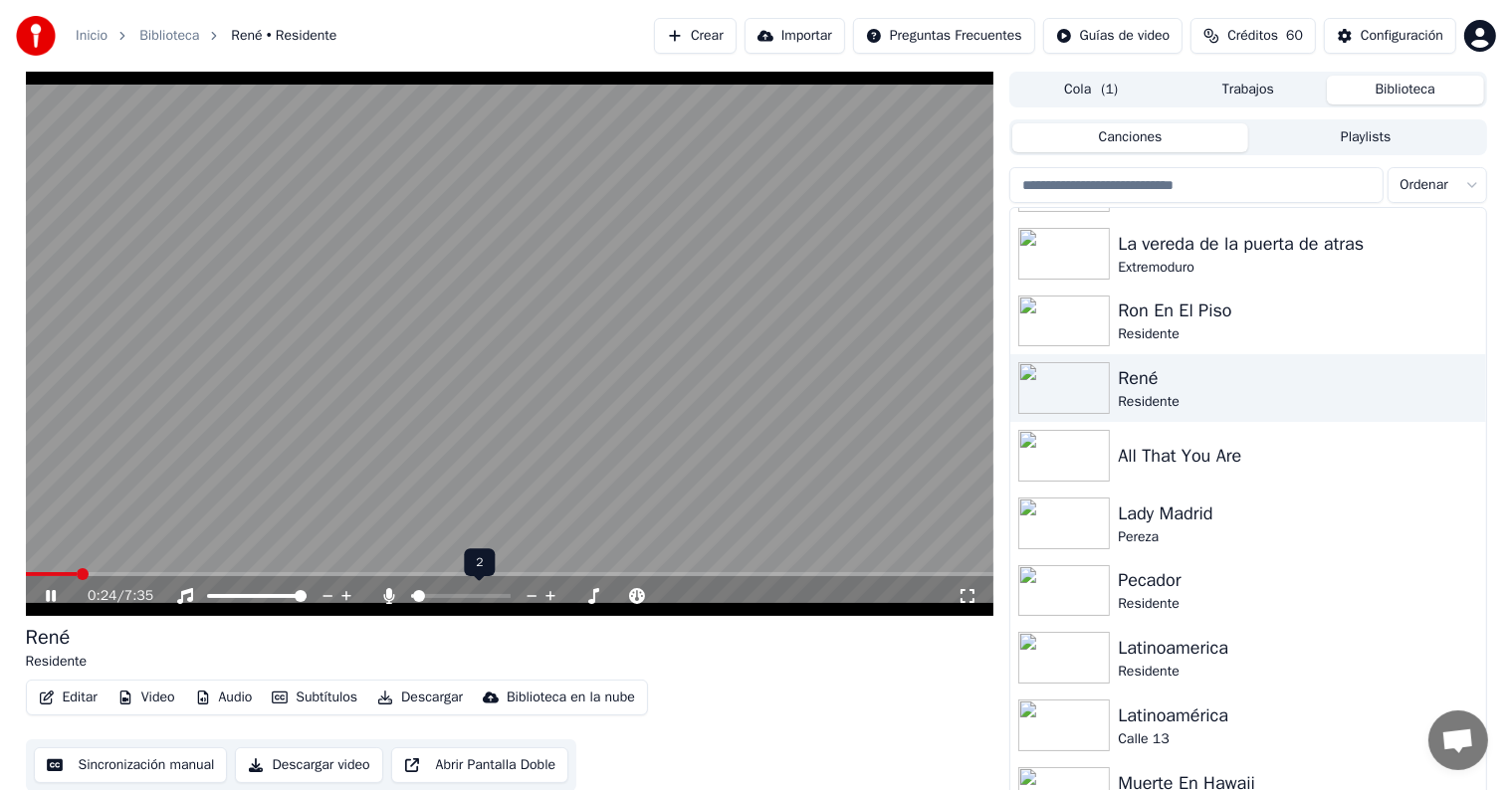 click 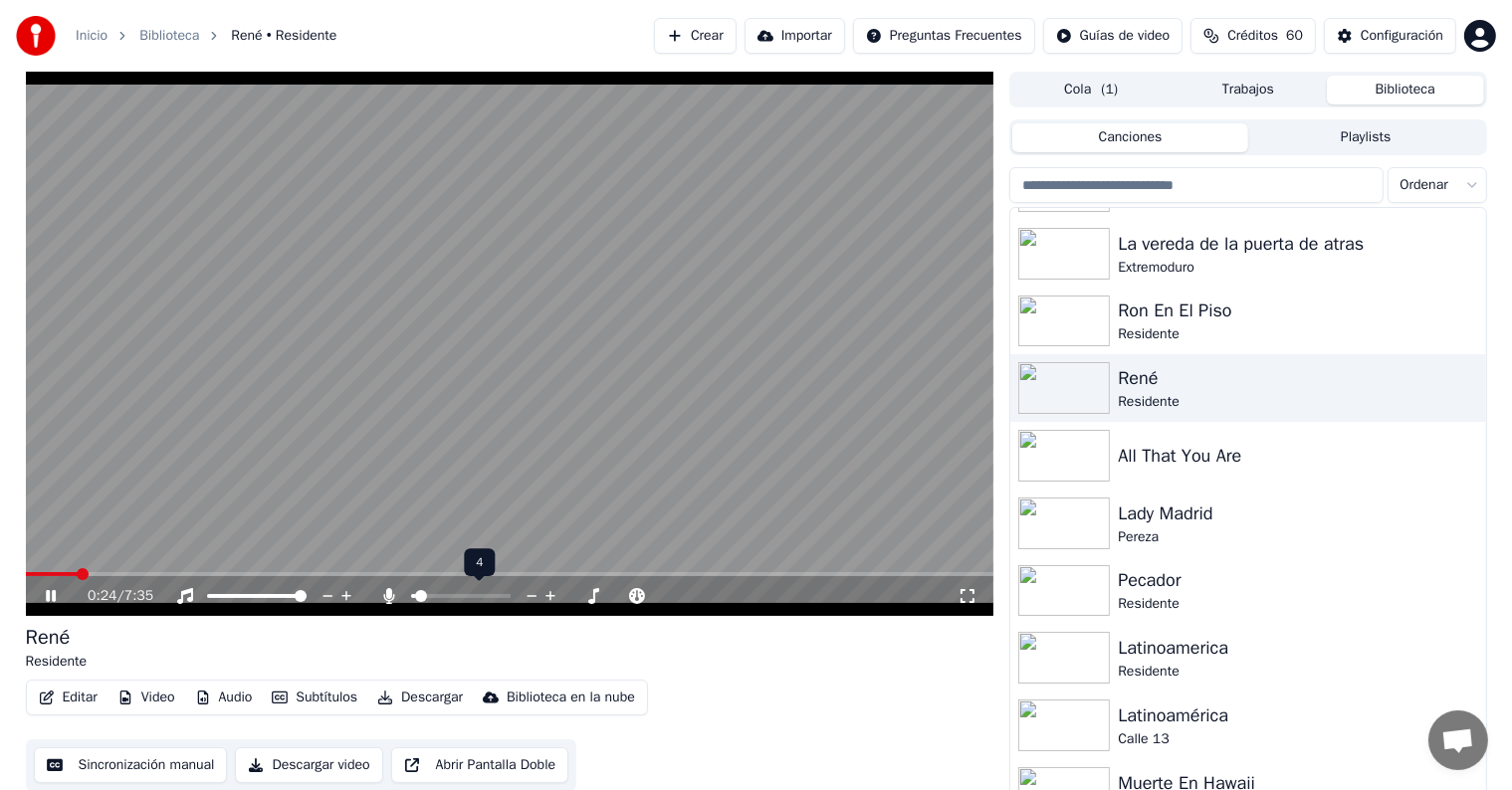click 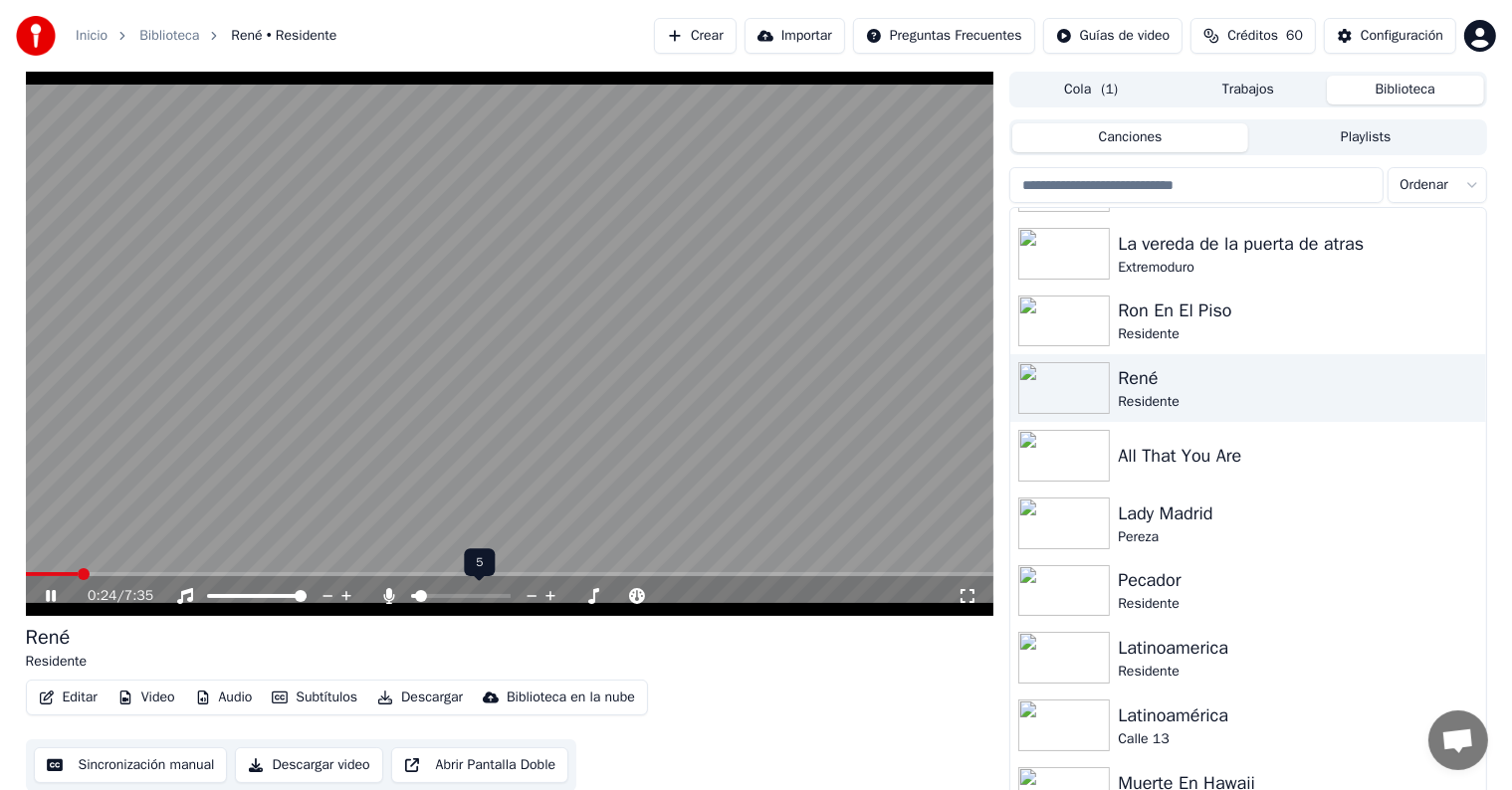 click 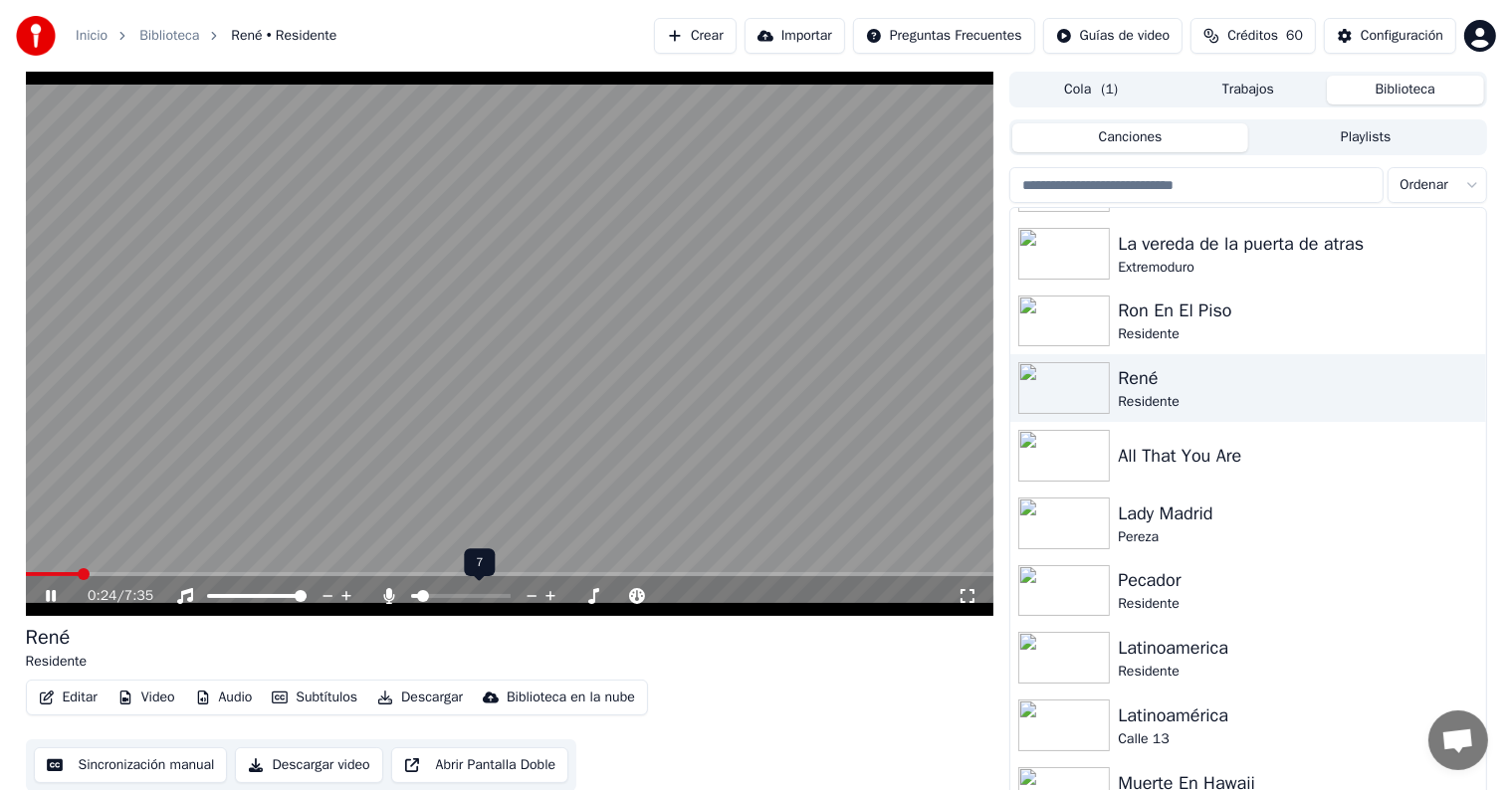 click 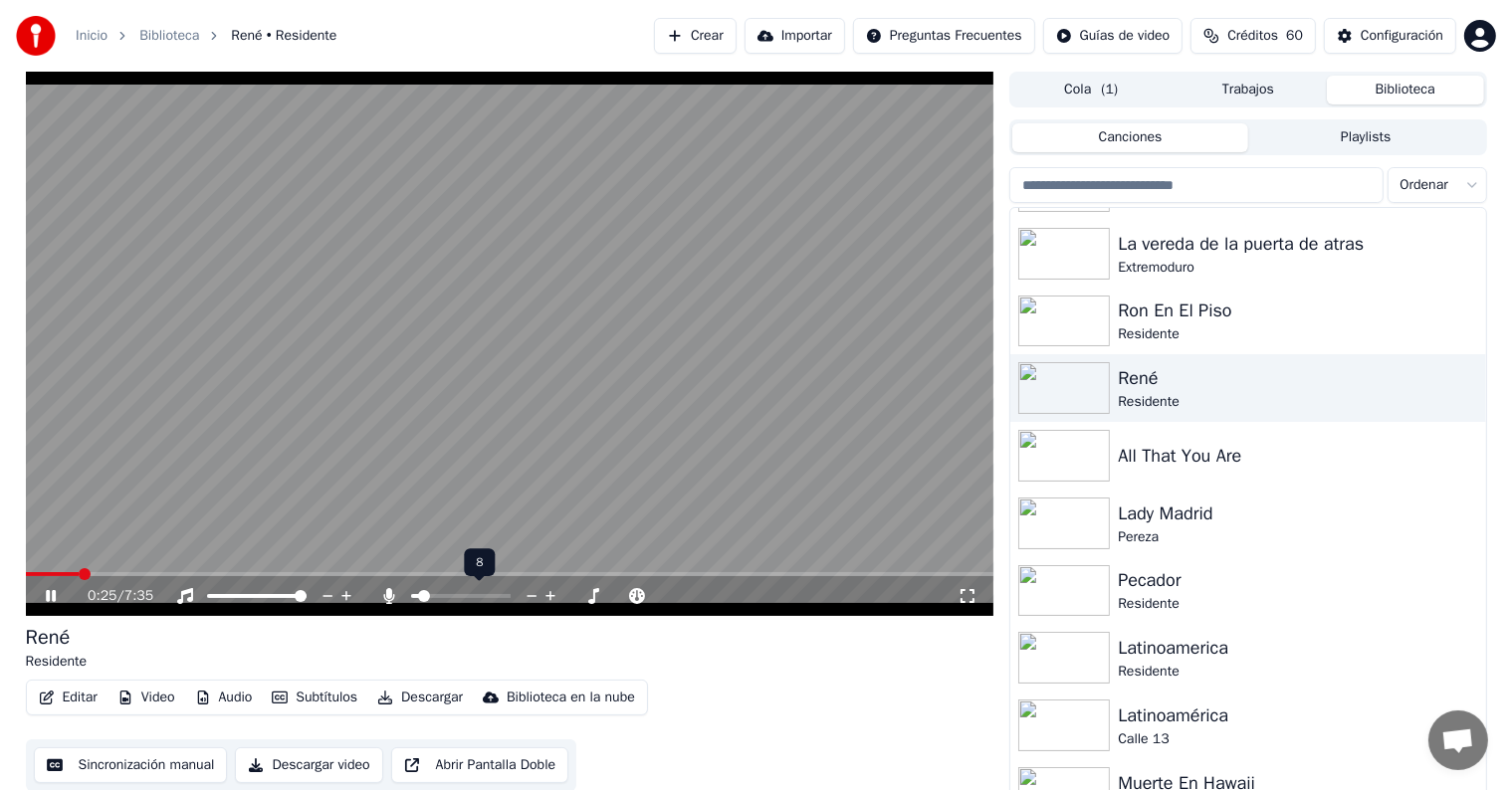 click 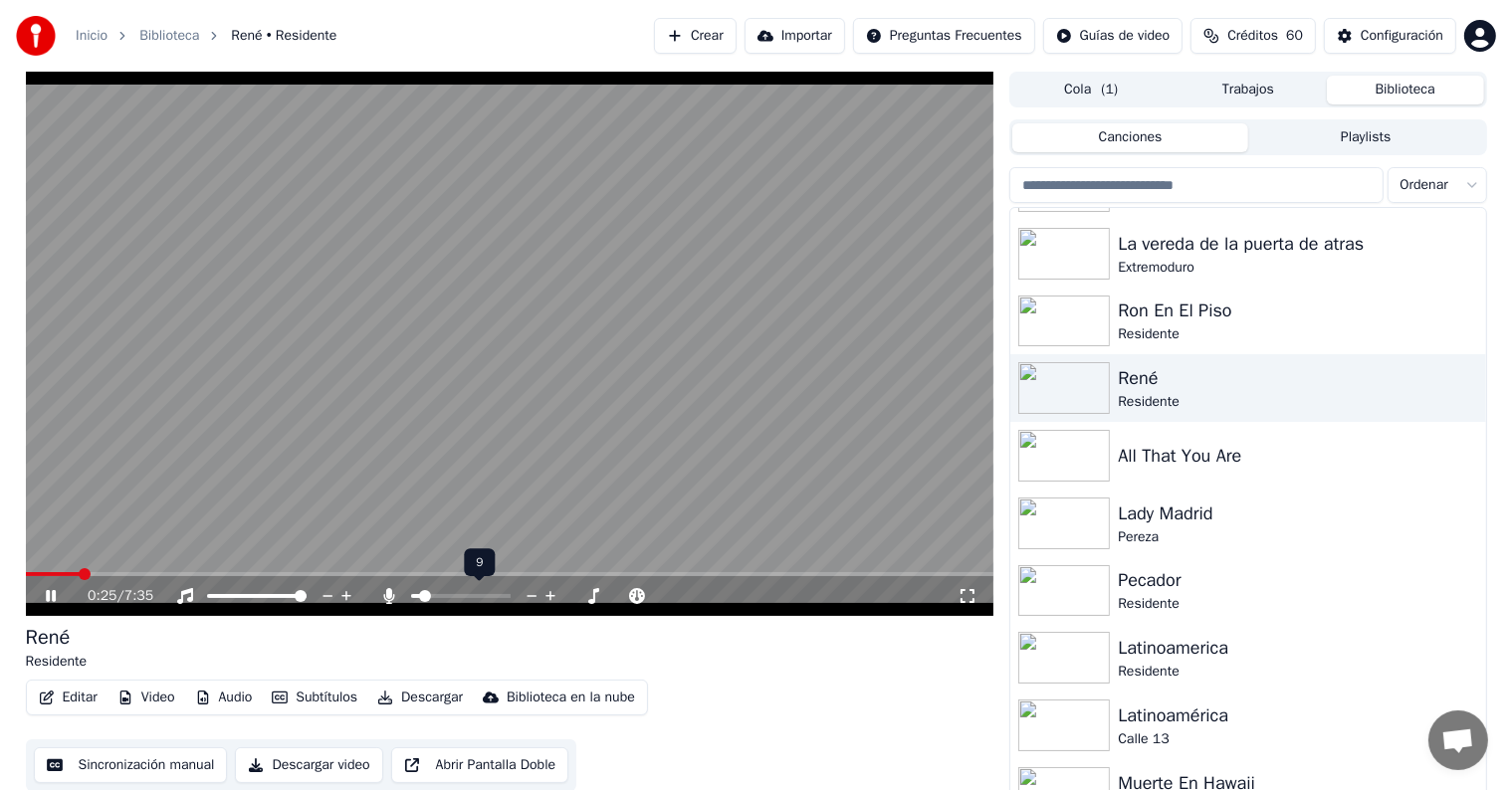 click 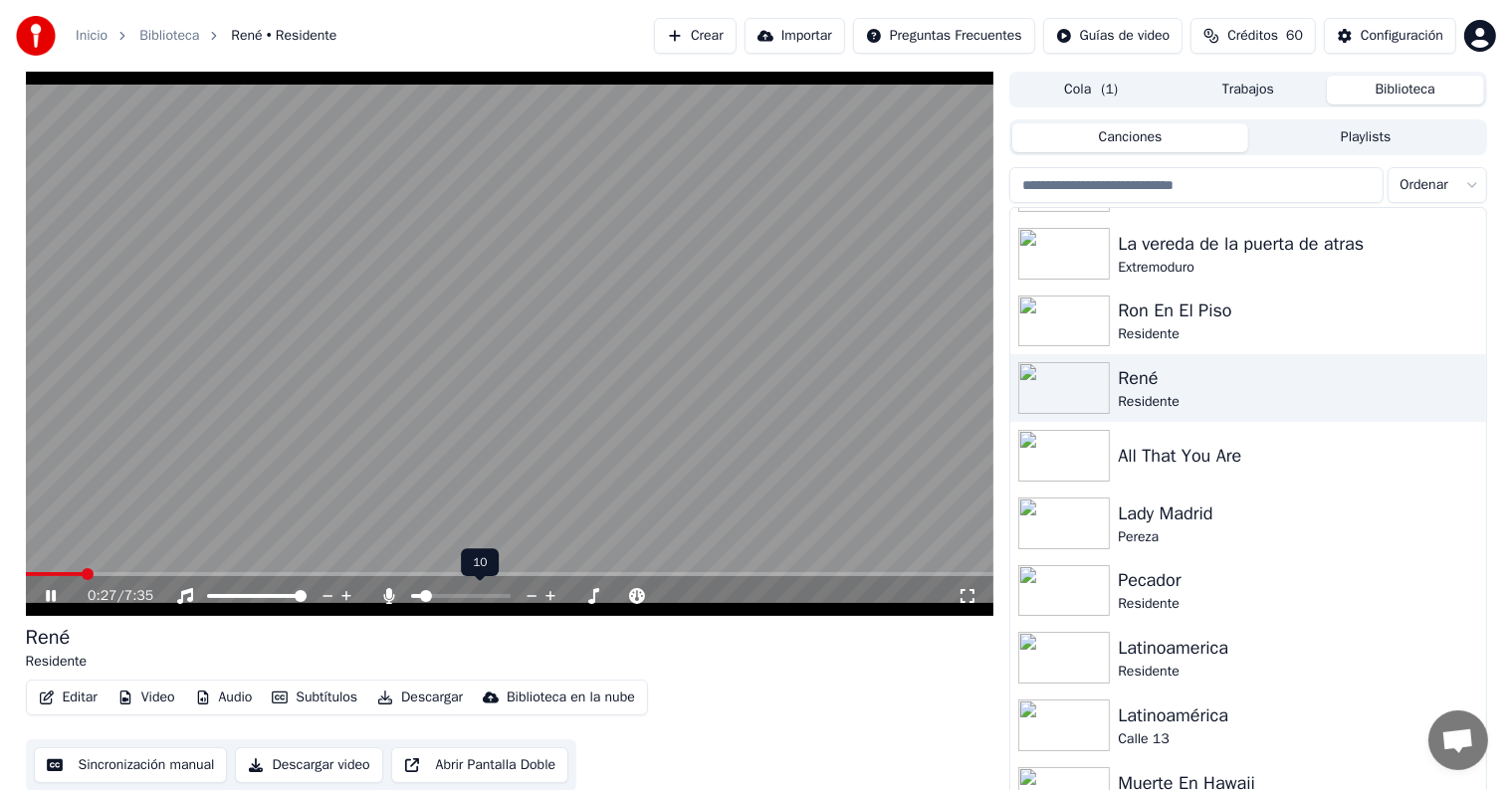 click 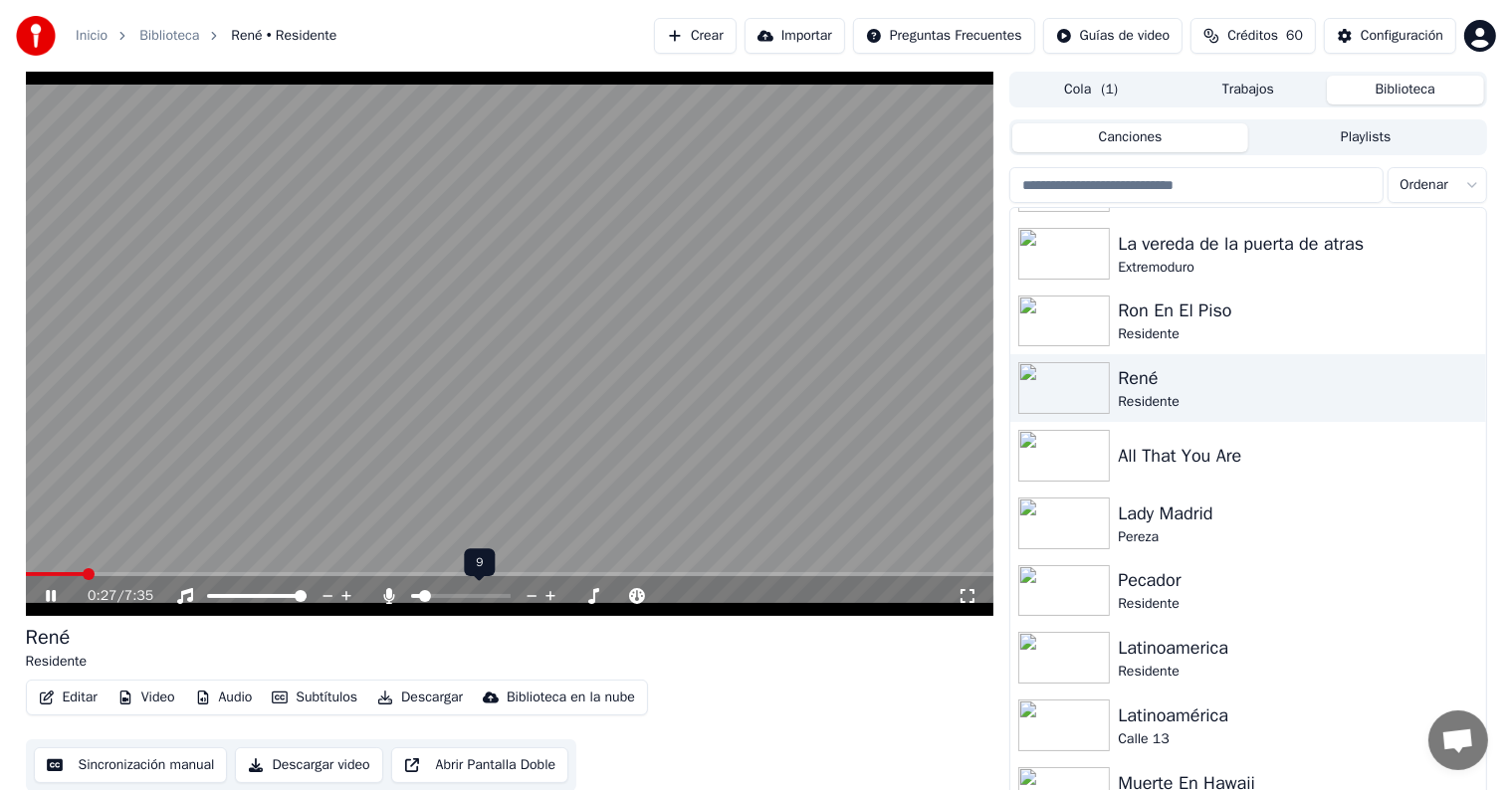click 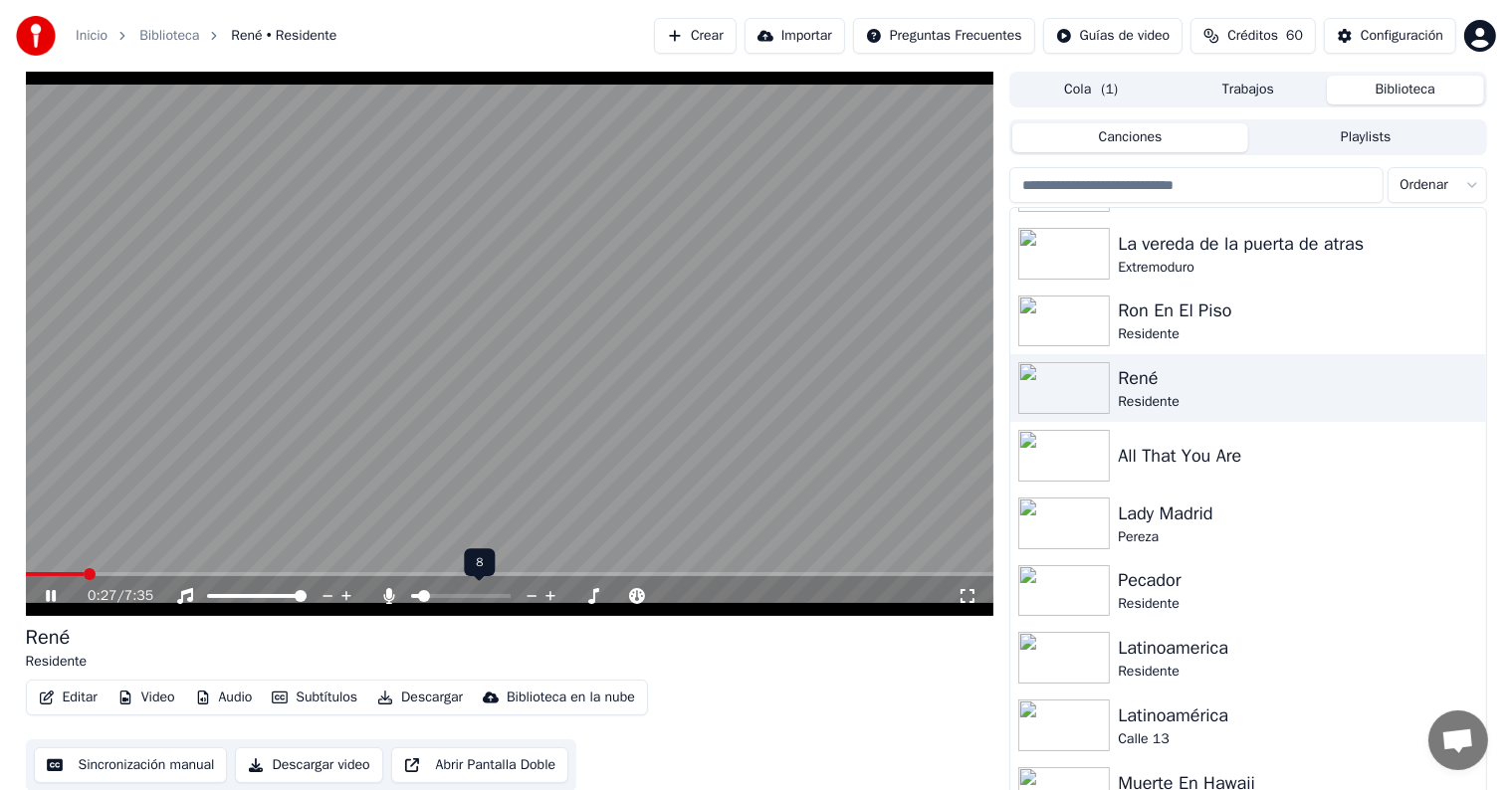 click 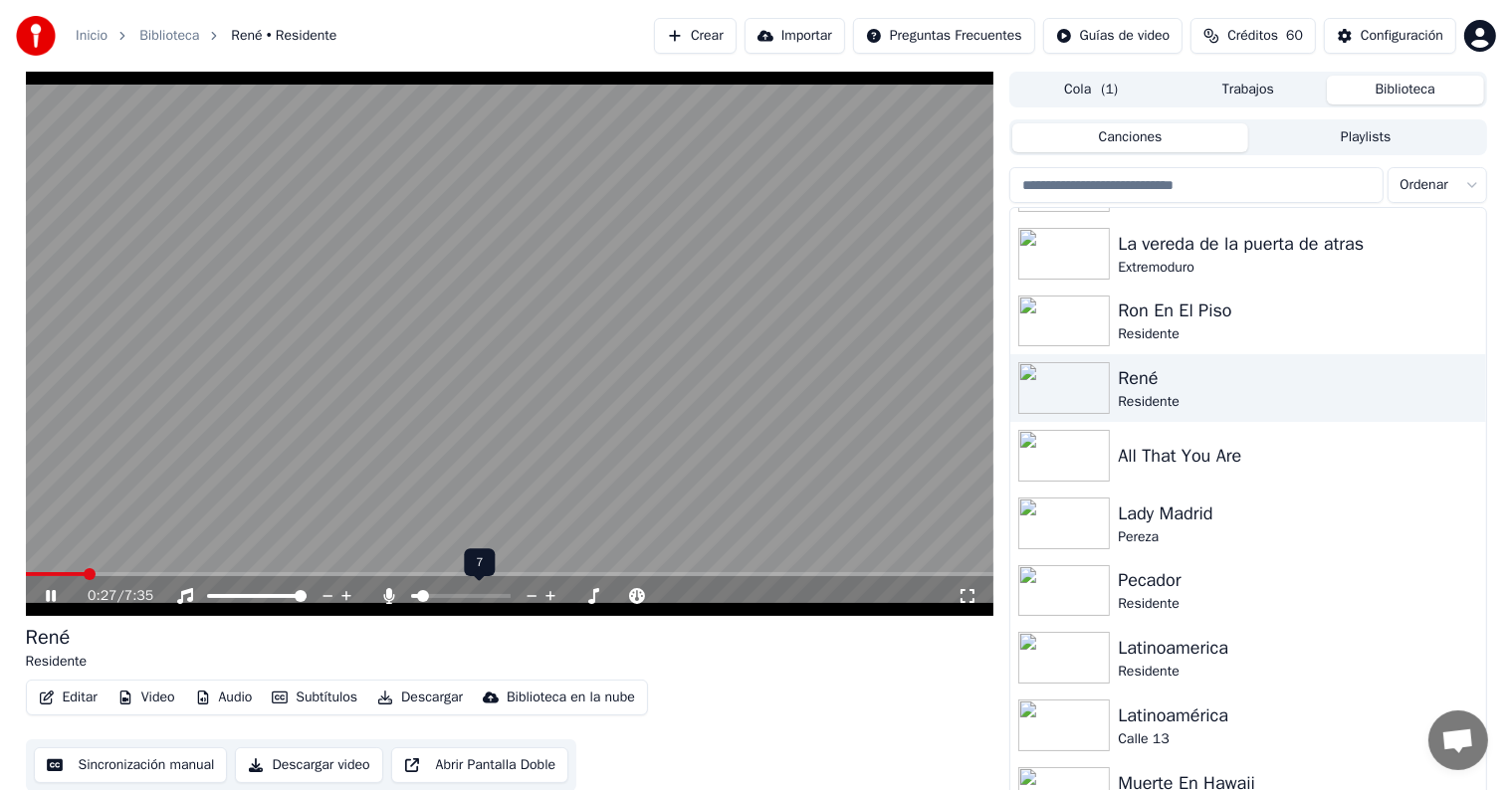 click 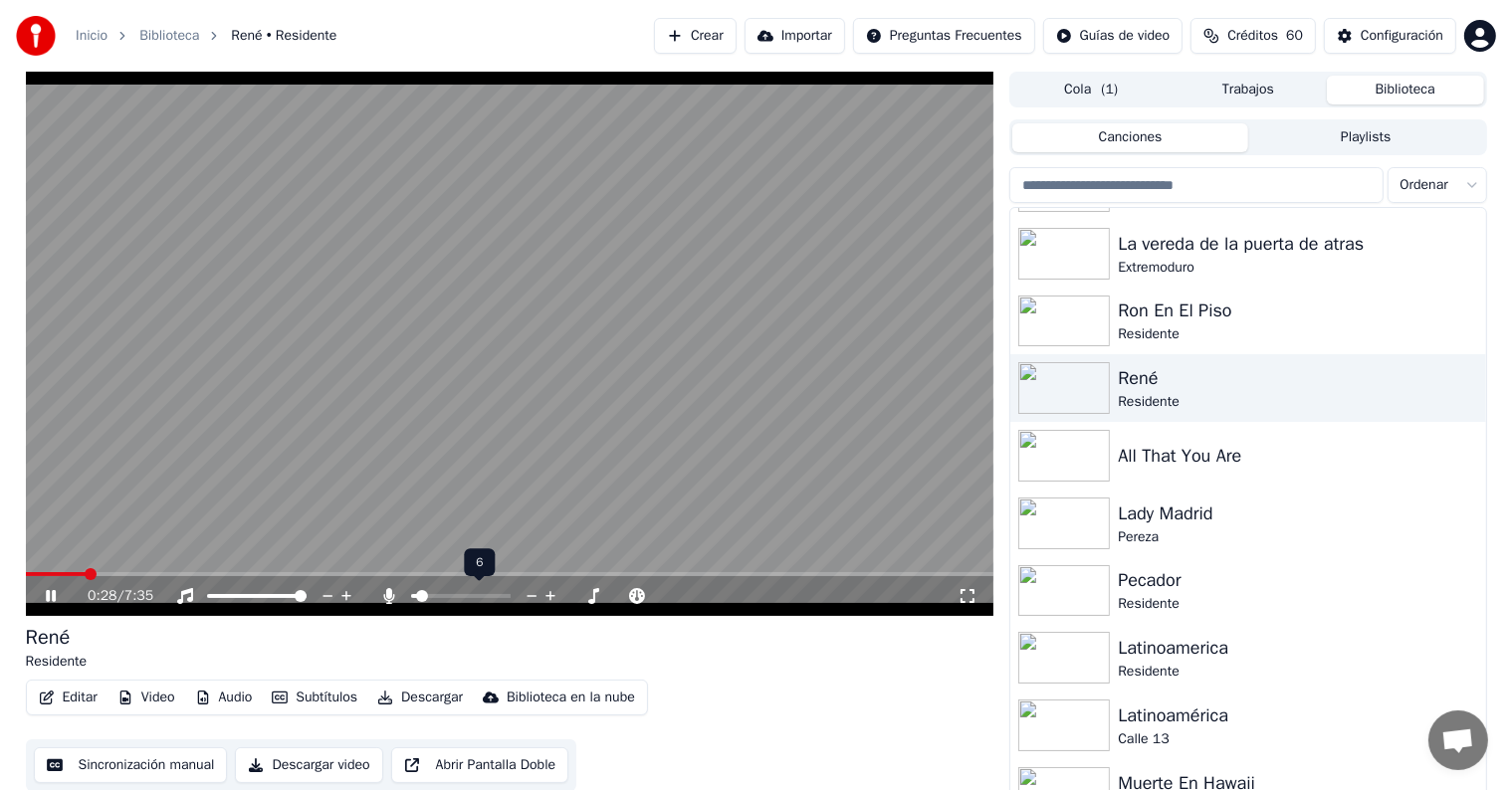 click 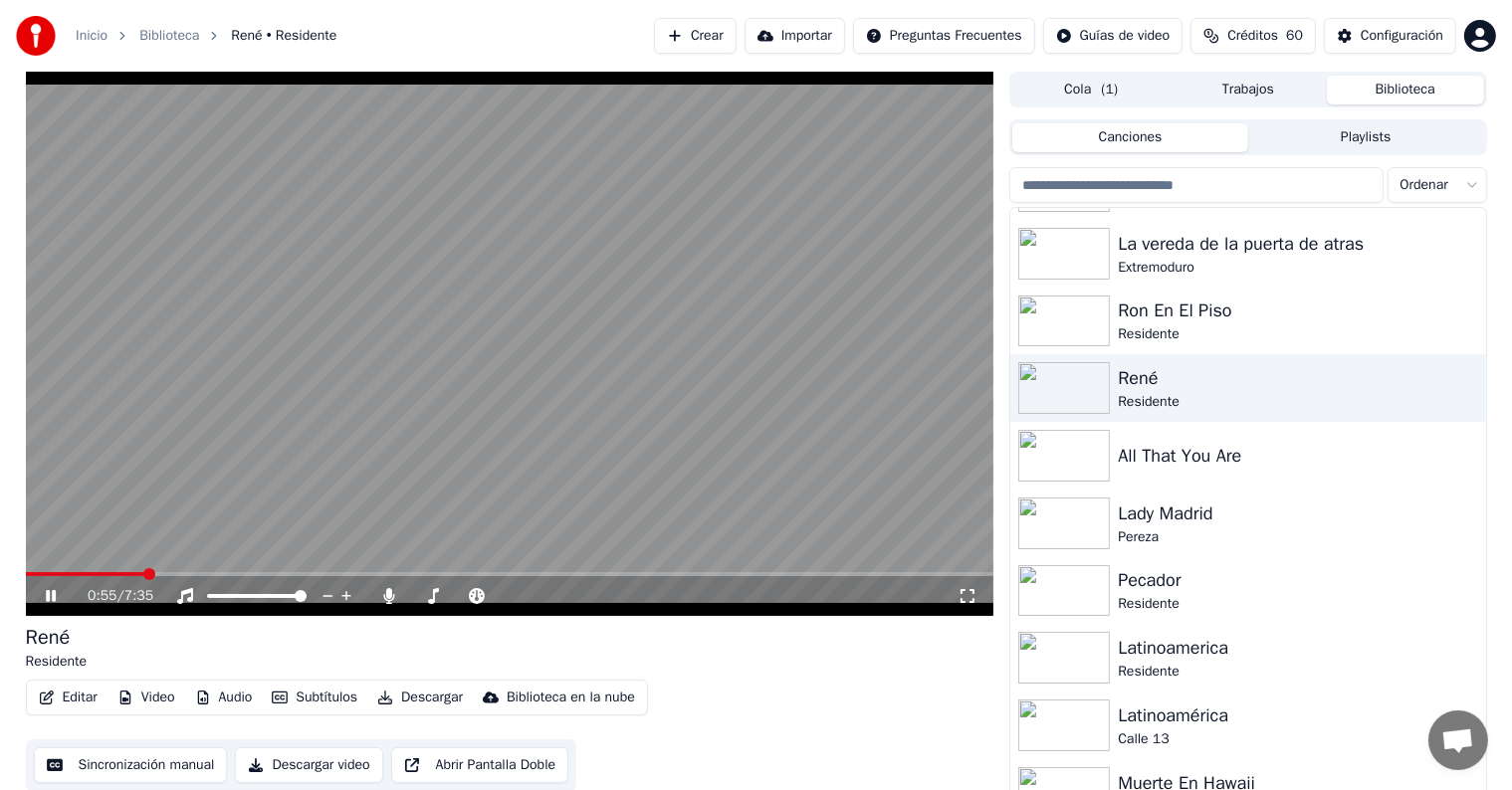 click 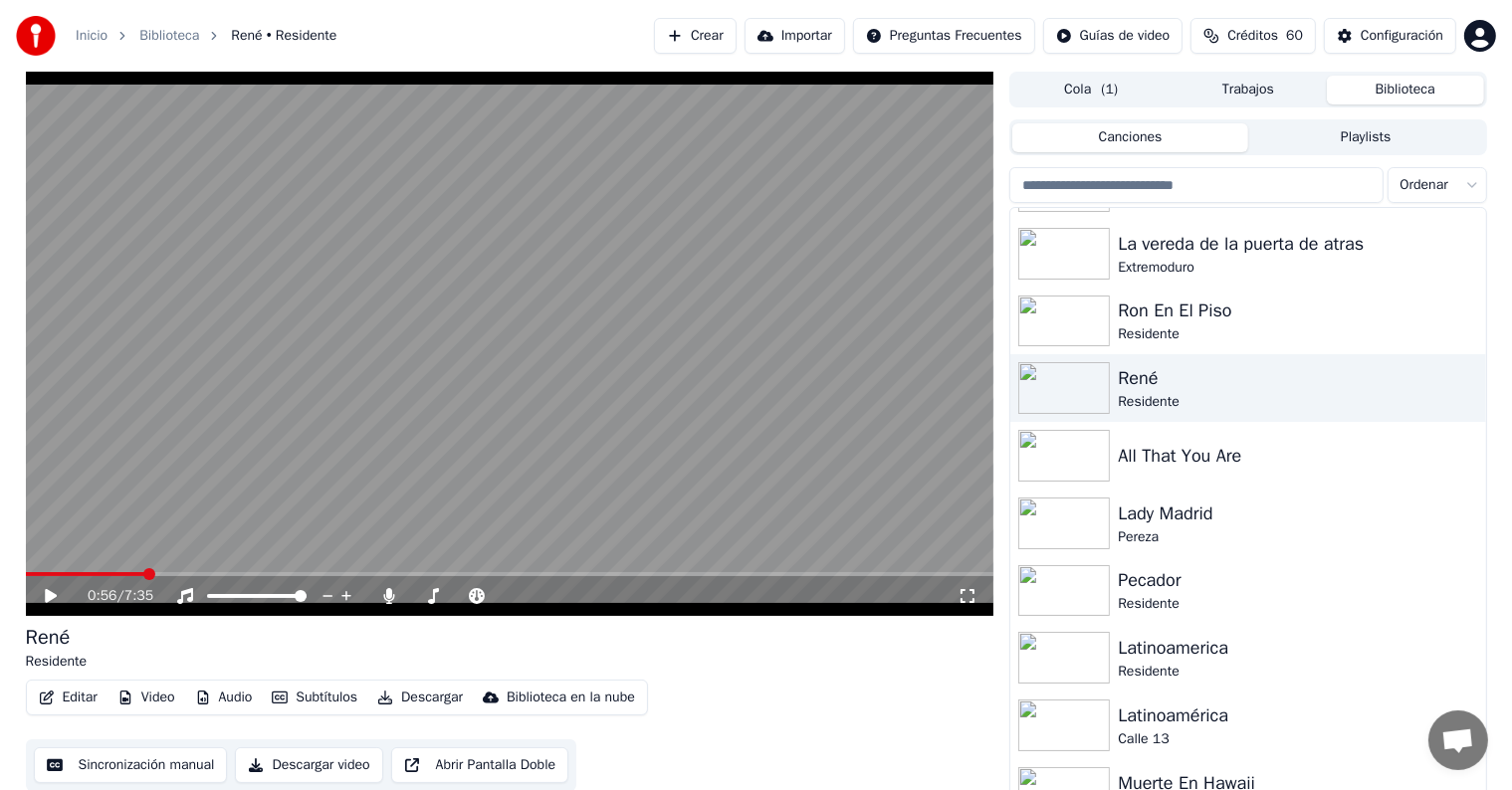 click 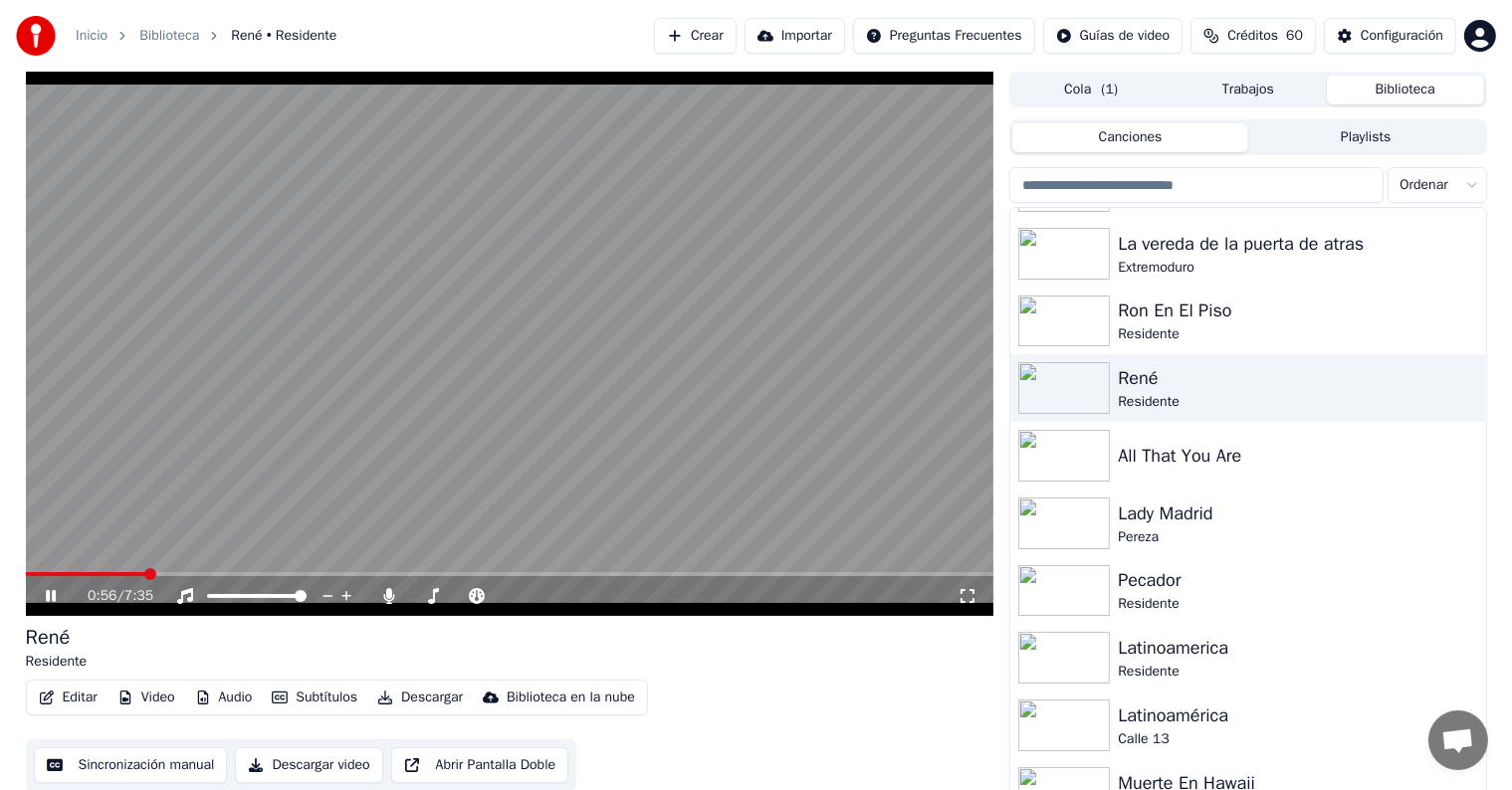 click 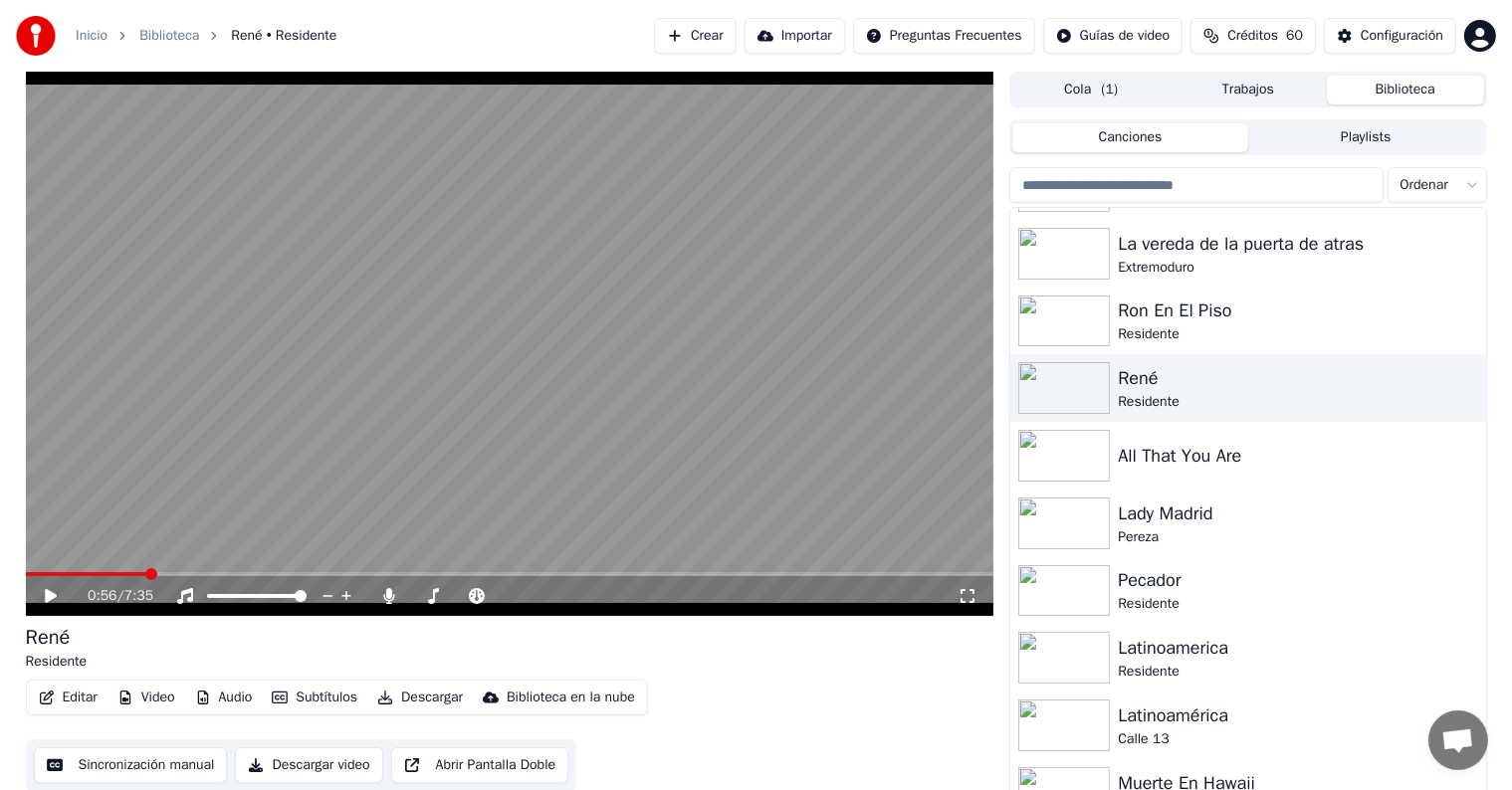 click on "Editar" at bounding box center (68, 697) 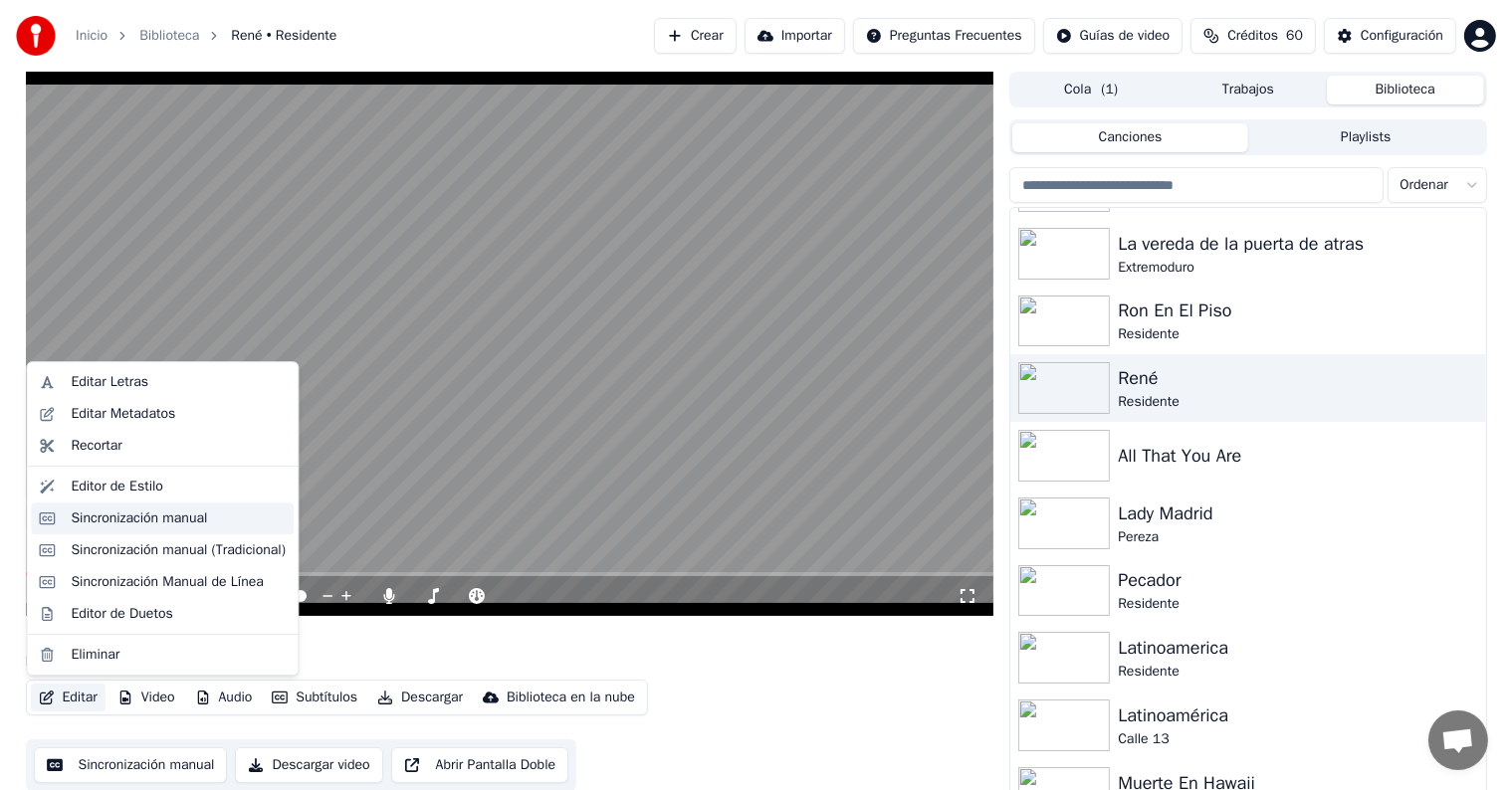 click on "Sincronización manual" at bounding box center (138, 518) 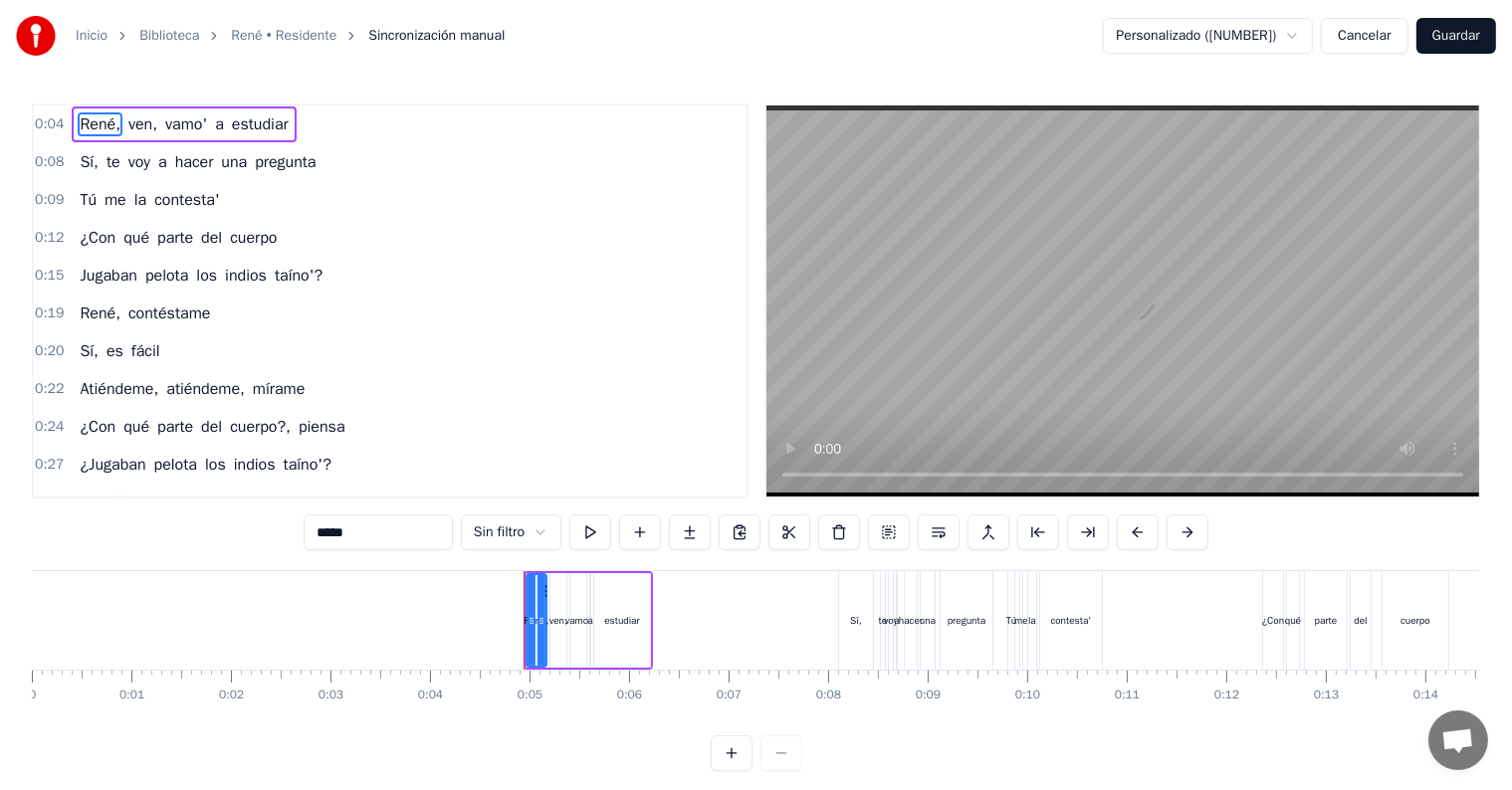 click on "0:04" at bounding box center [49, 124] 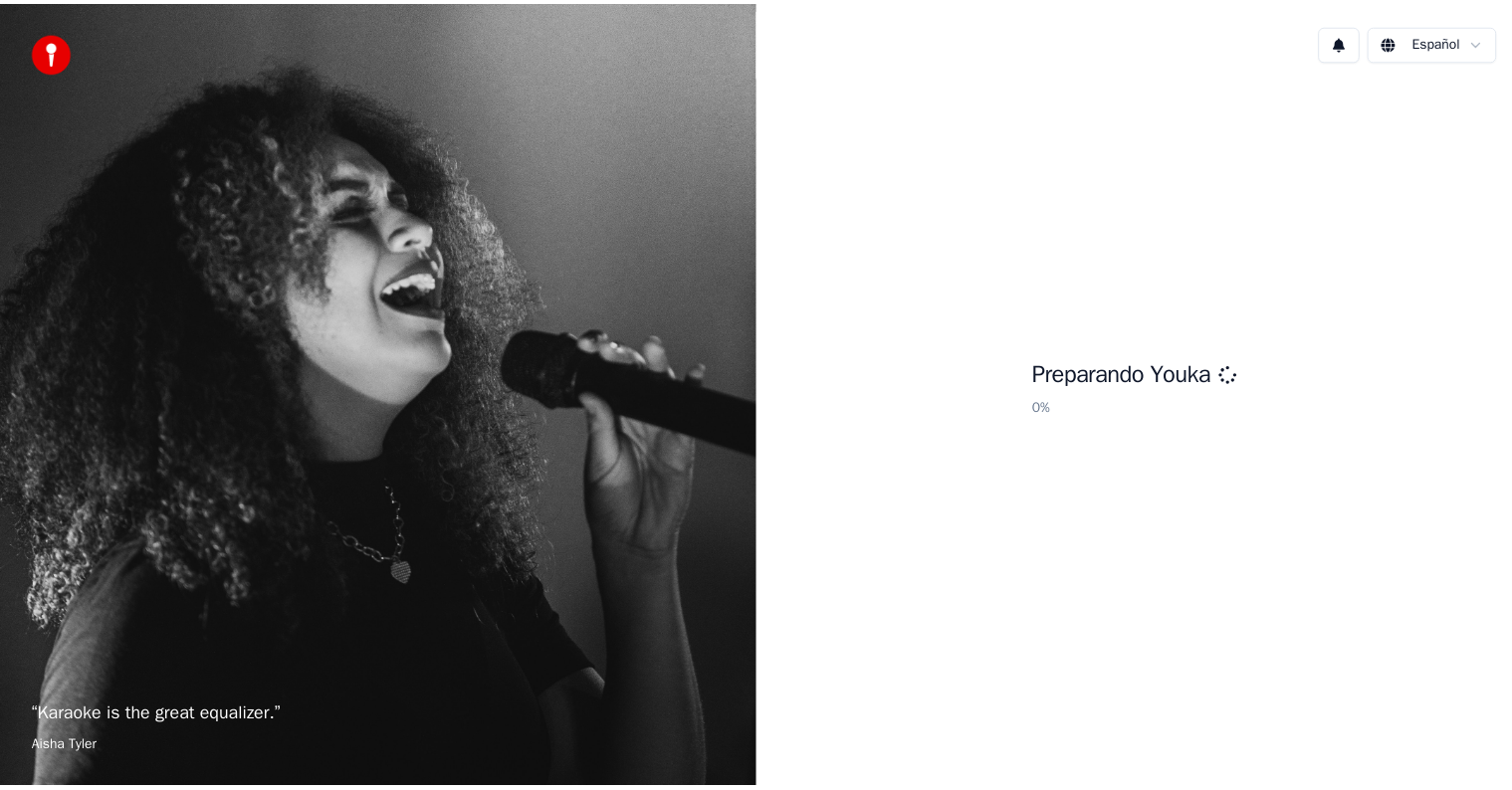 scroll, scrollTop: 0, scrollLeft: 0, axis: both 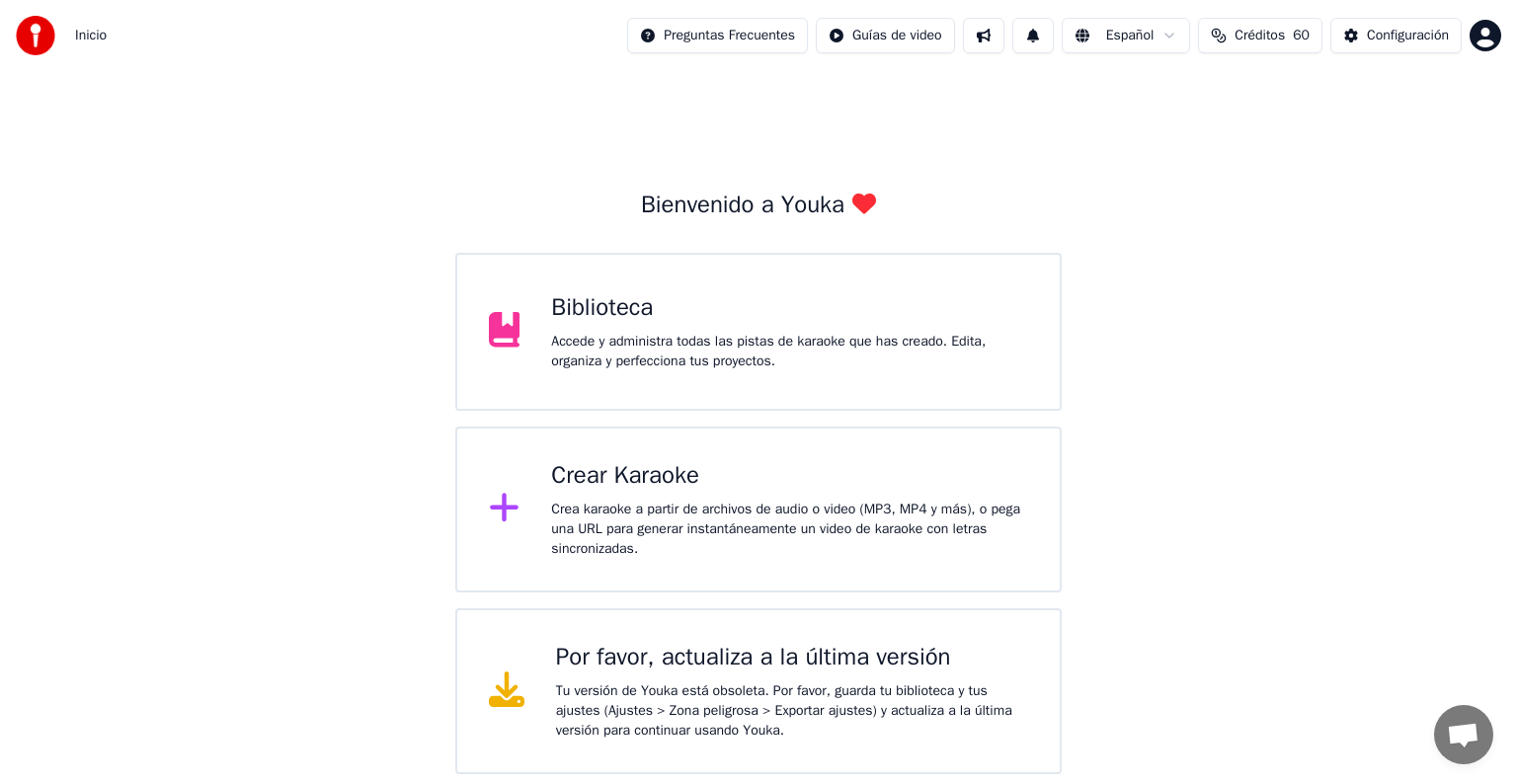 click on "Biblioteca" at bounding box center [789, 308] 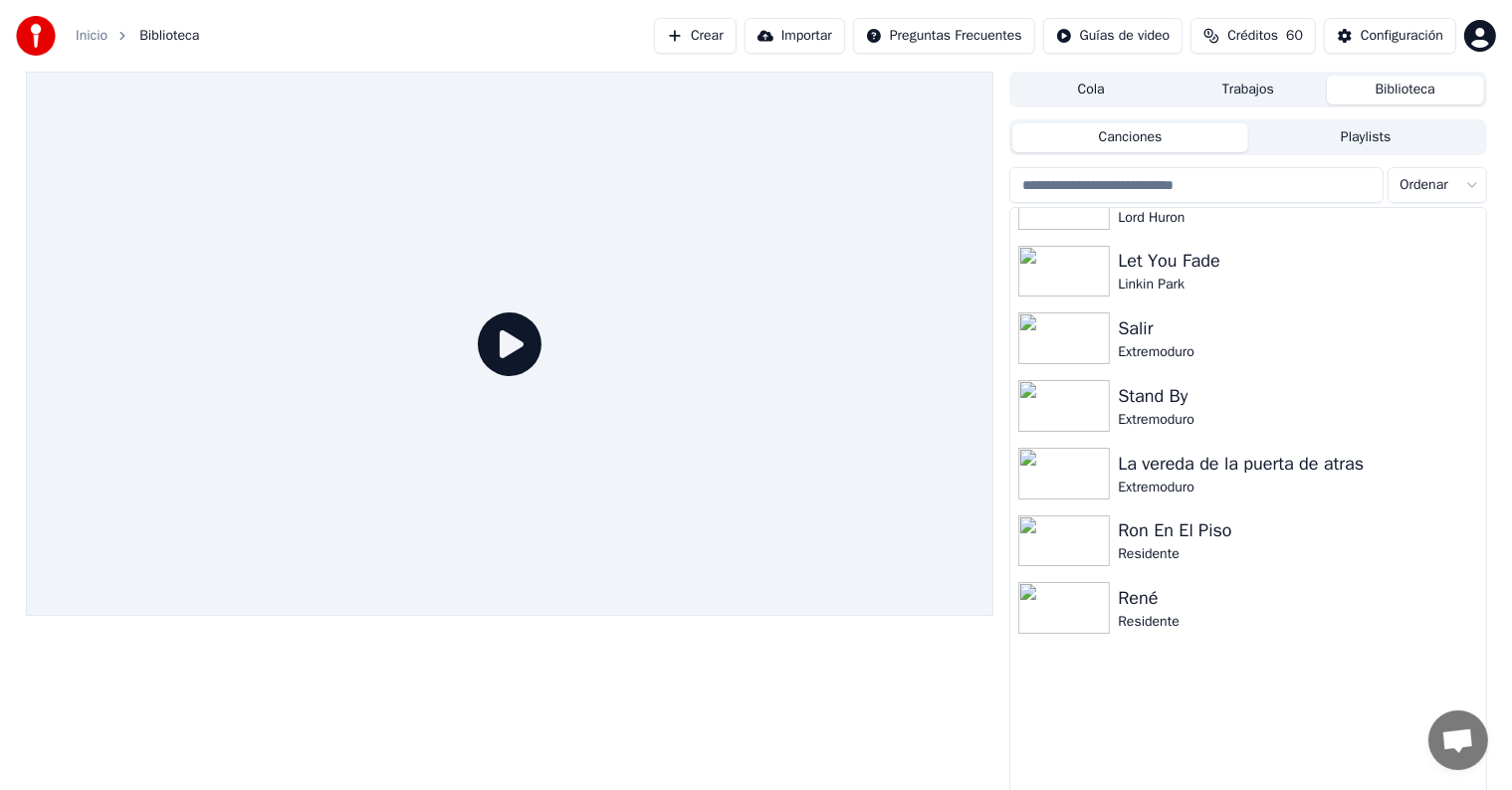 scroll, scrollTop: 497, scrollLeft: 0, axis: vertical 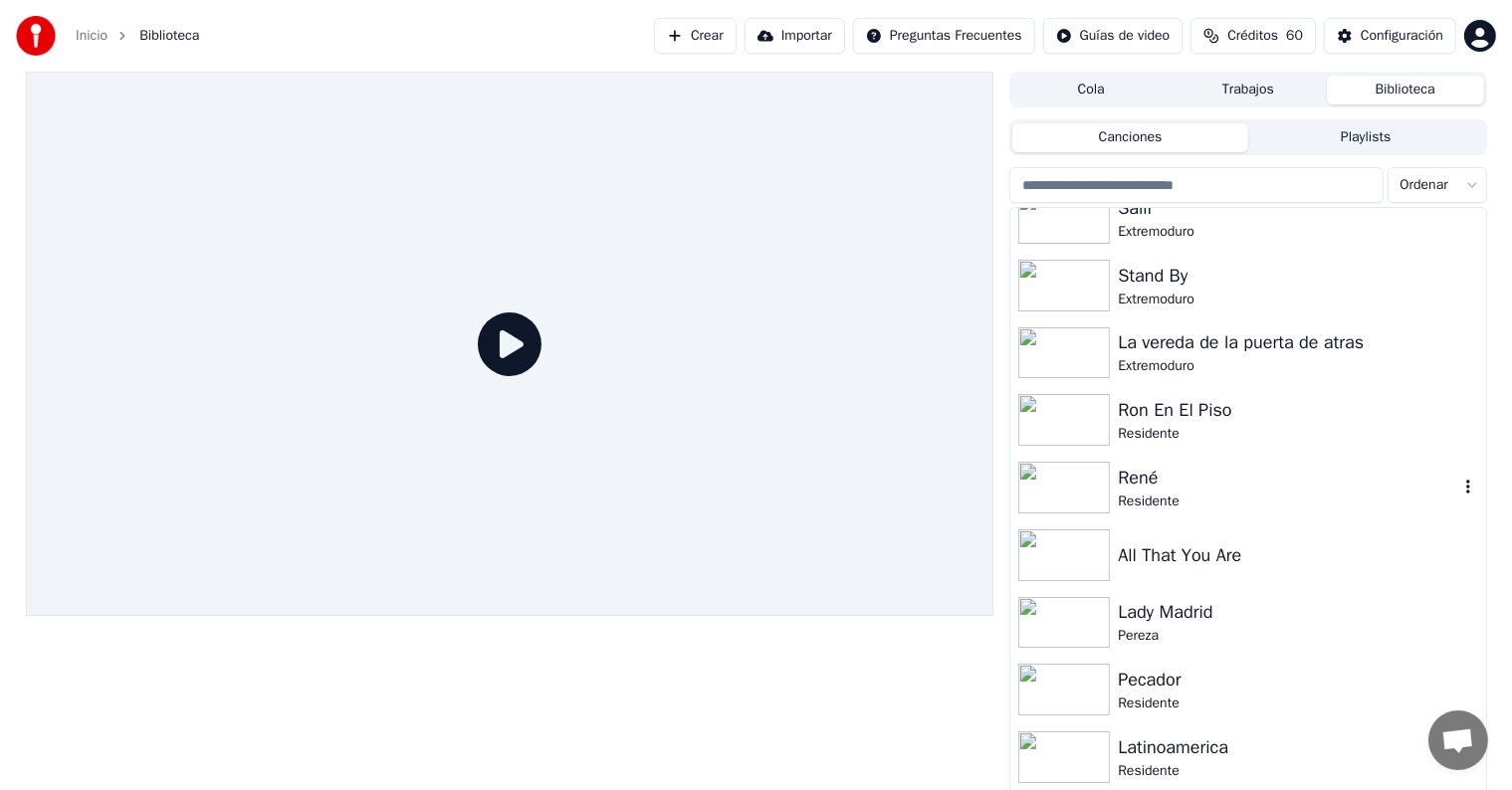 click on "René" at bounding box center (1287, 478) 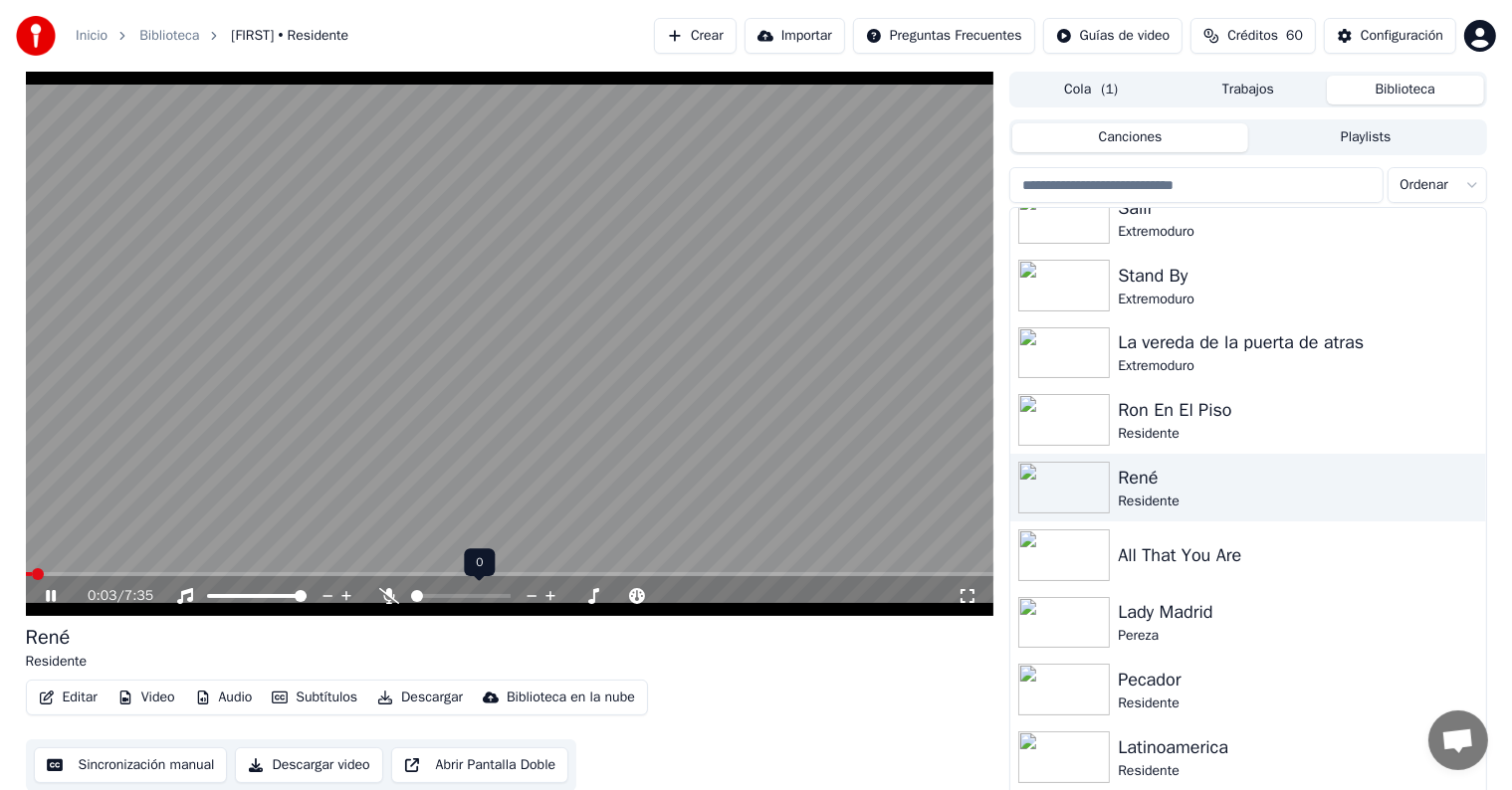 click 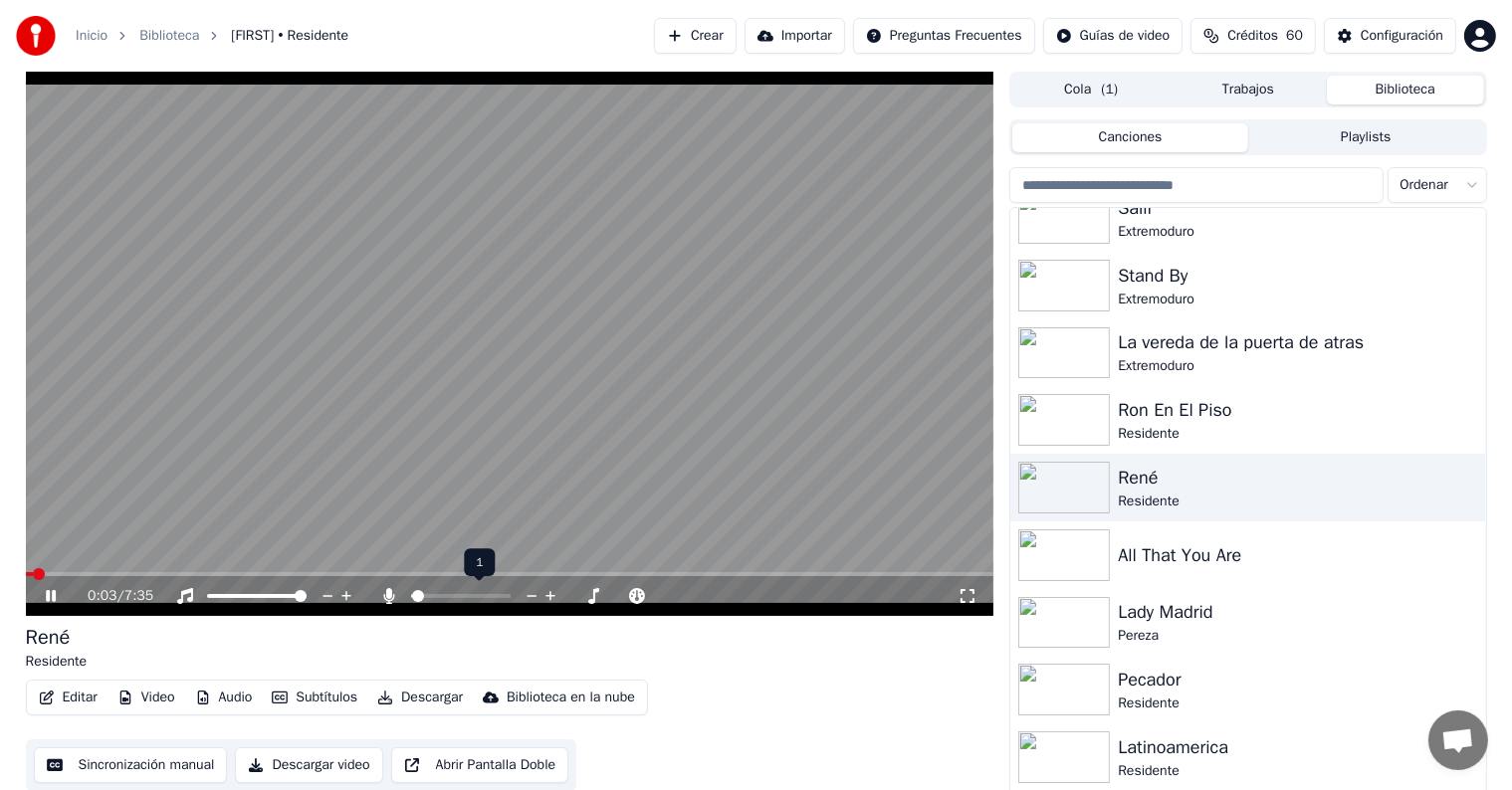 click 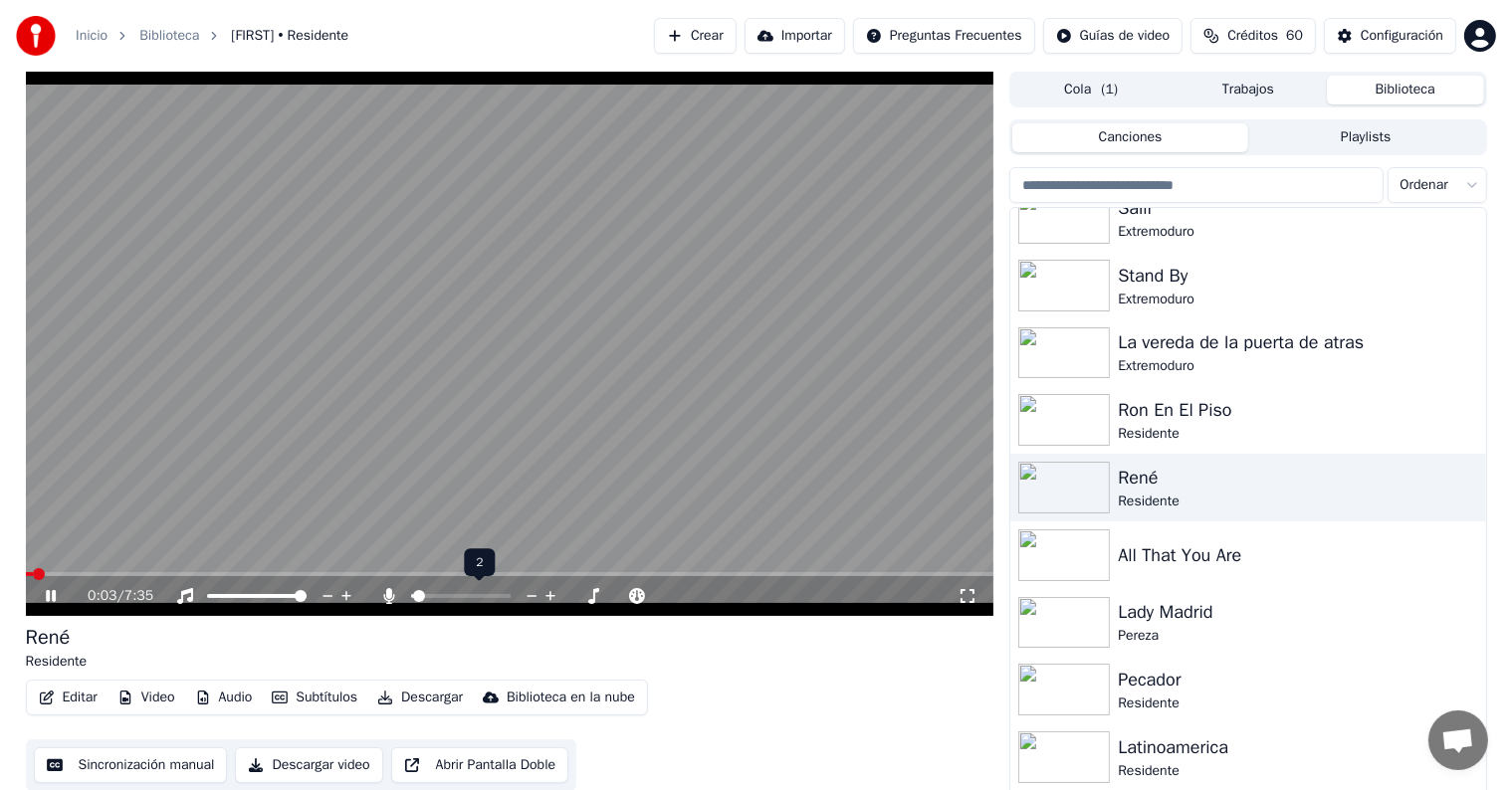 click 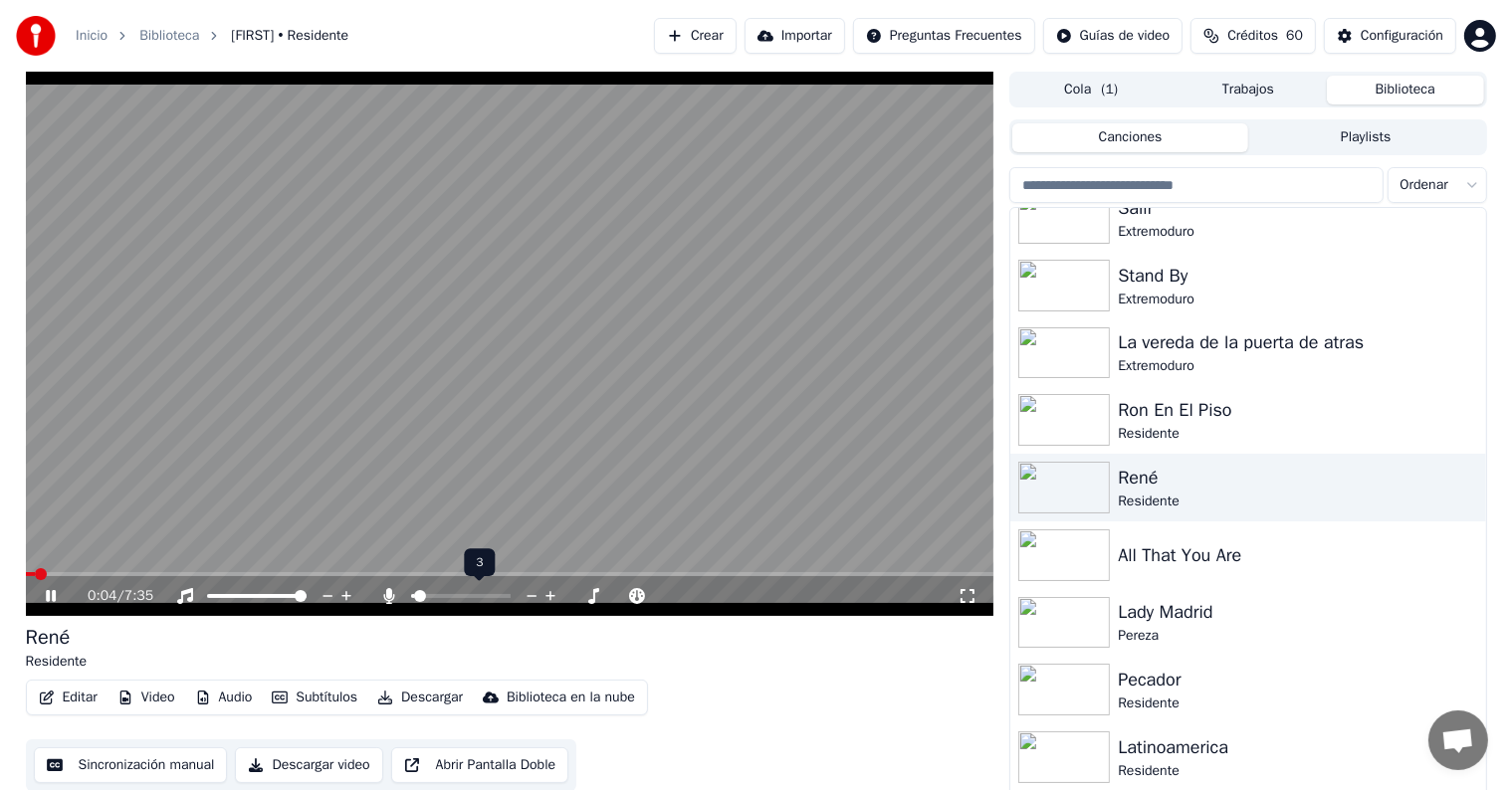 click 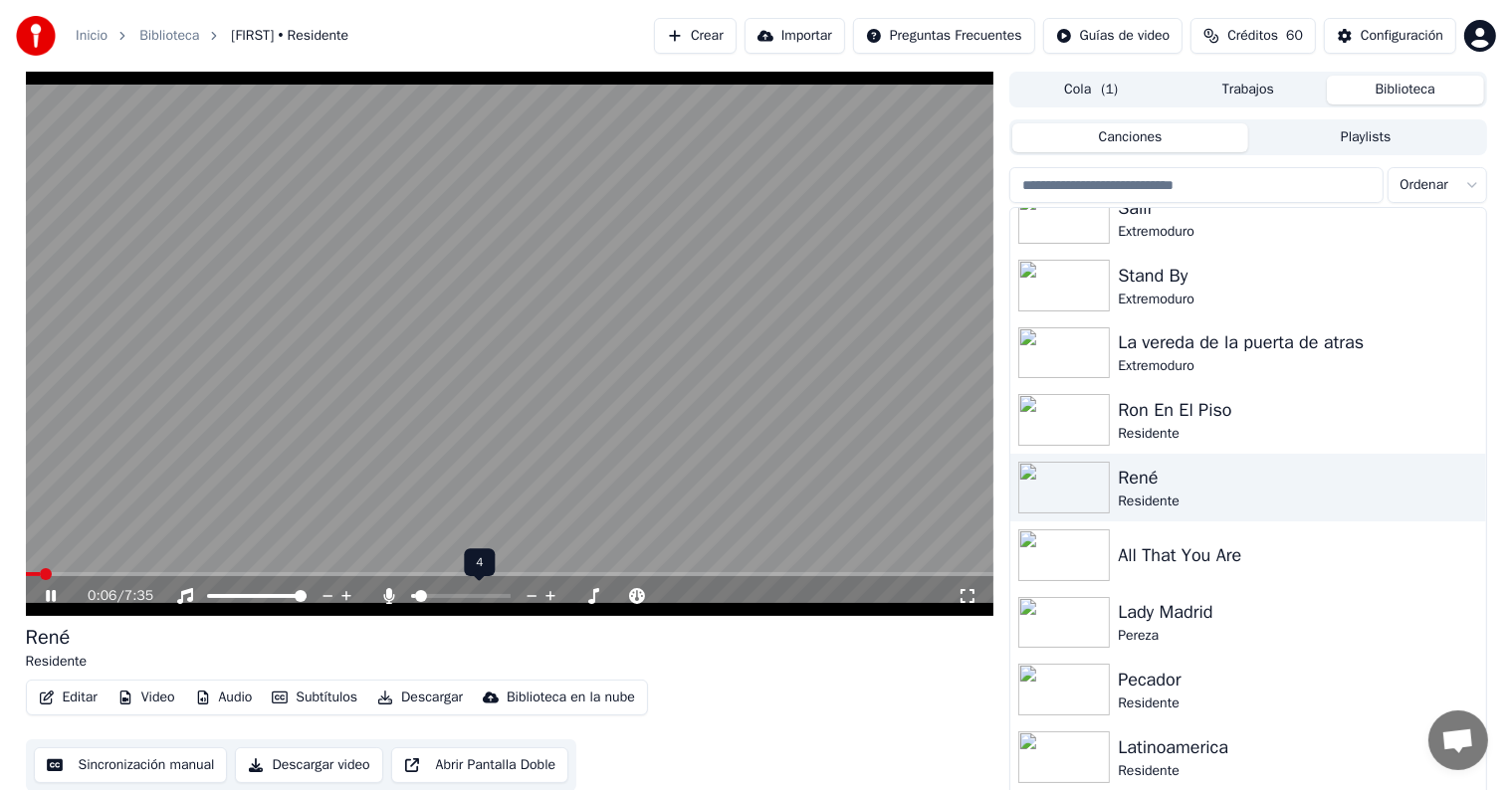 click 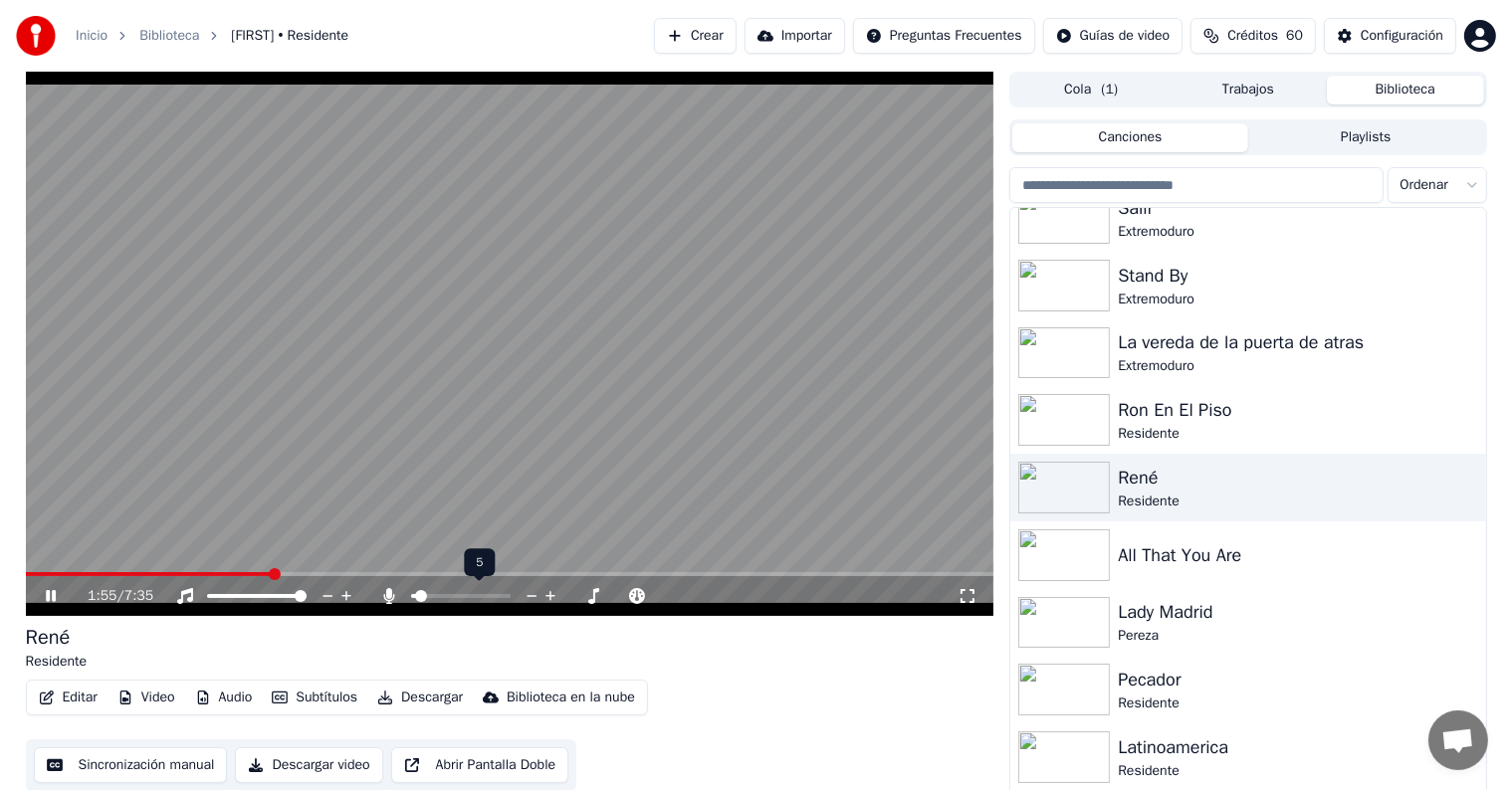 click 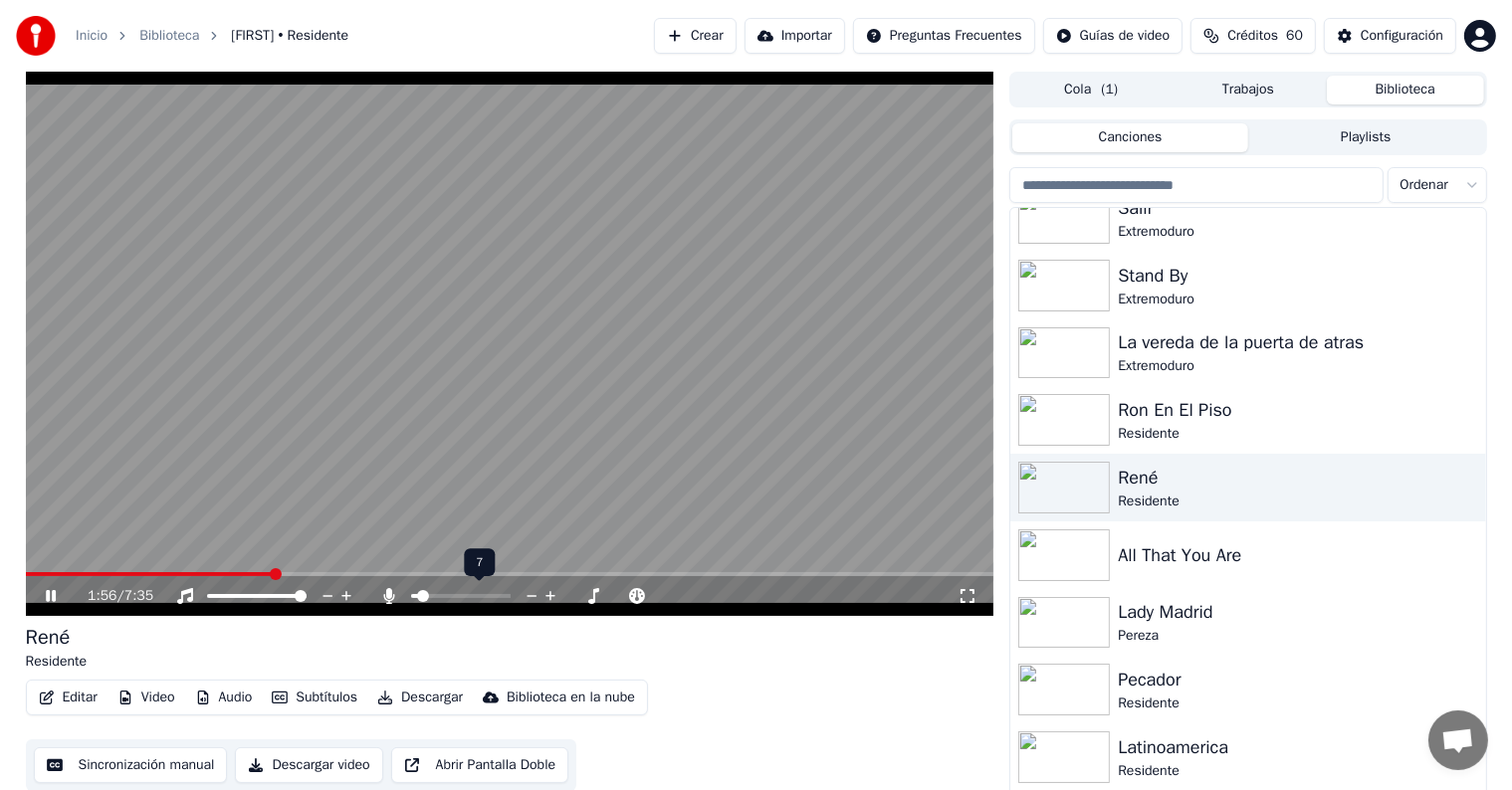 click 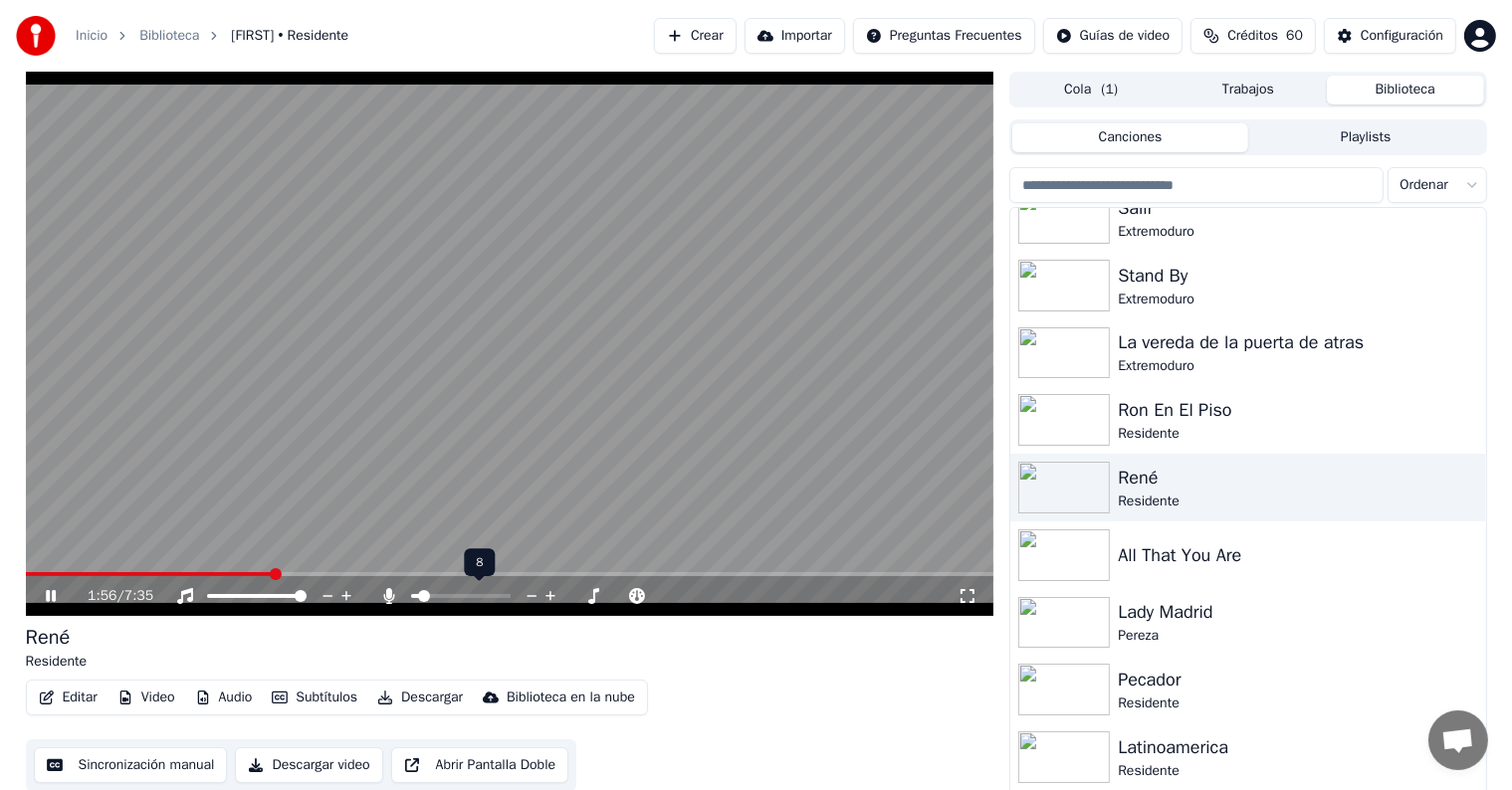 click 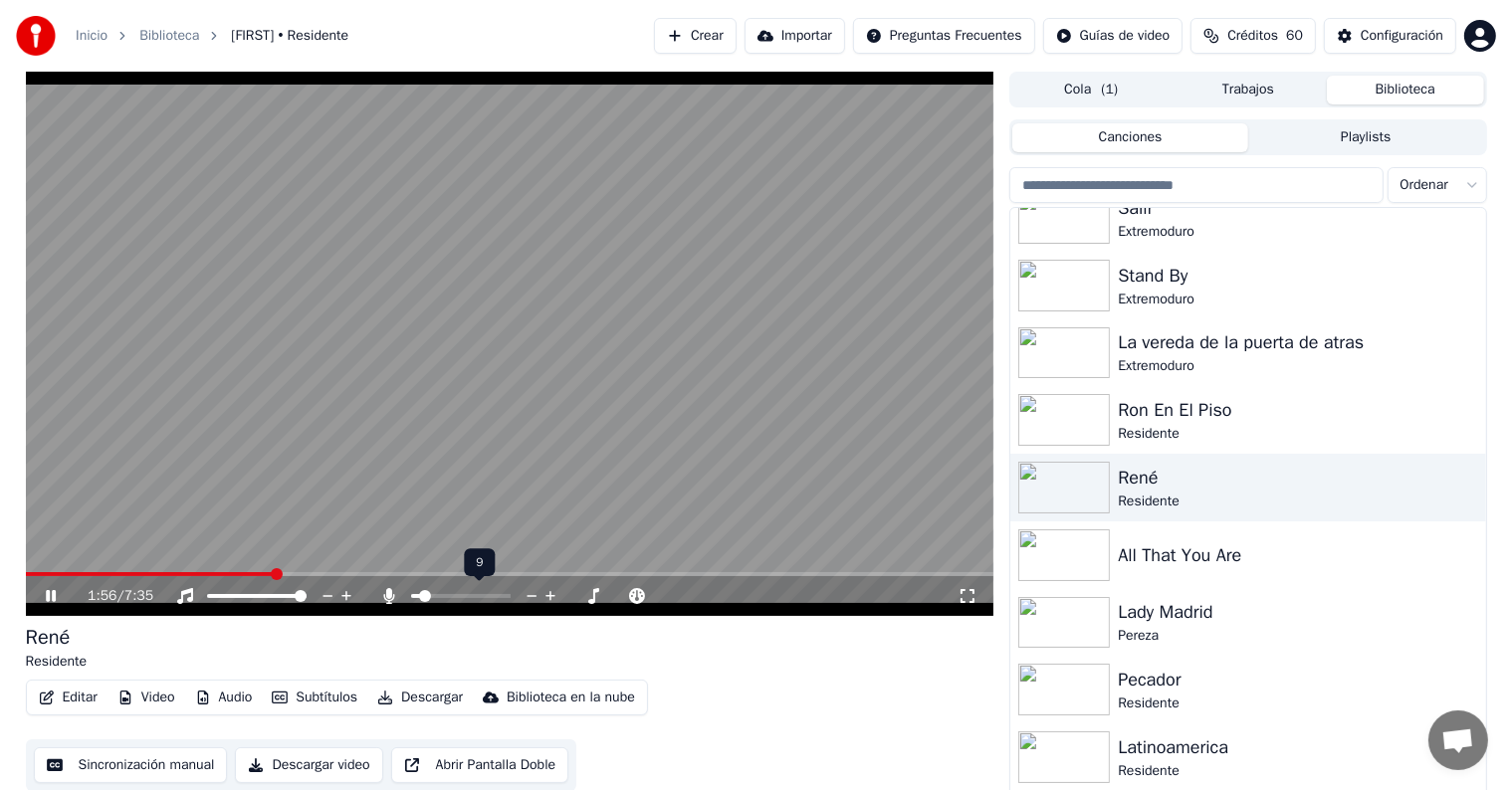 click 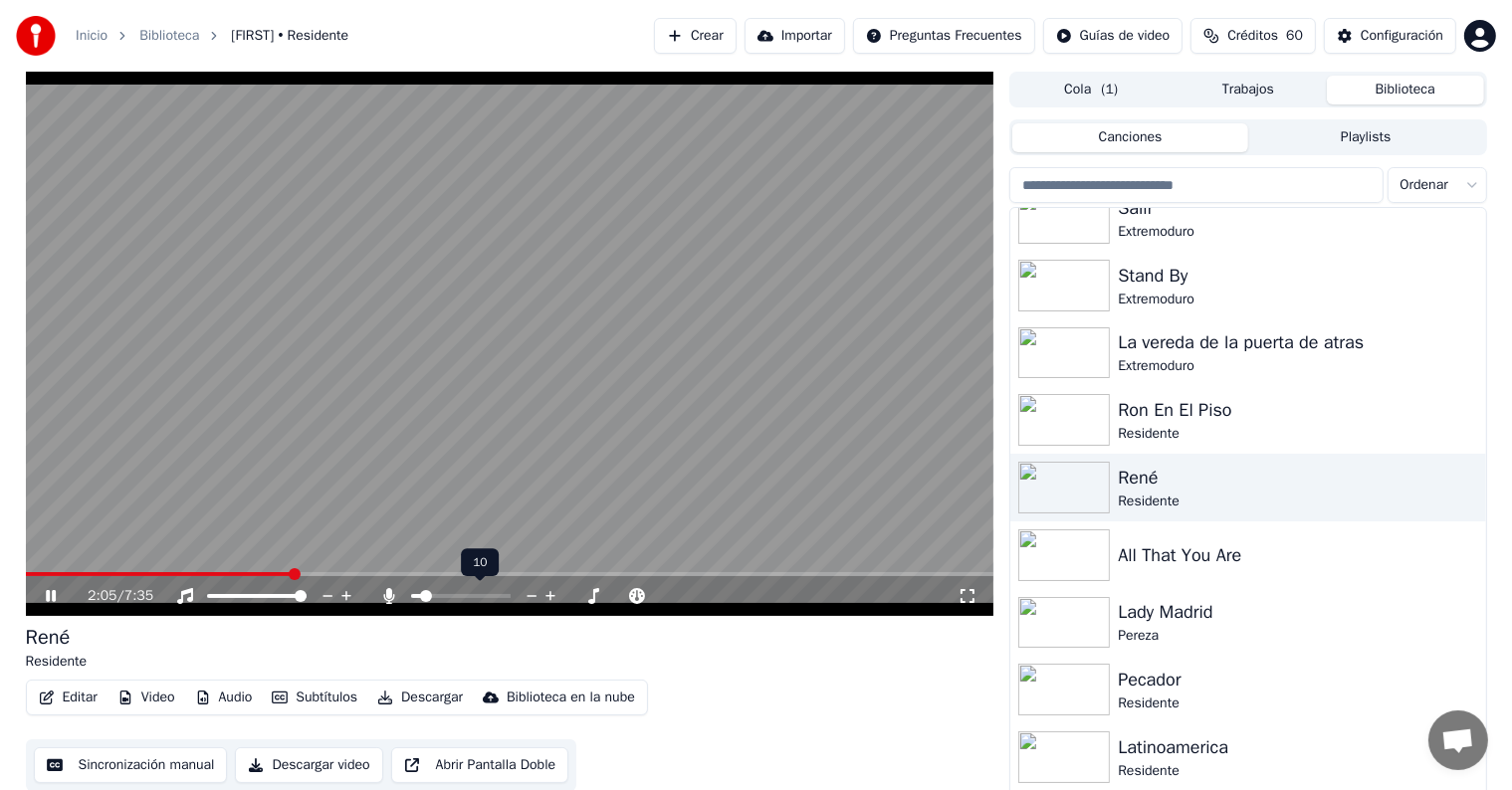 click 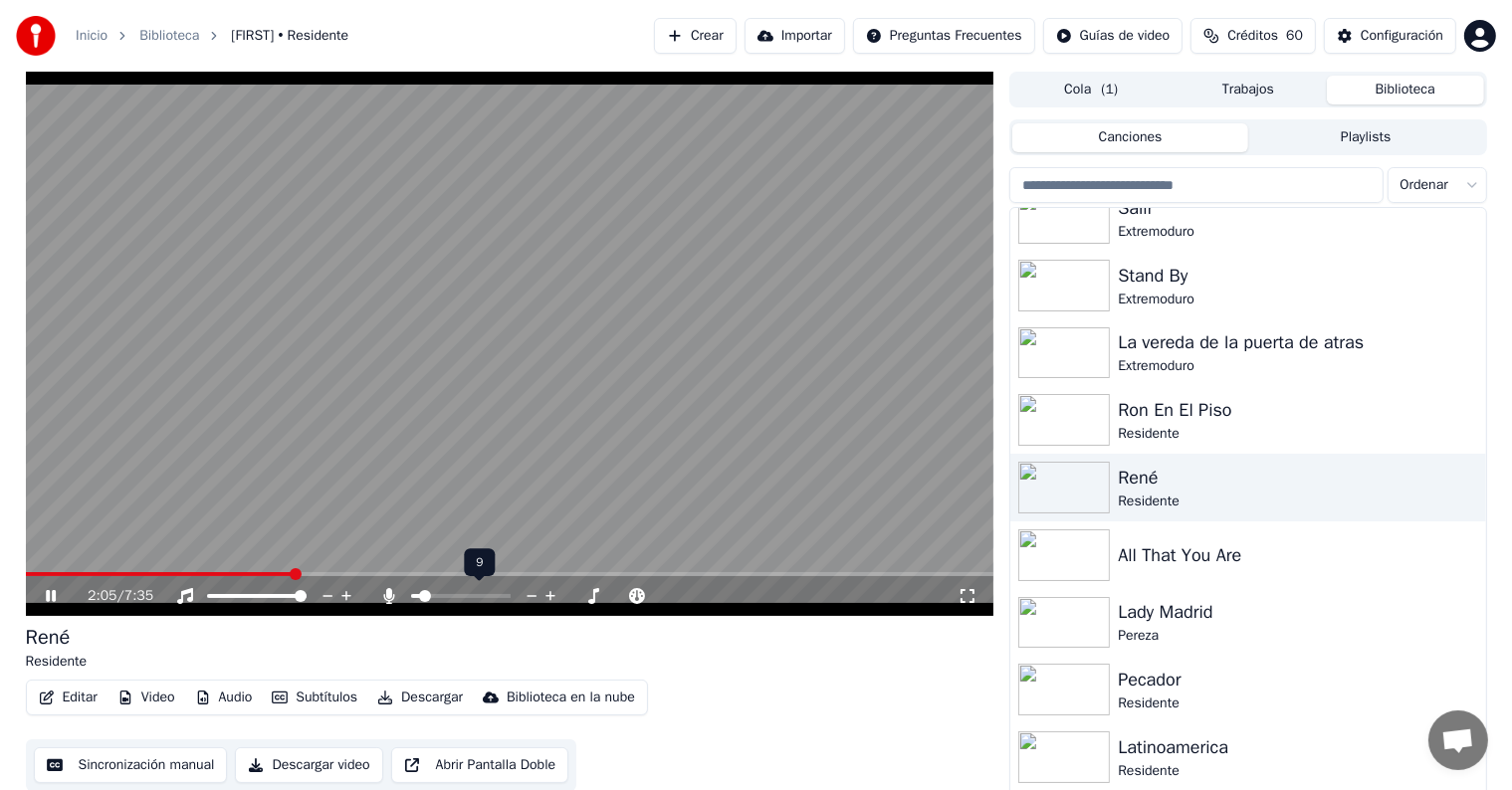 click 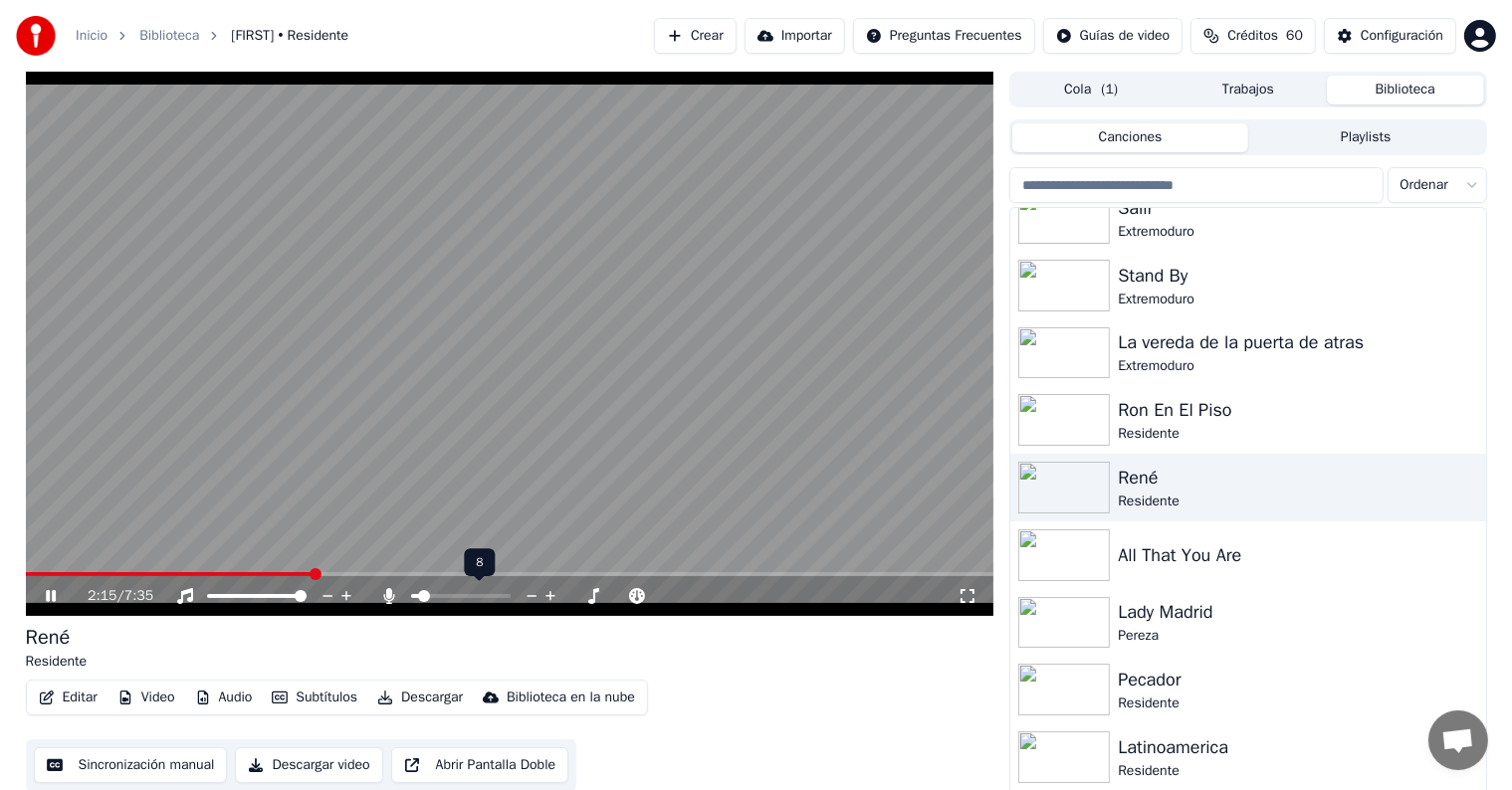 click 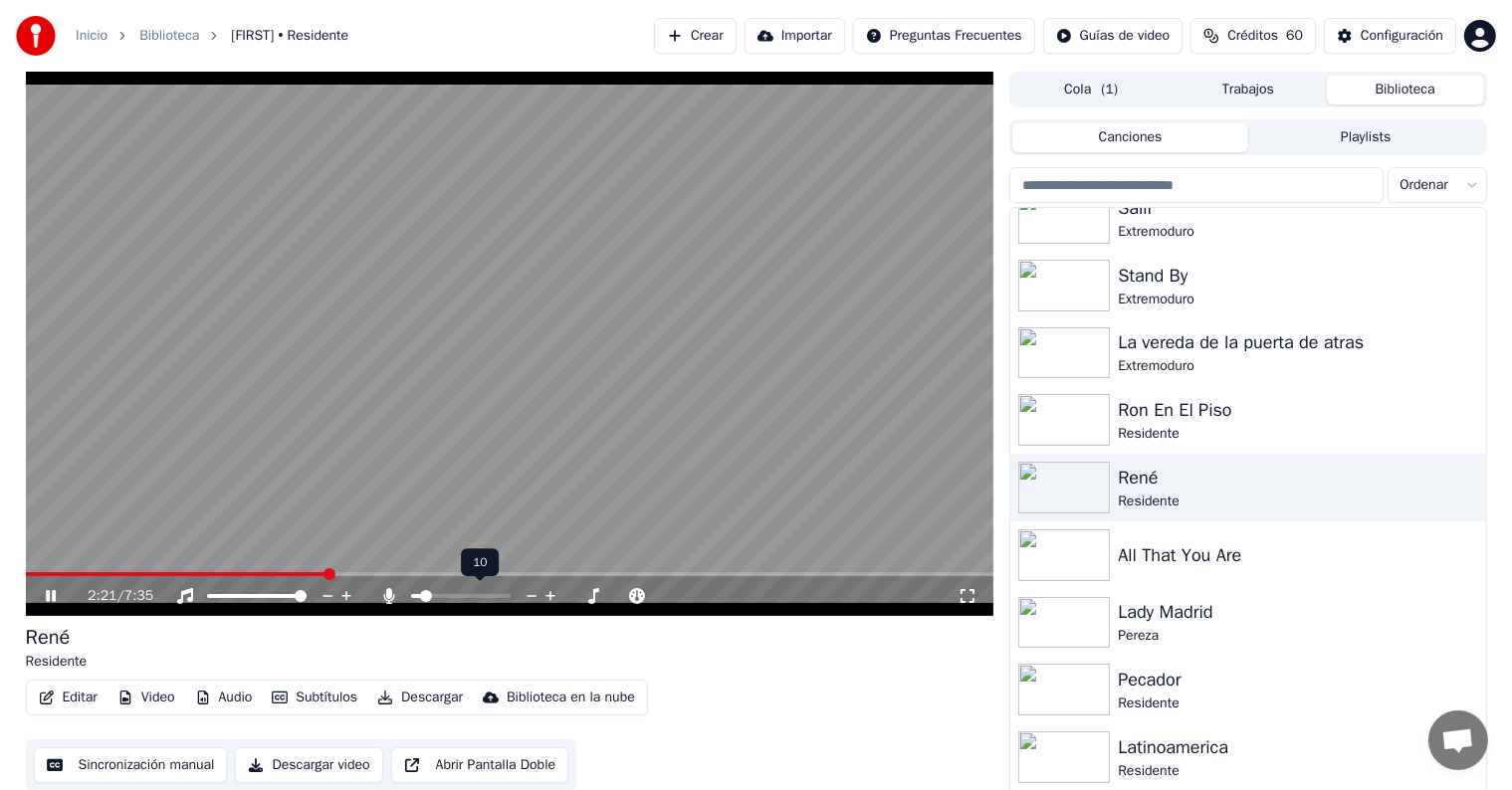 click 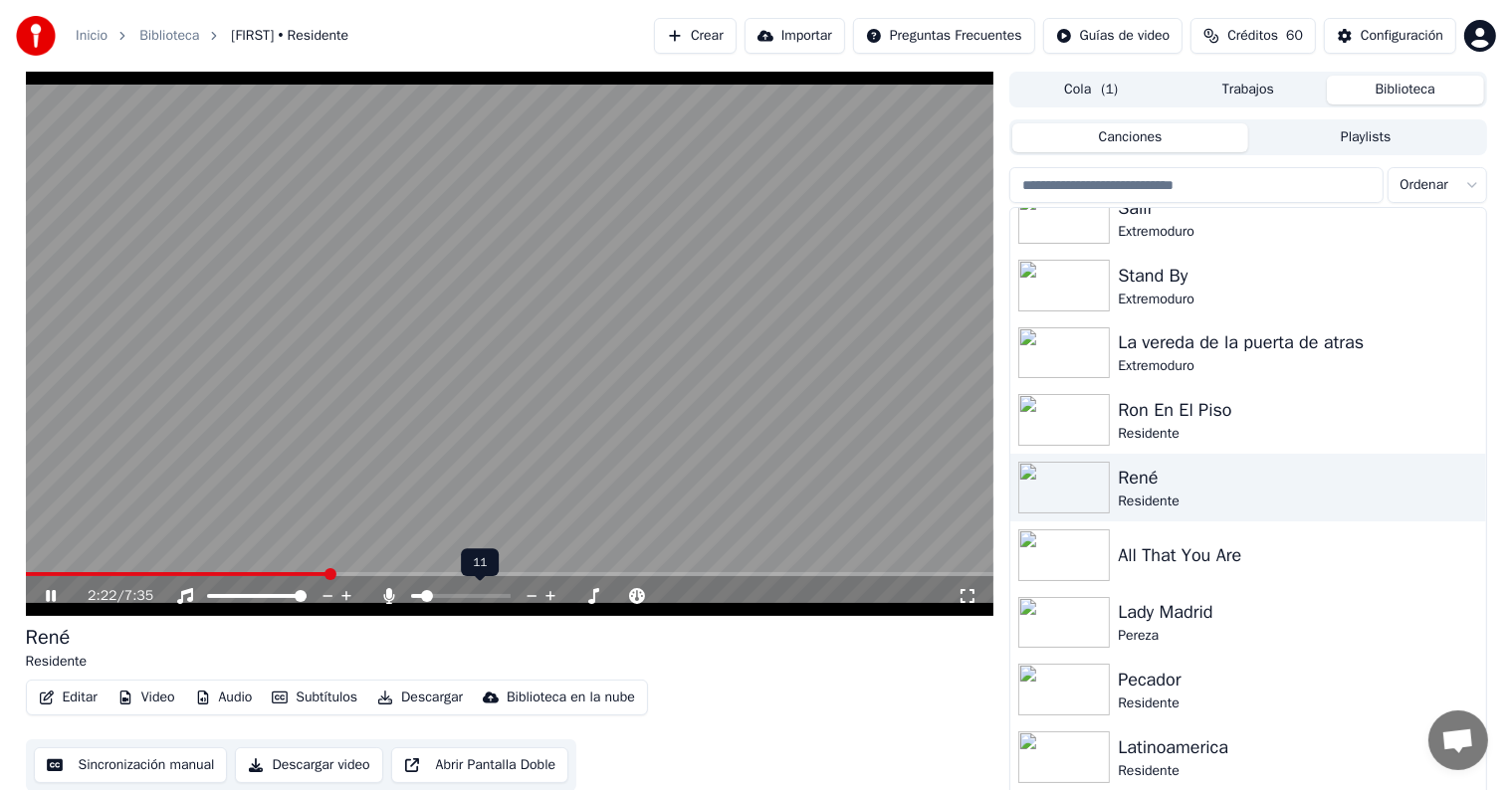 click 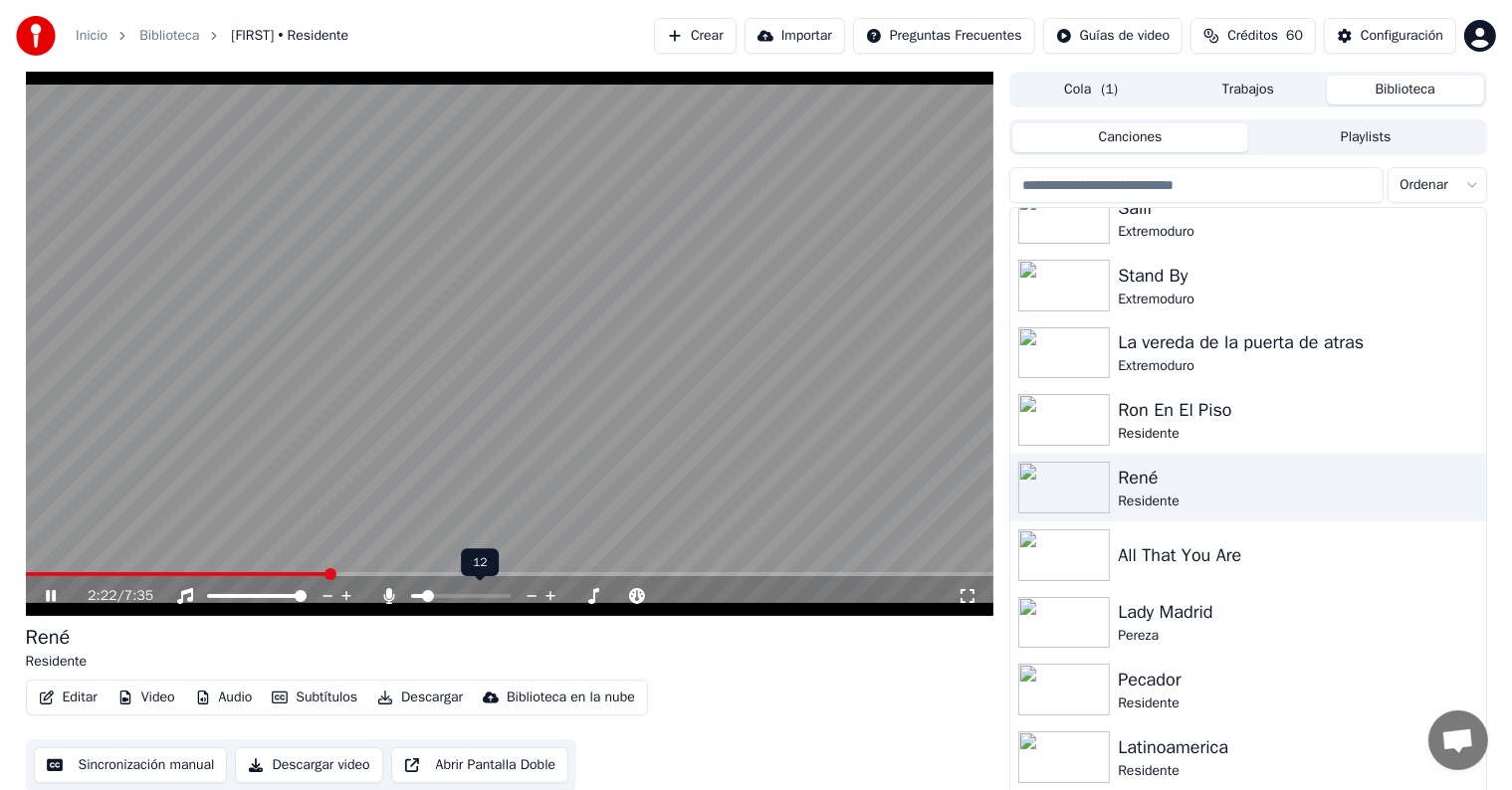 click 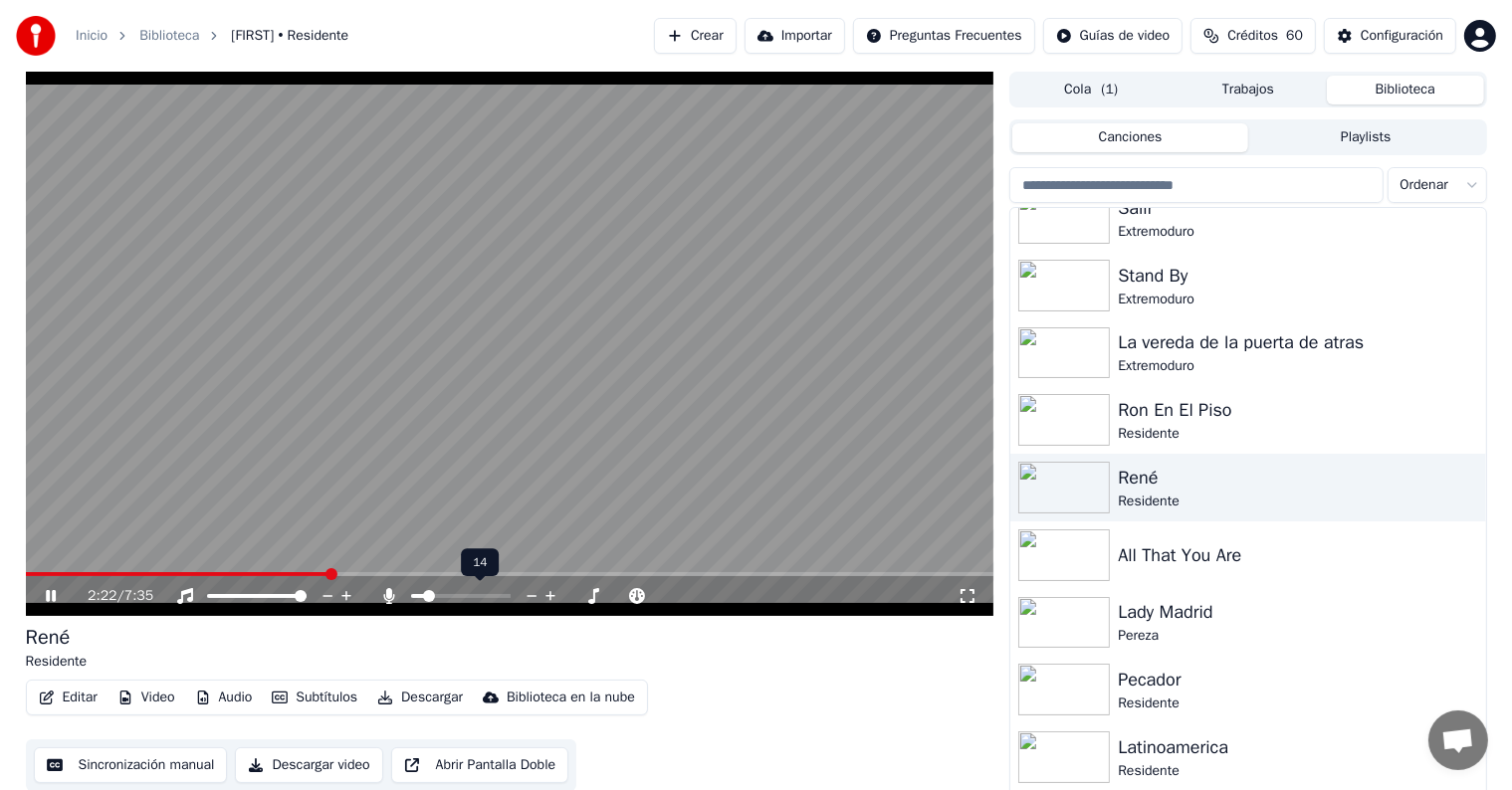 click 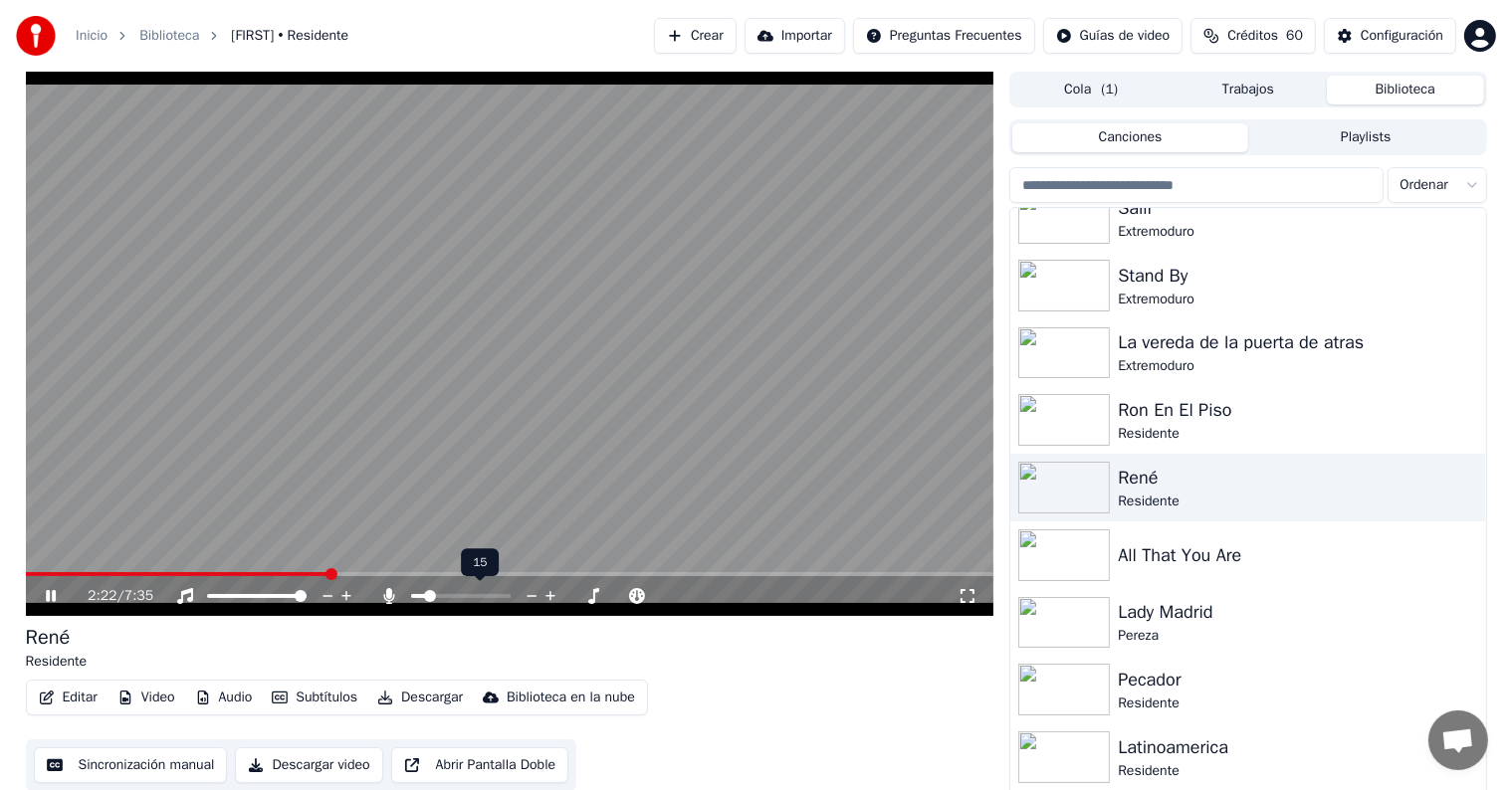 click 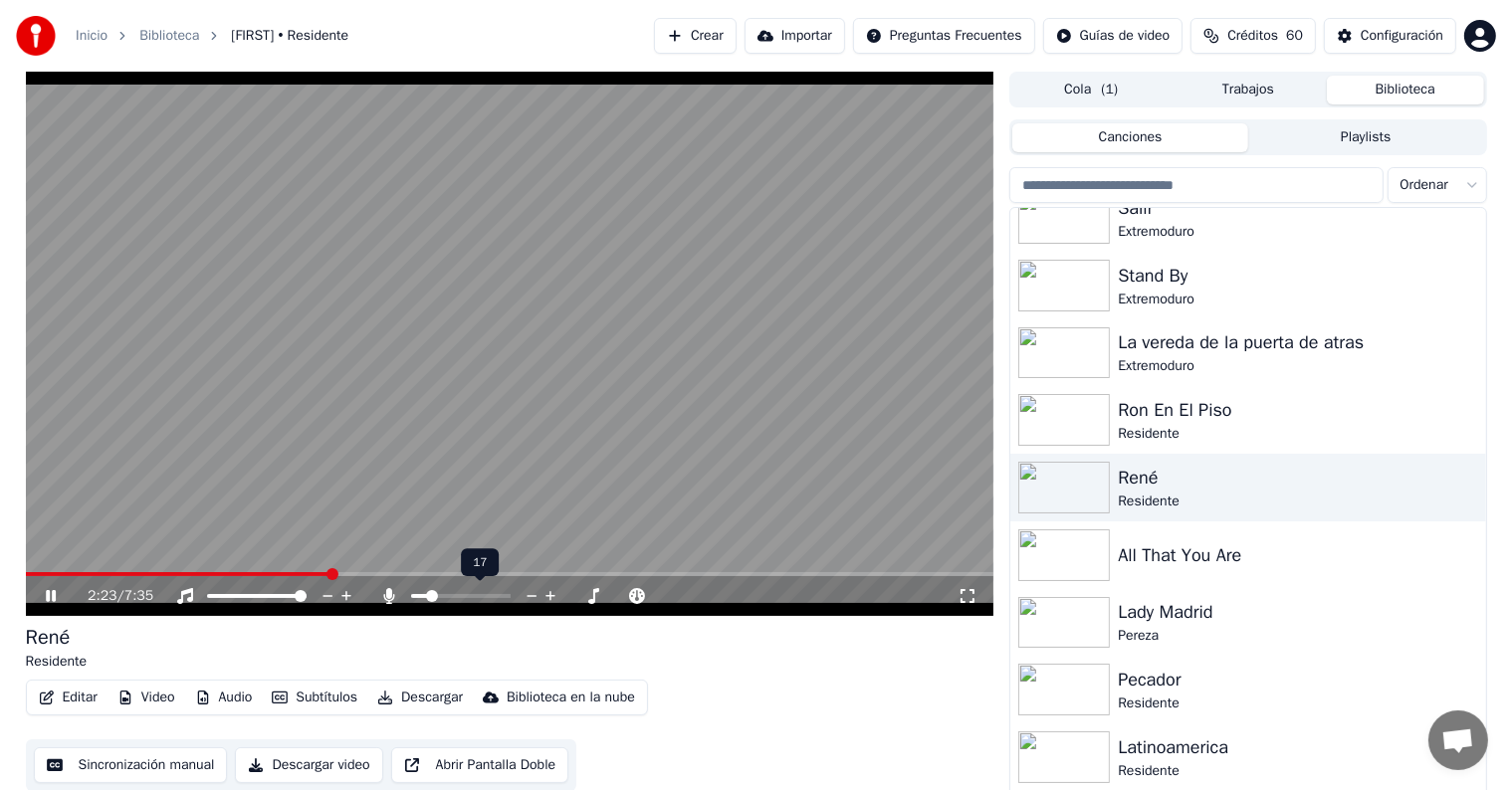 click 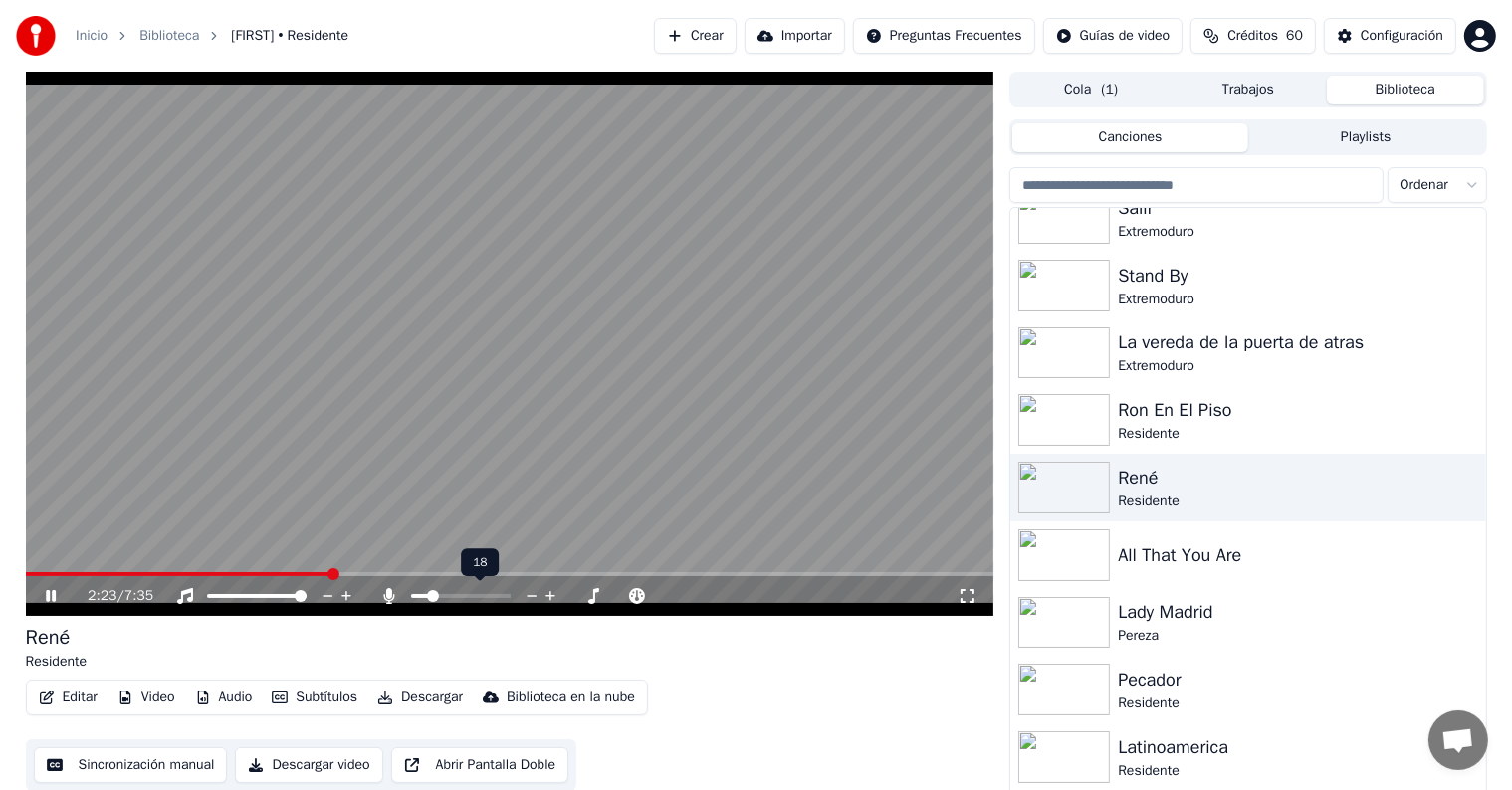 click 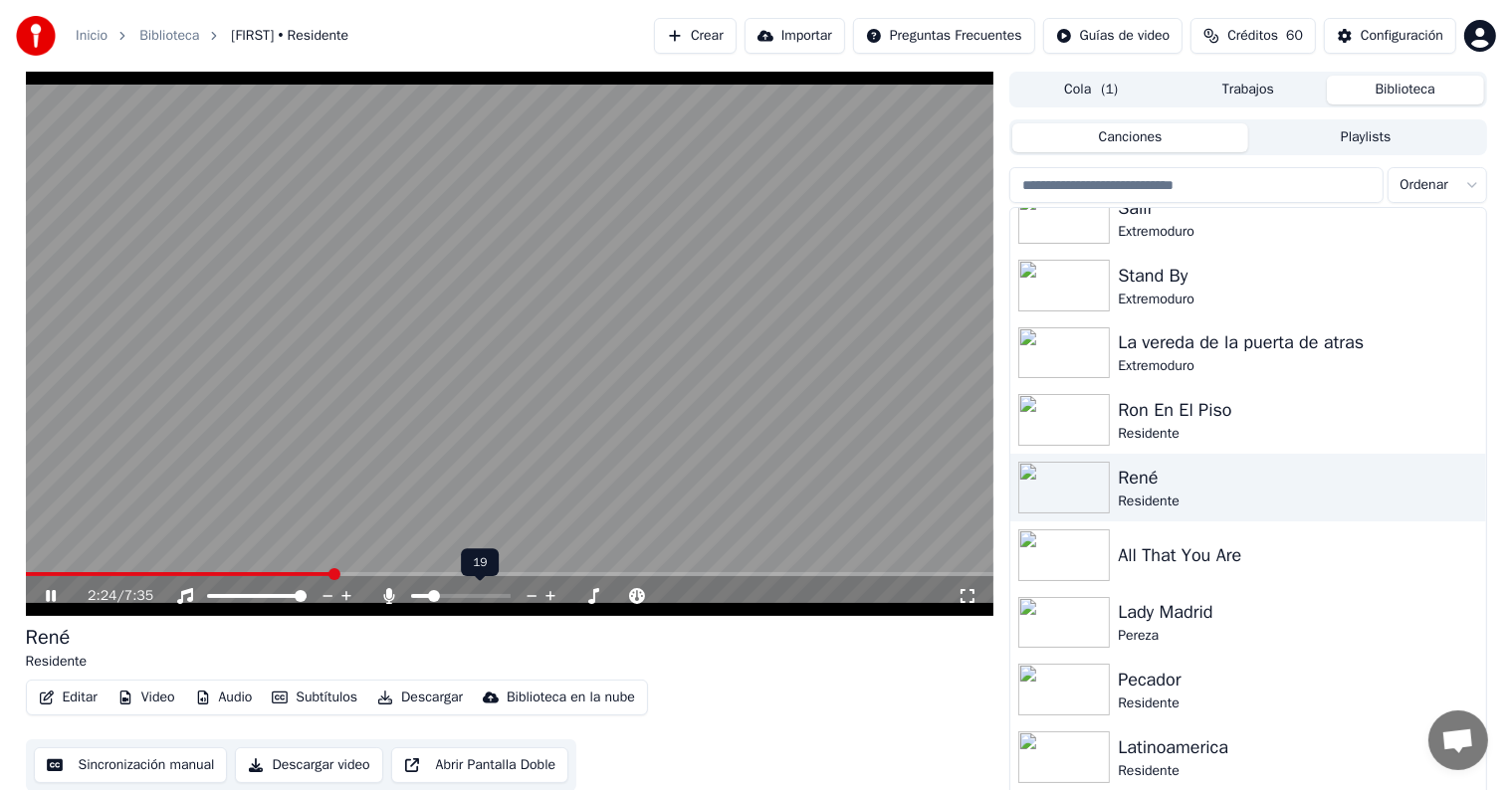 click 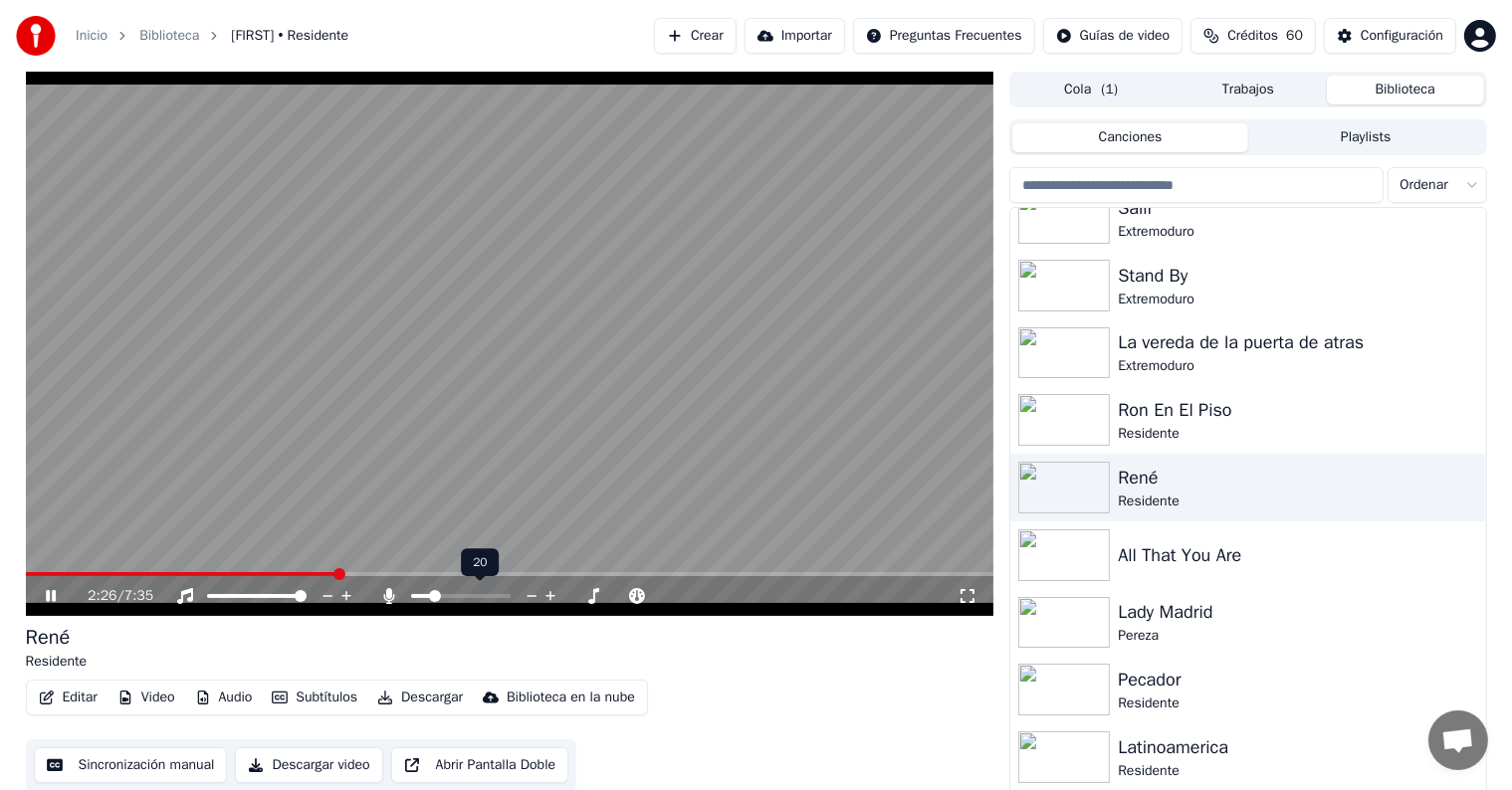 click 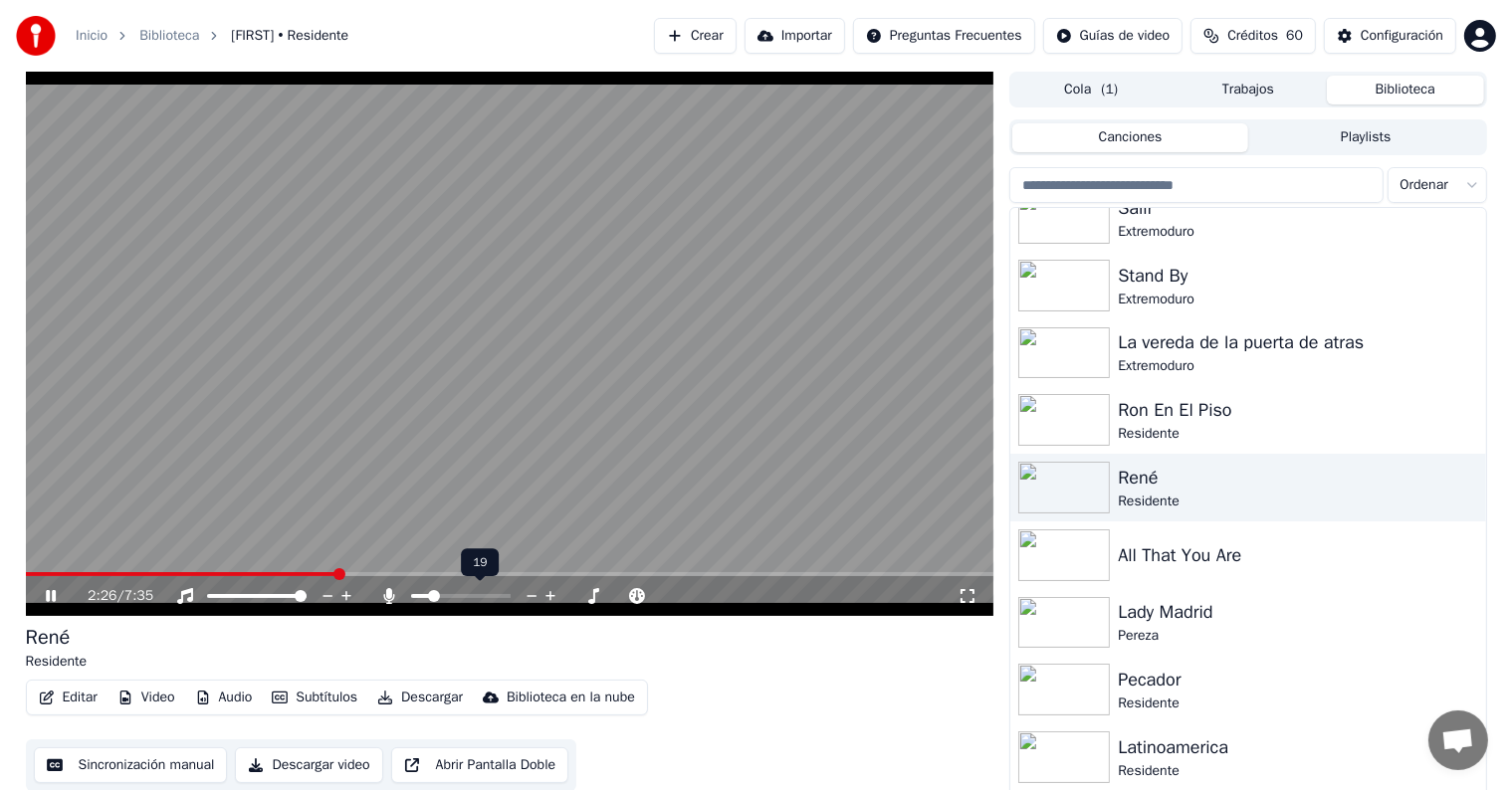 click 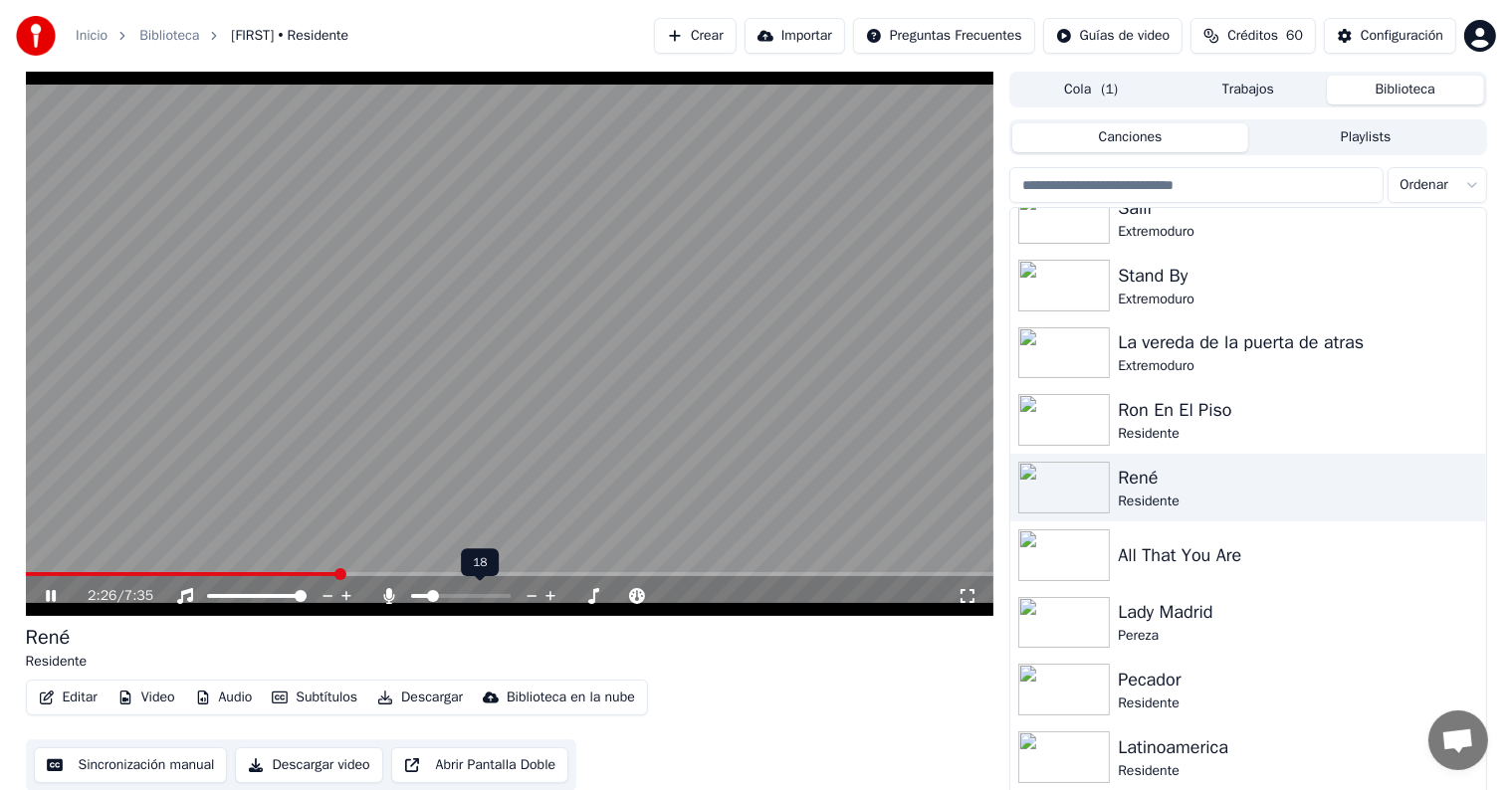 click 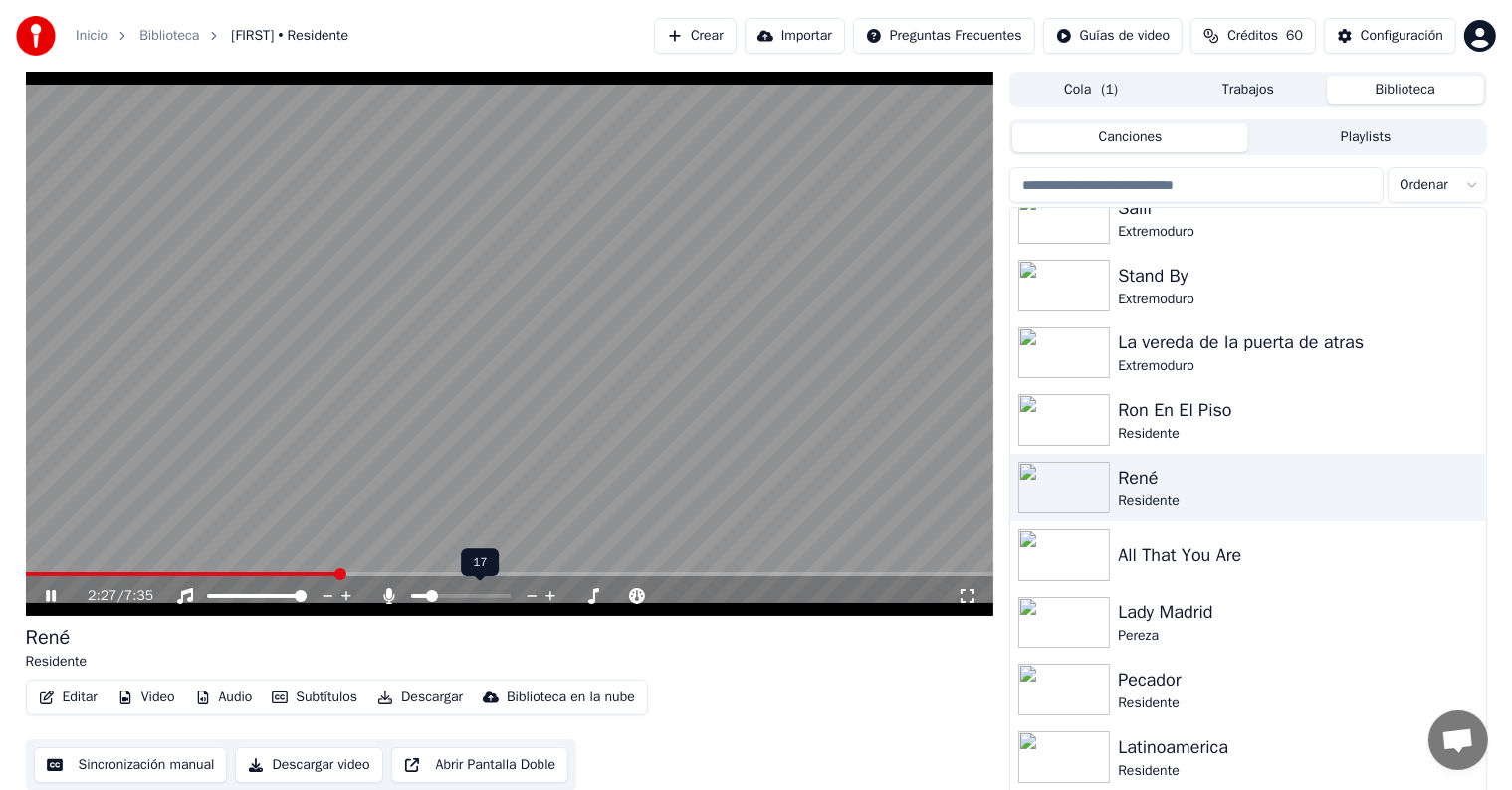 click 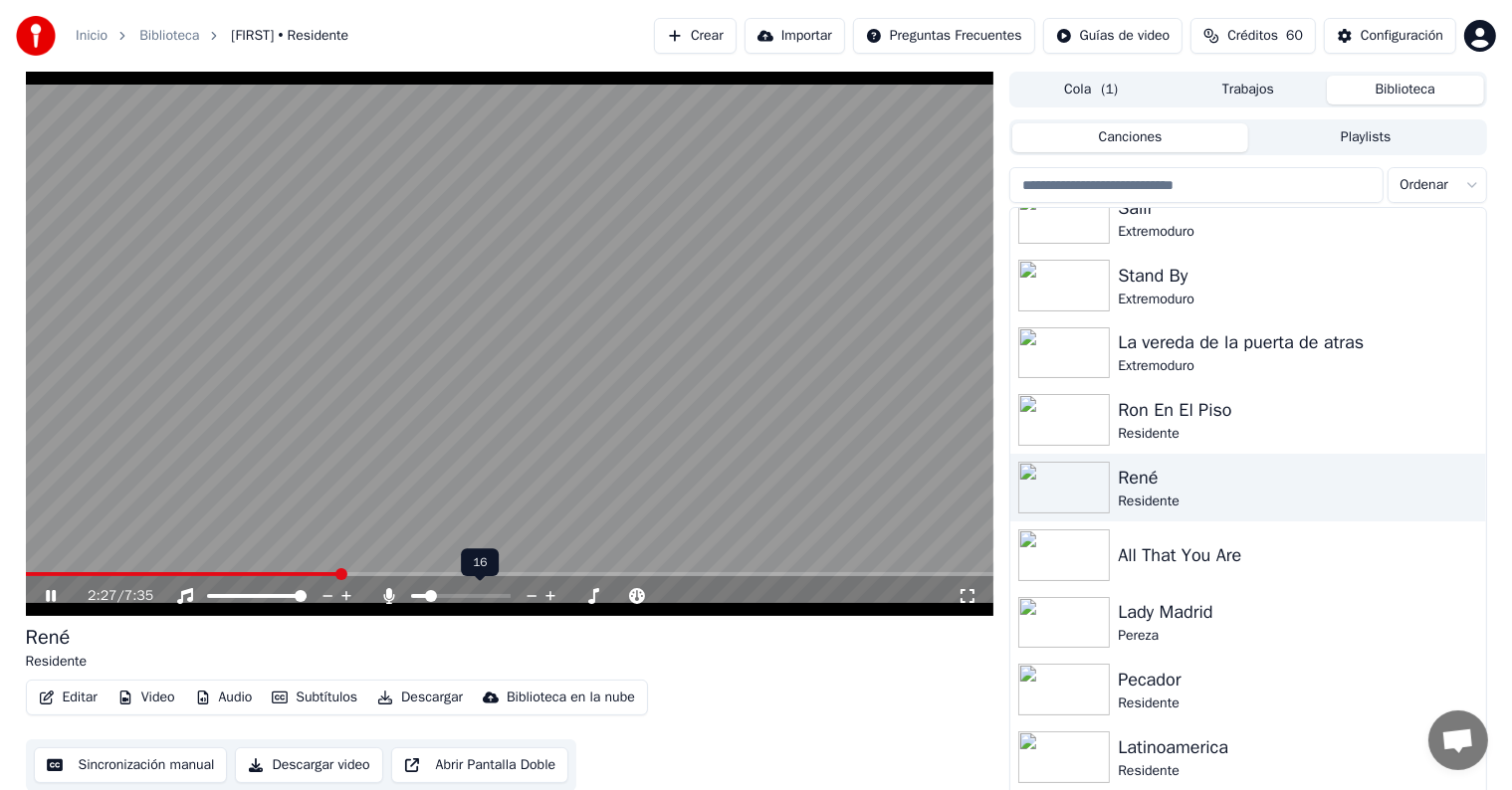 click 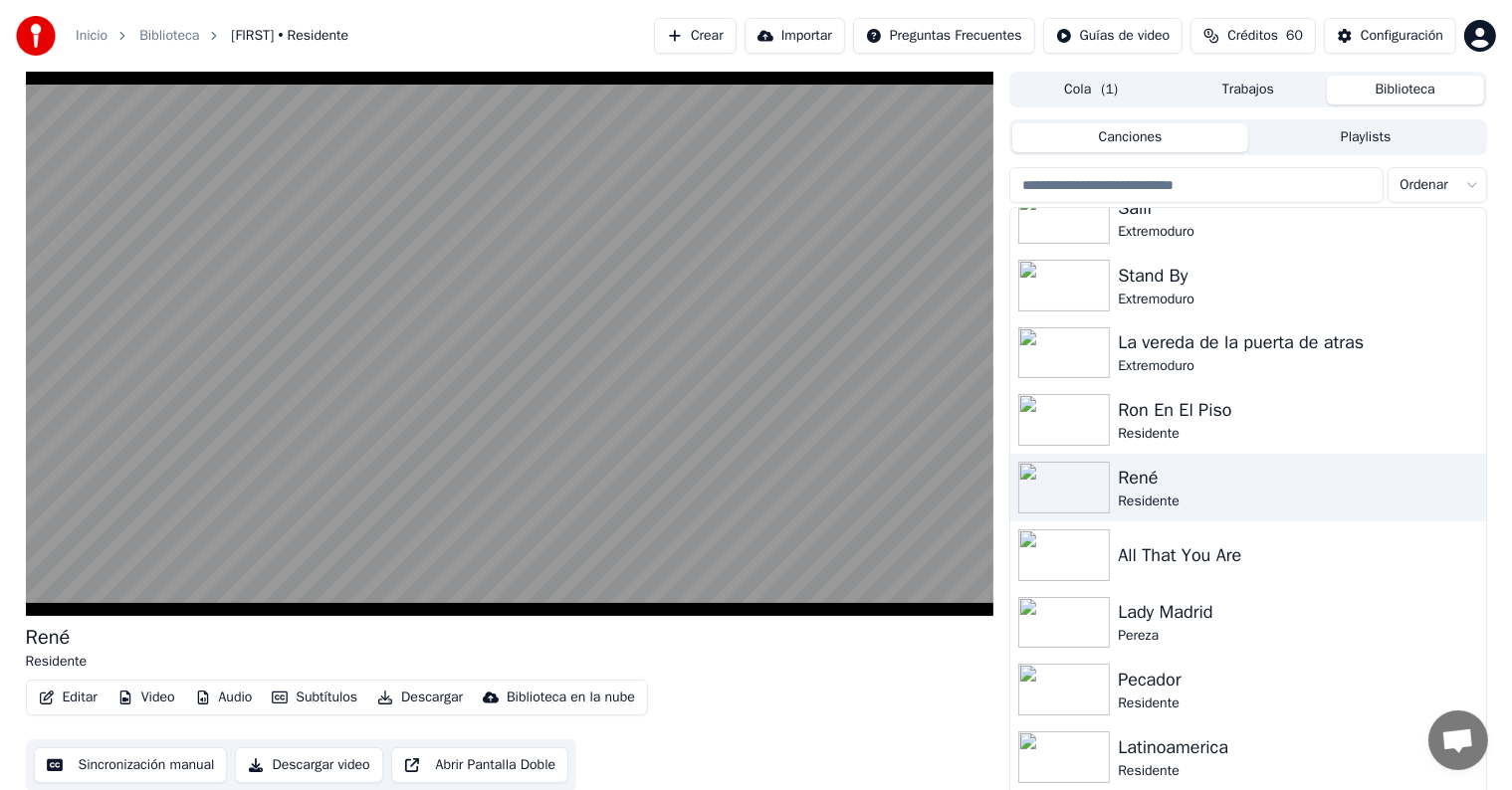 click on "Descargar" at bounding box center [420, 697] 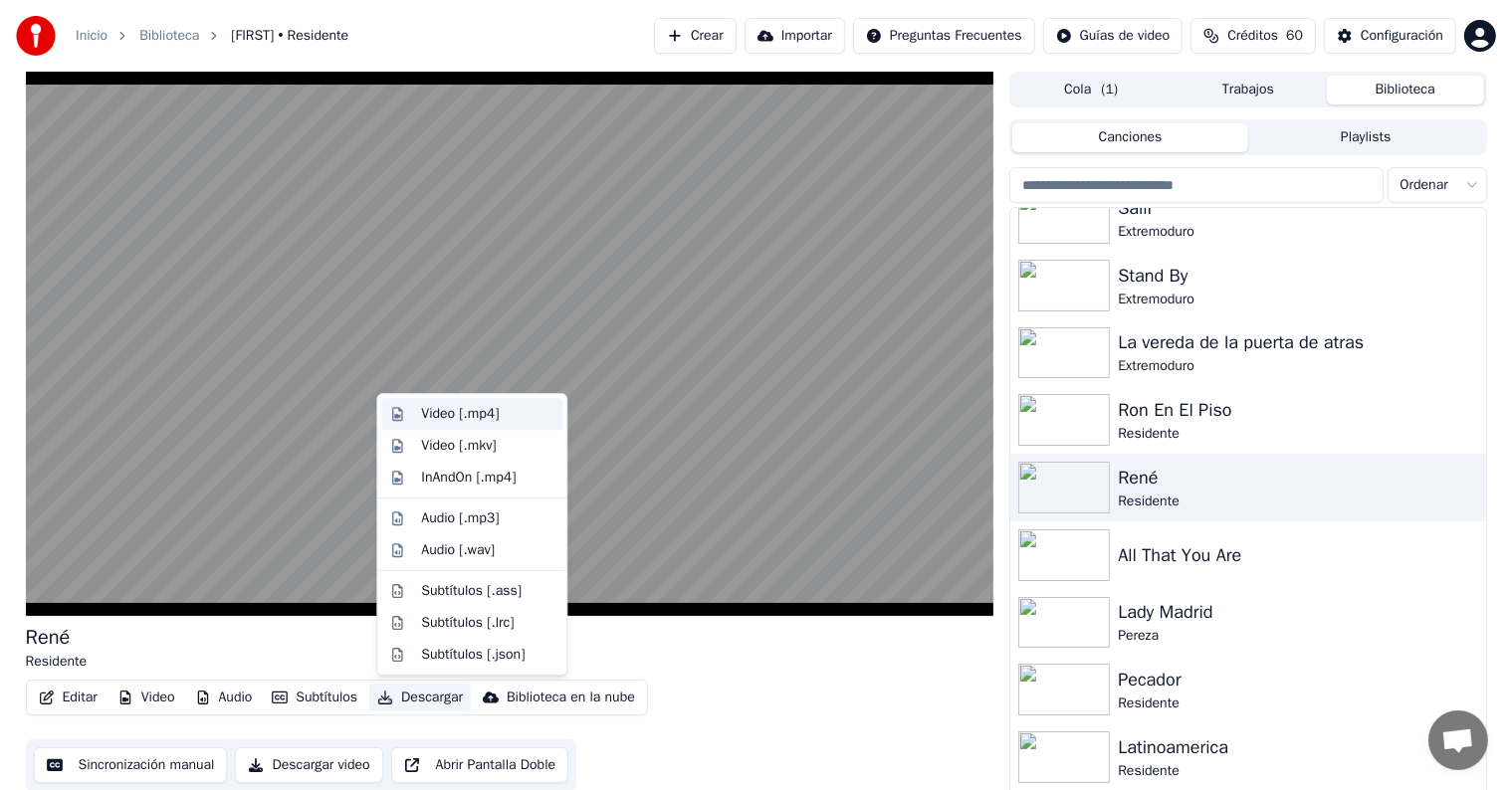 click on "Video [.mp4]" at bounding box center [472, 414] 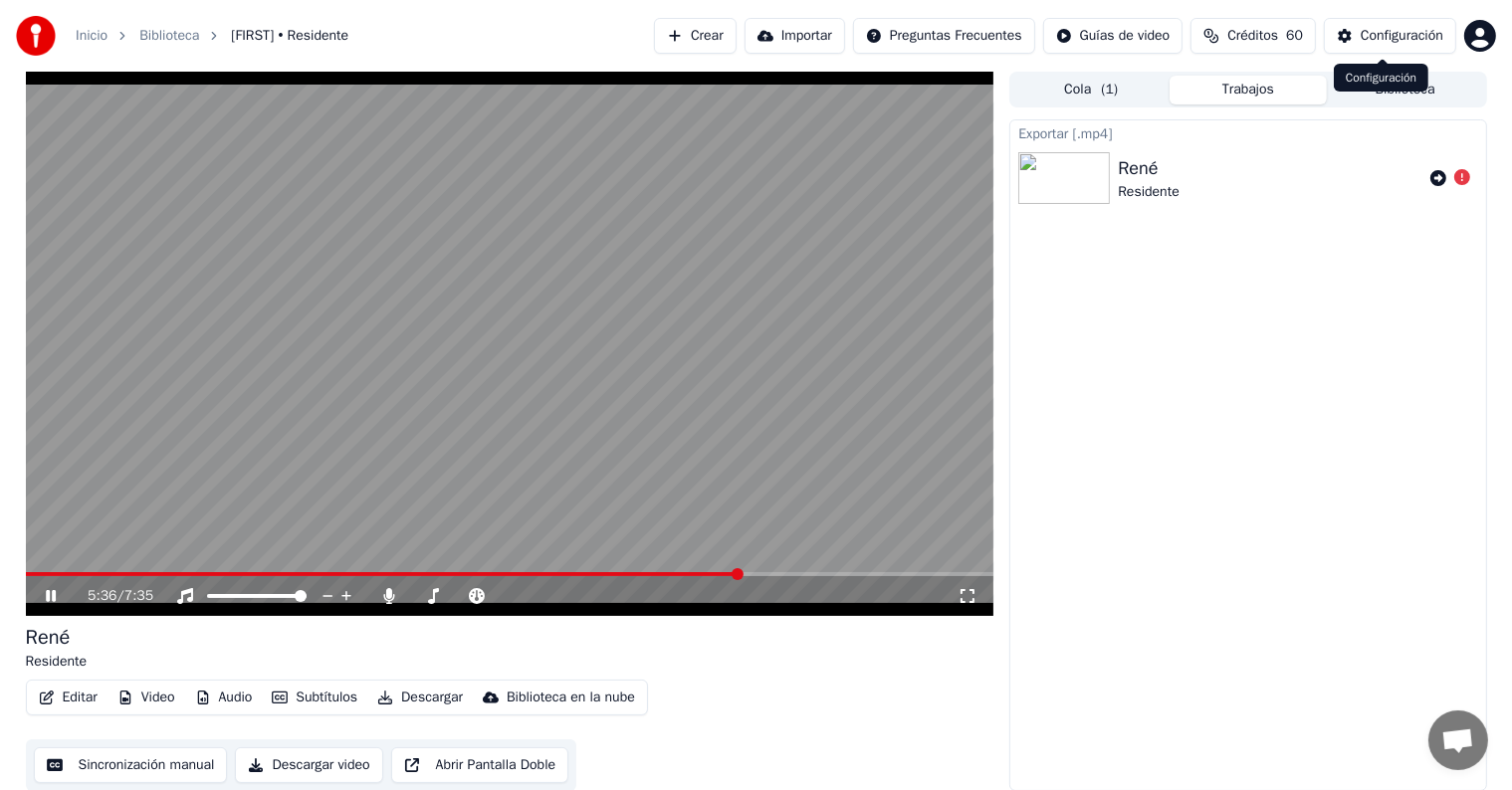 click on "Configuración" at bounding box center [1390, 36] 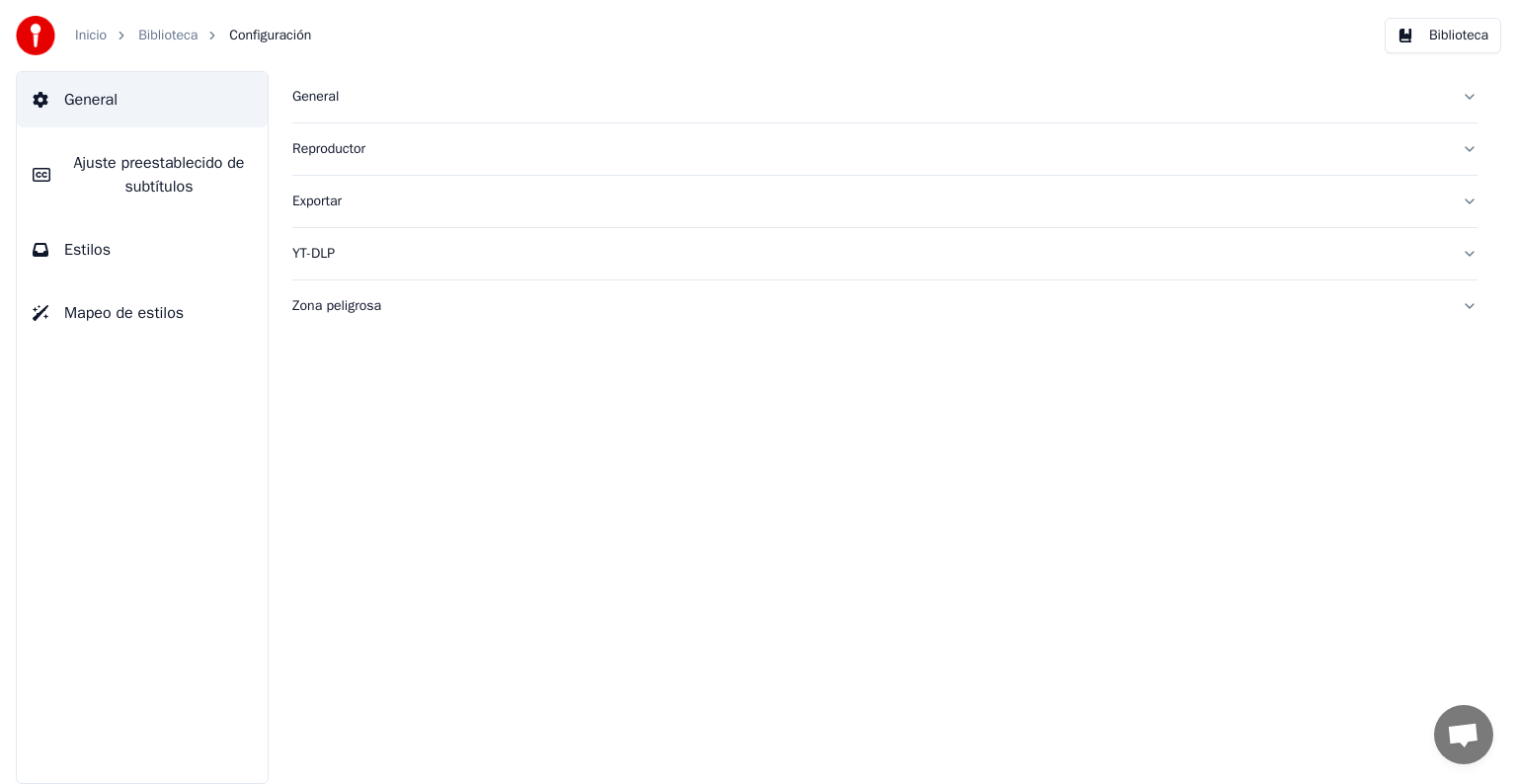 click on "Exportar" at bounding box center (885, 201) 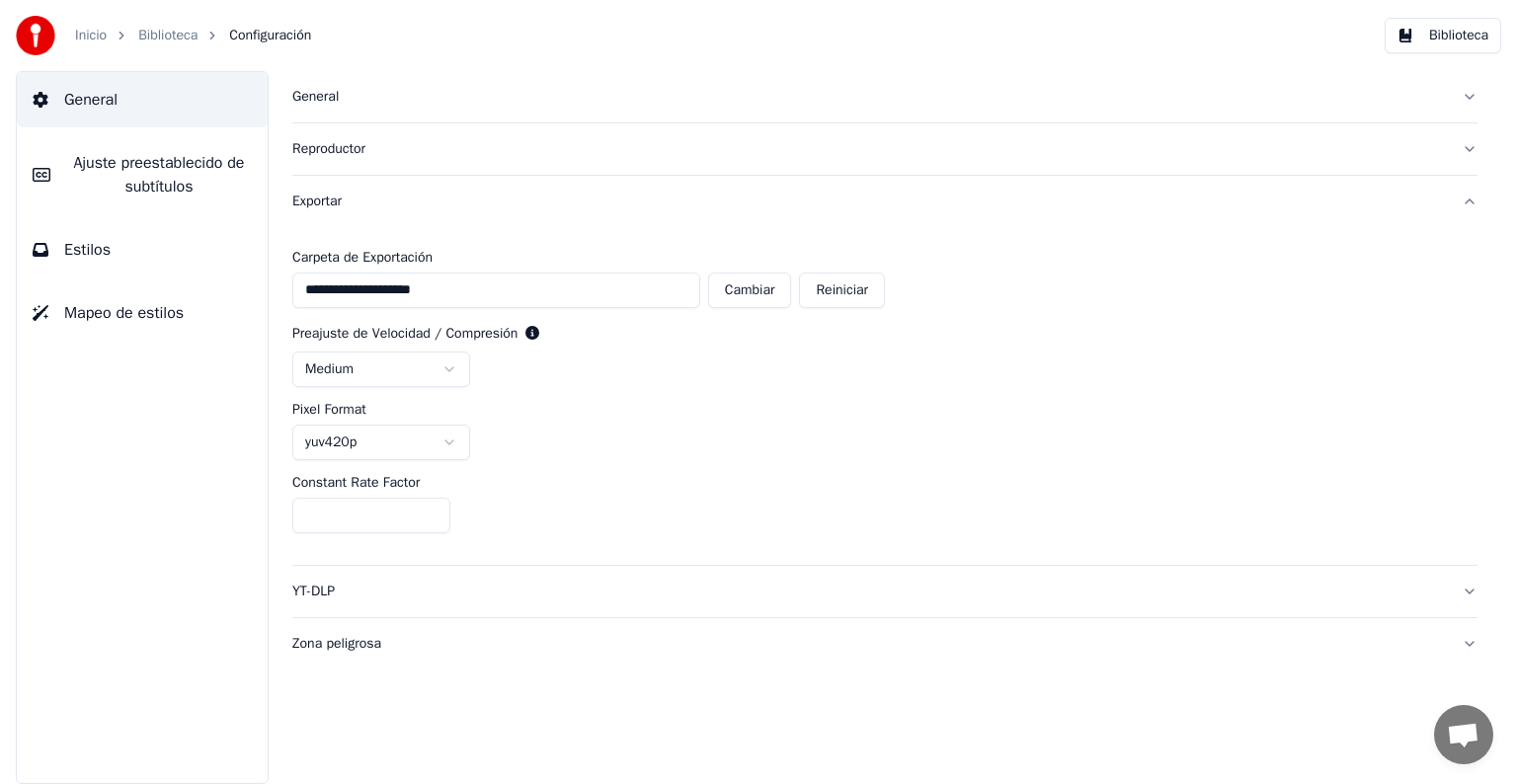 click on "**********" at bounding box center (758, 392) 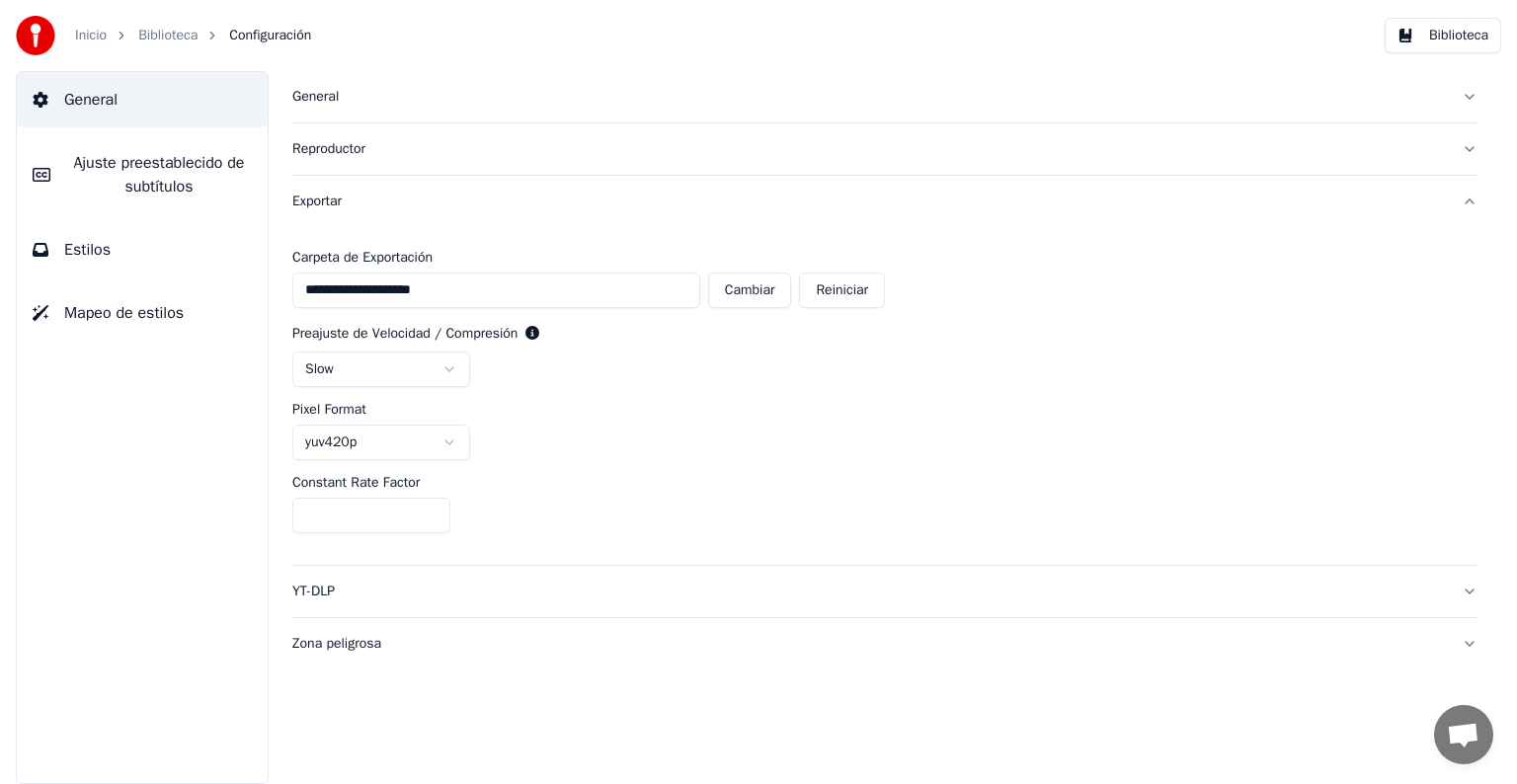 click on "**********" at bounding box center [758, 392] 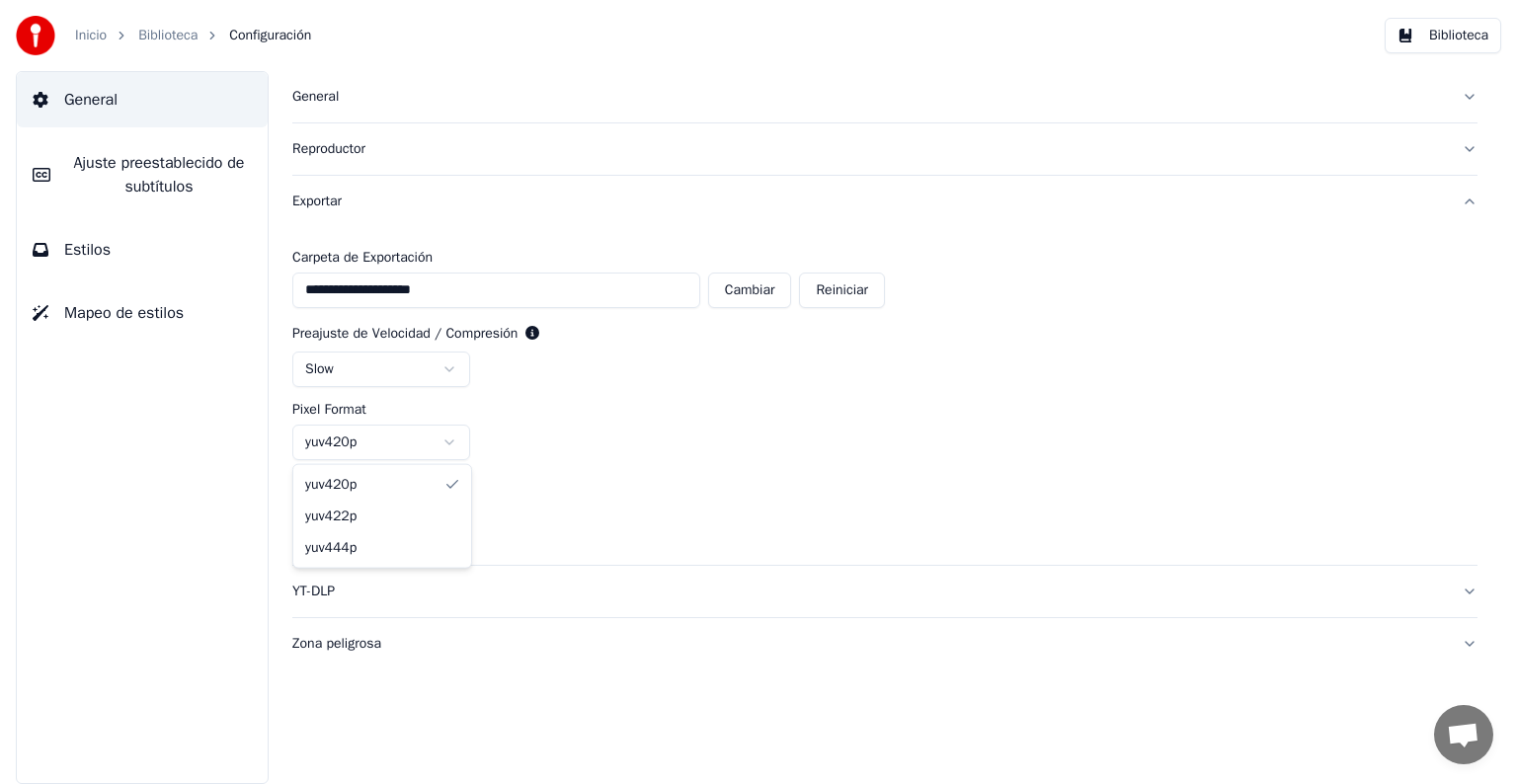 click on "**********" at bounding box center (758, 392) 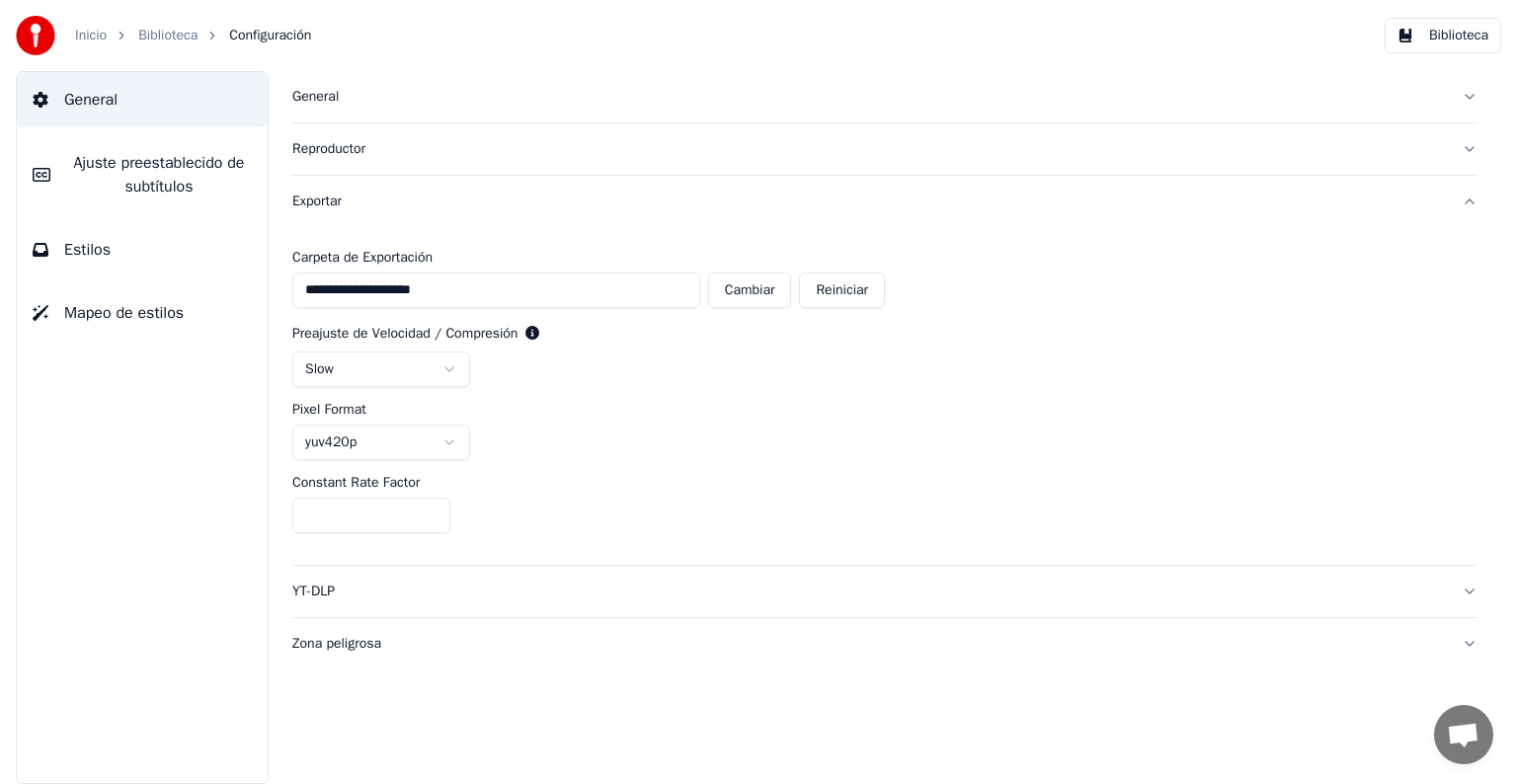 click on "Biblioteca" at bounding box center (168, 36) 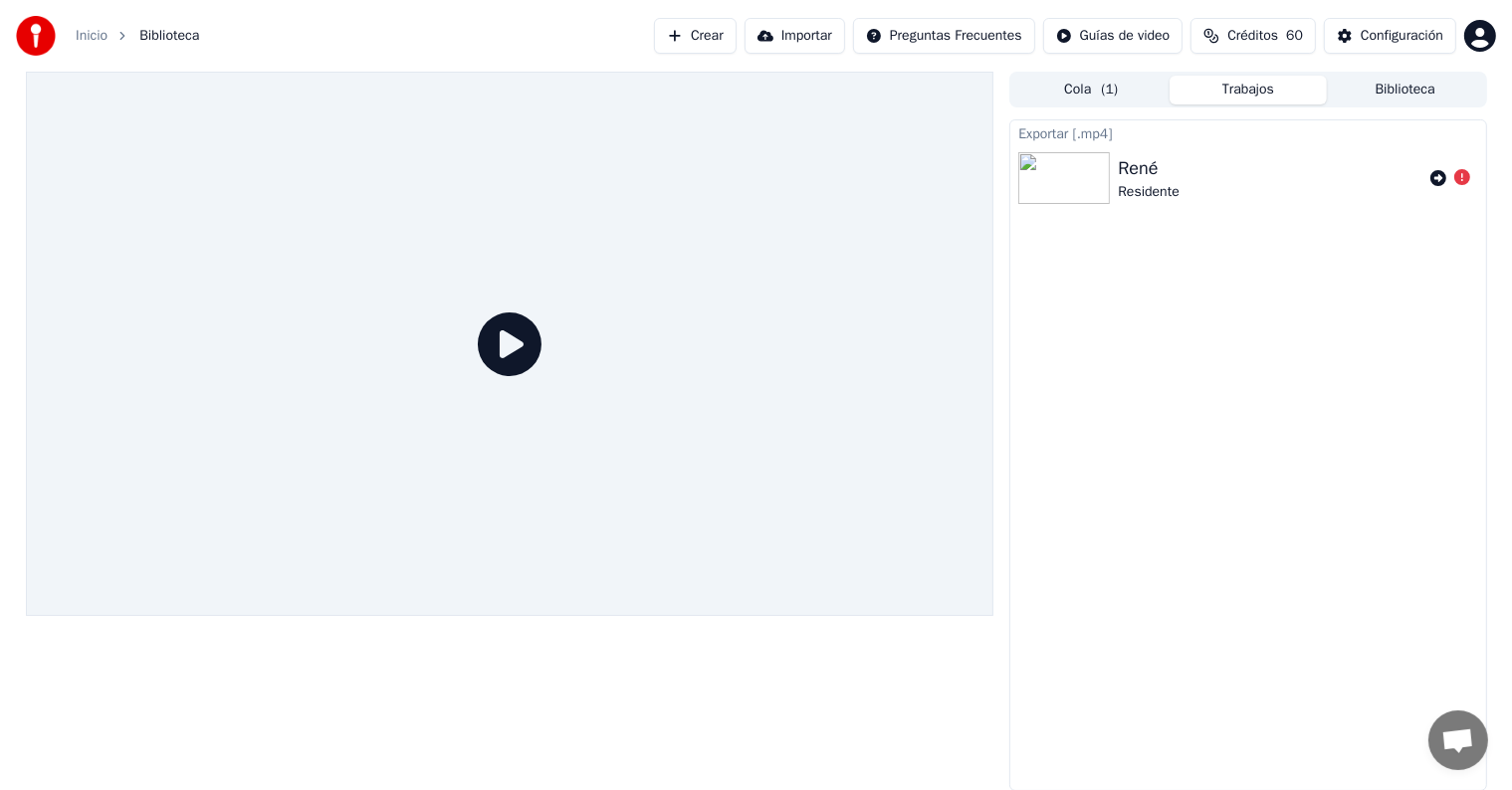 click on "René" at bounding box center (1149, 168) 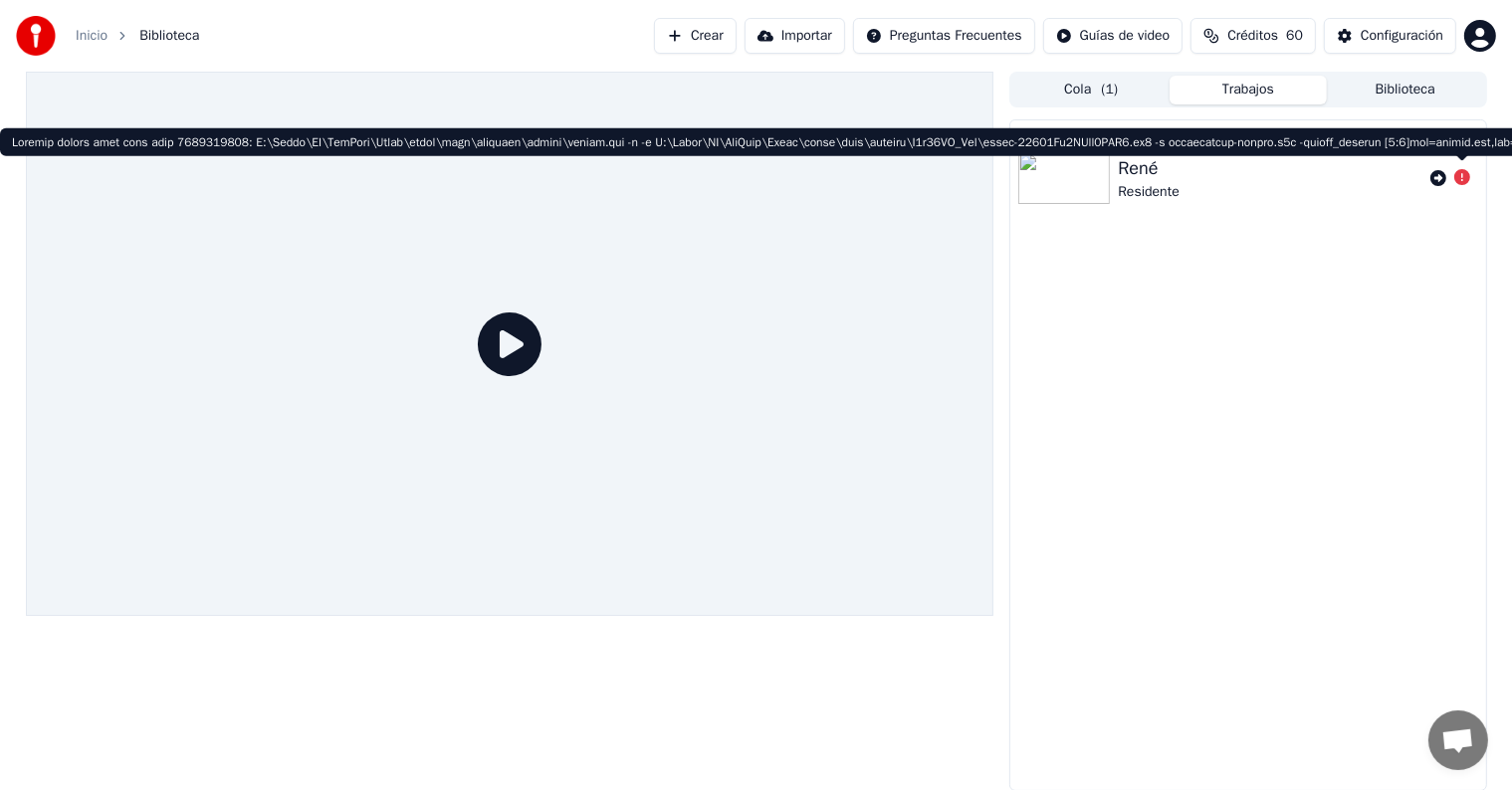 click 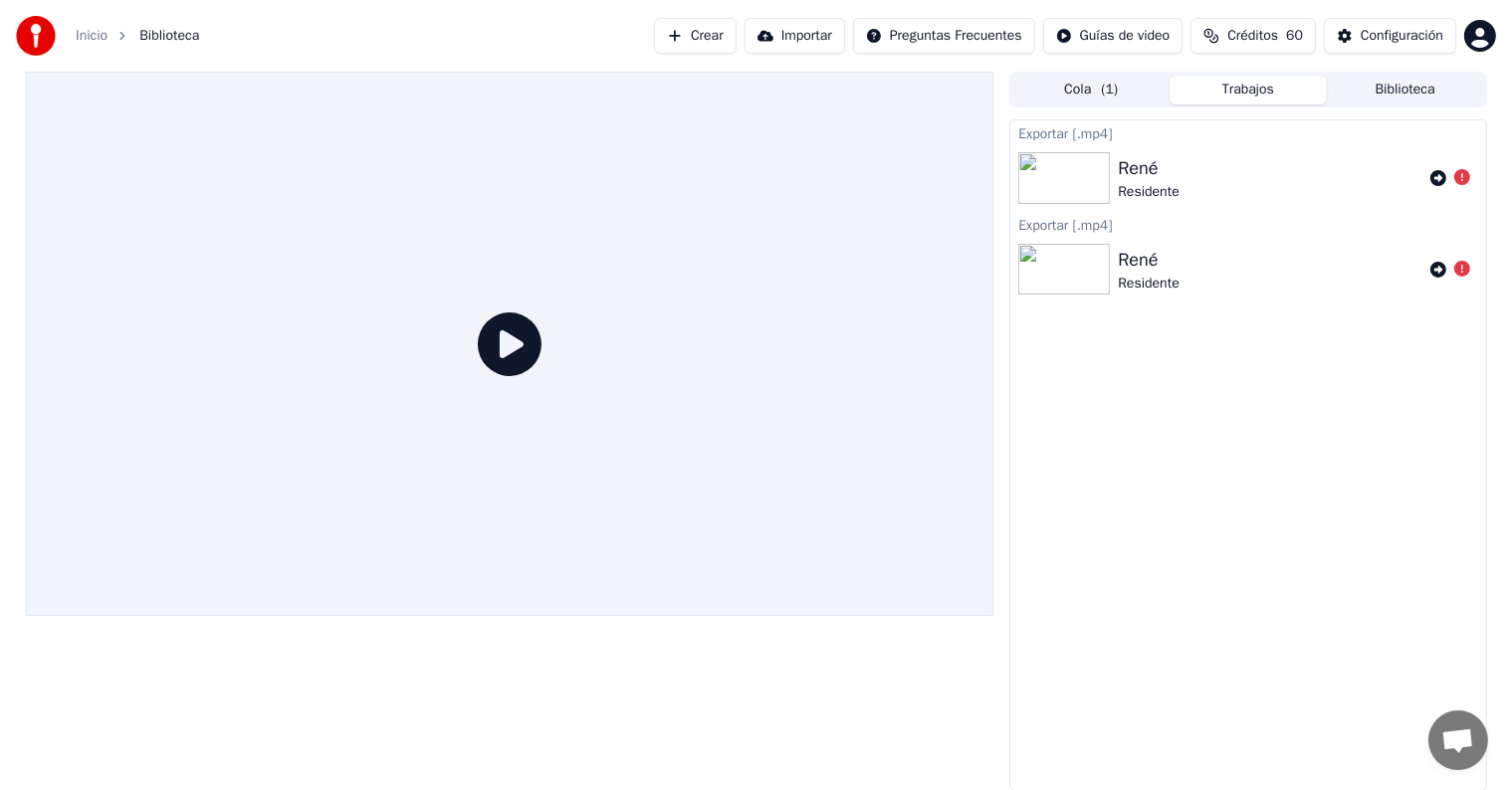 click on "Cola ( 1 ) Trabajos Biblioteca" at bounding box center (1247, 90) 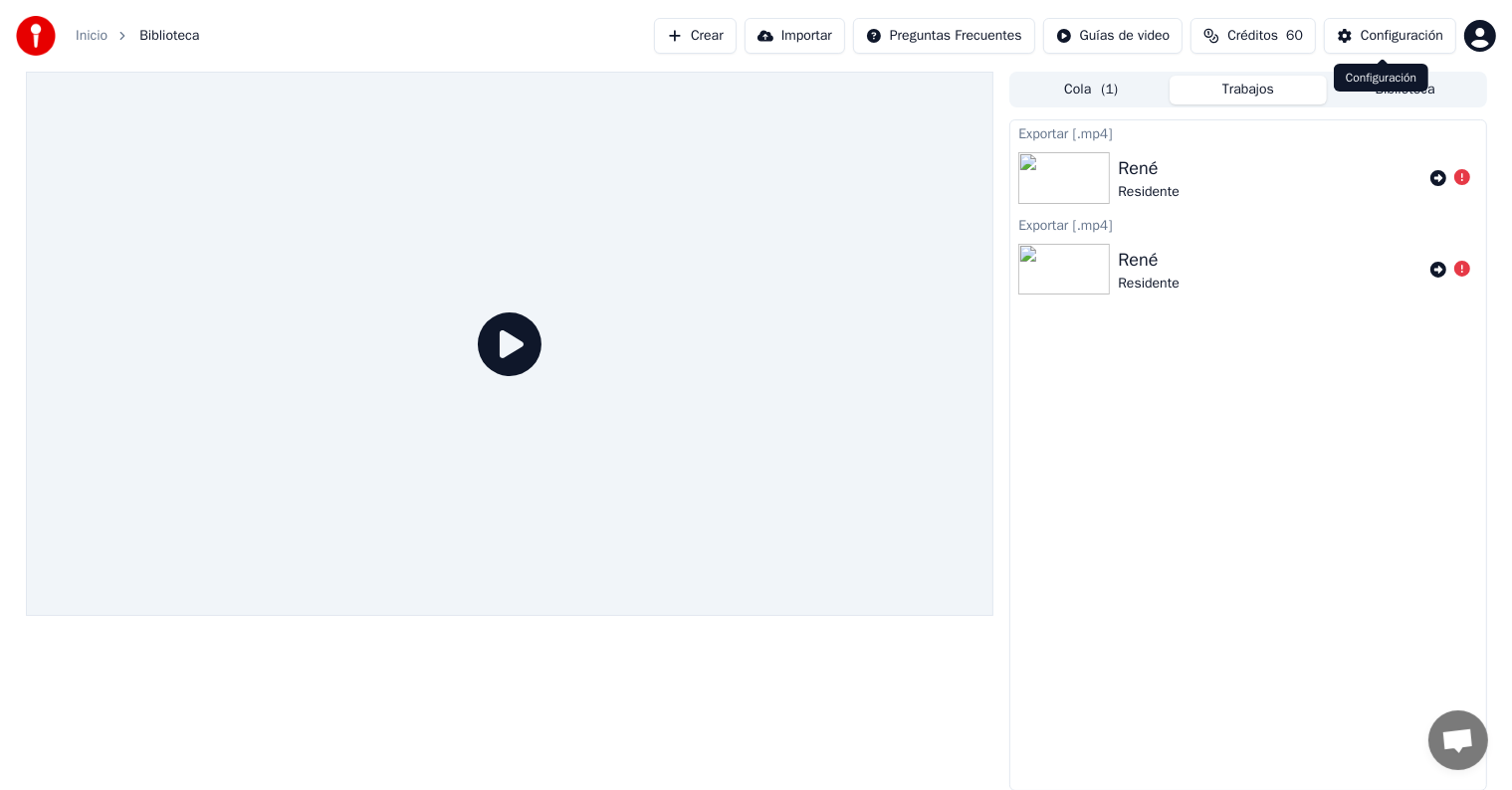 click on "Configuración Configuración" at bounding box center (1381, 78) 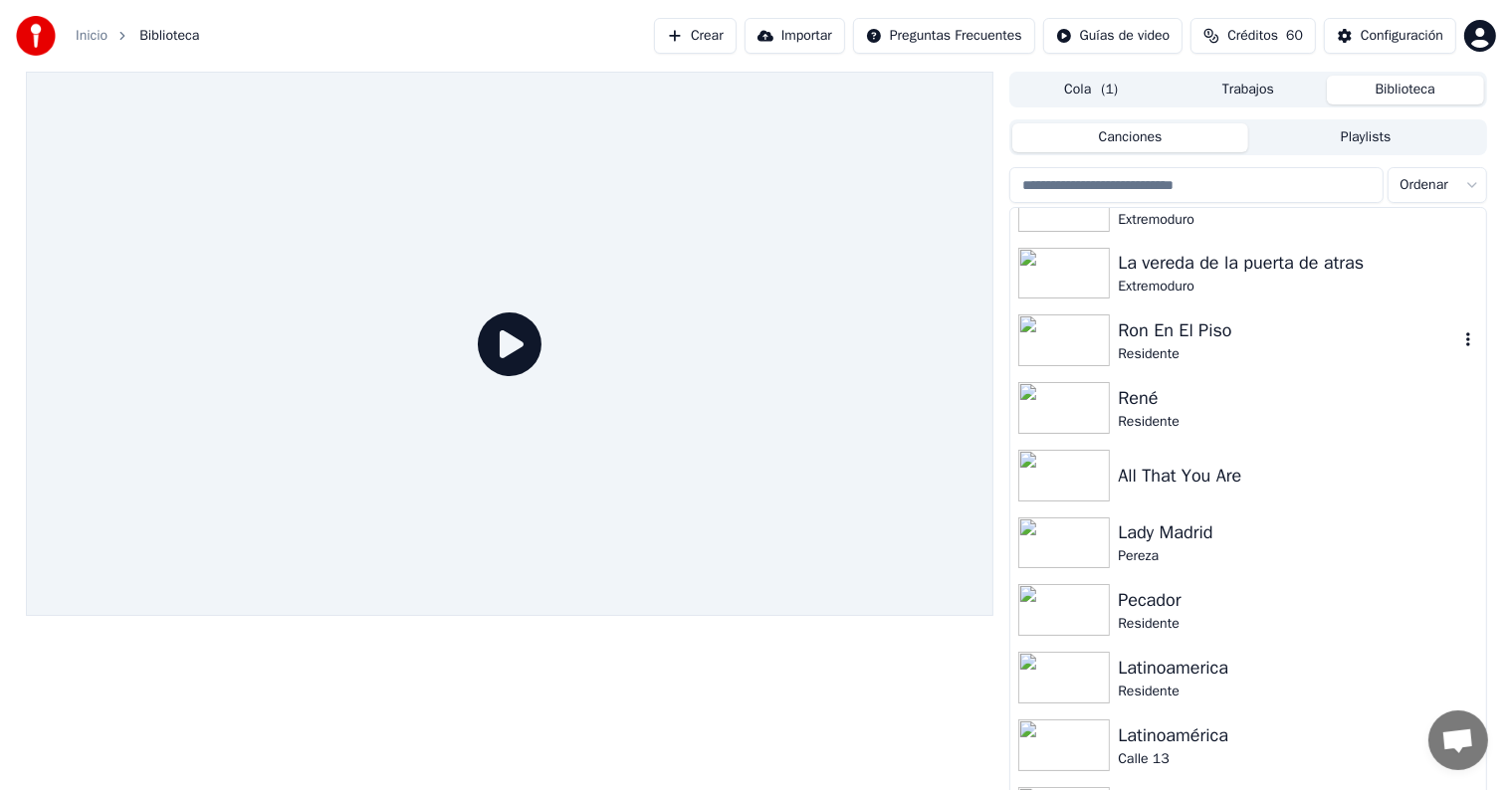 scroll, scrollTop: 597, scrollLeft: 0, axis: vertical 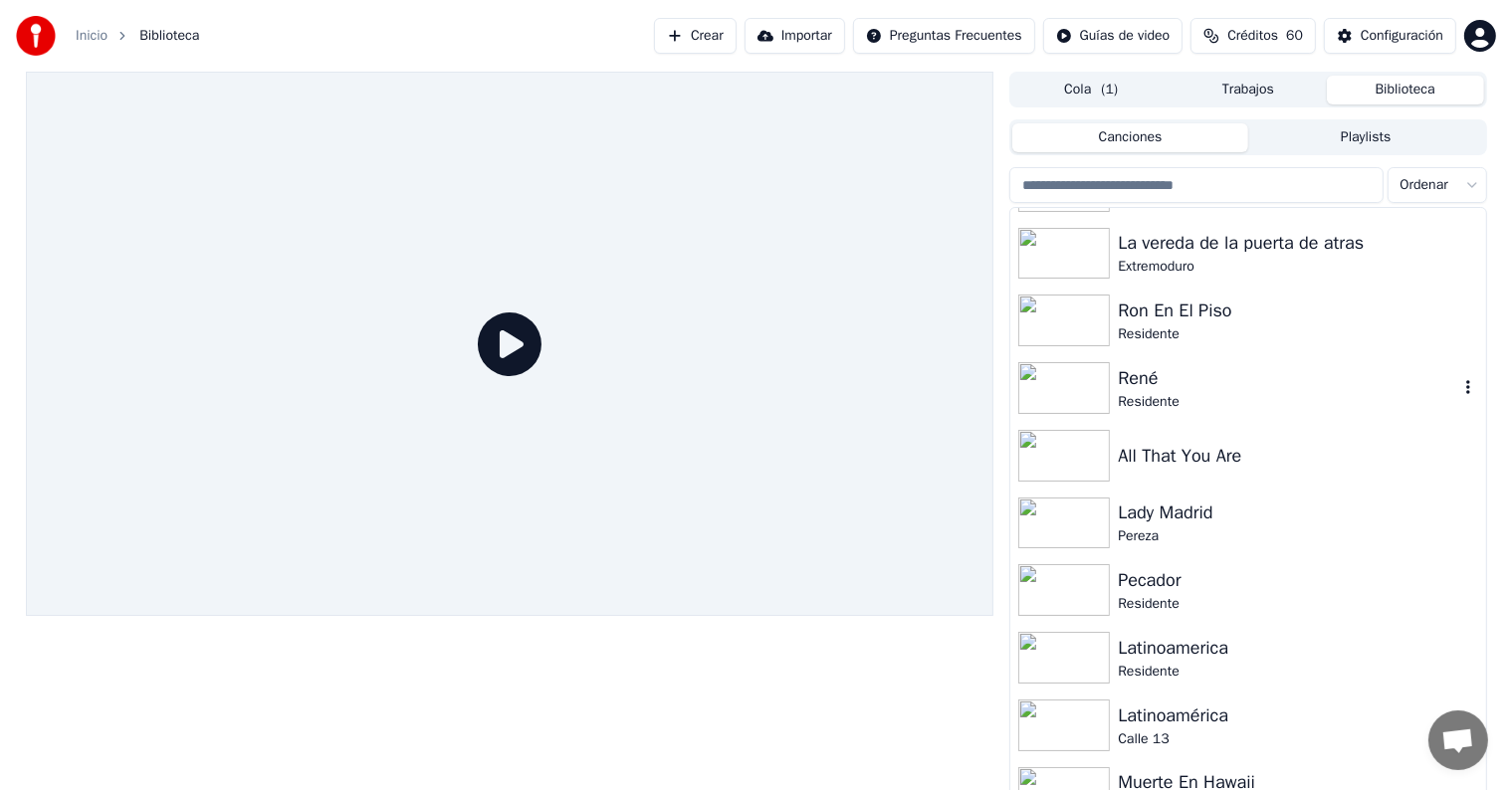 click on "René" at bounding box center (1287, 378) 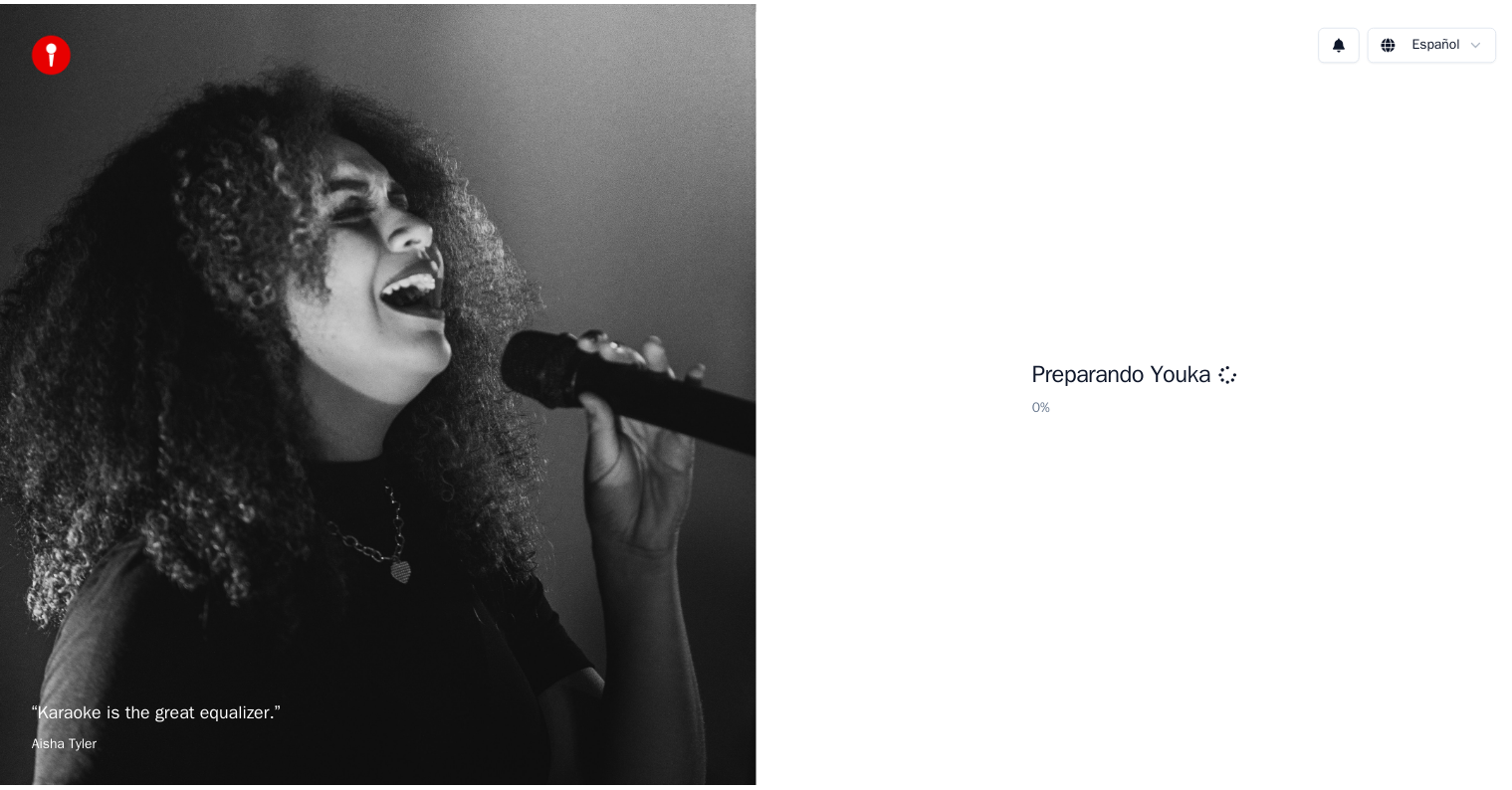 scroll, scrollTop: 0, scrollLeft: 0, axis: both 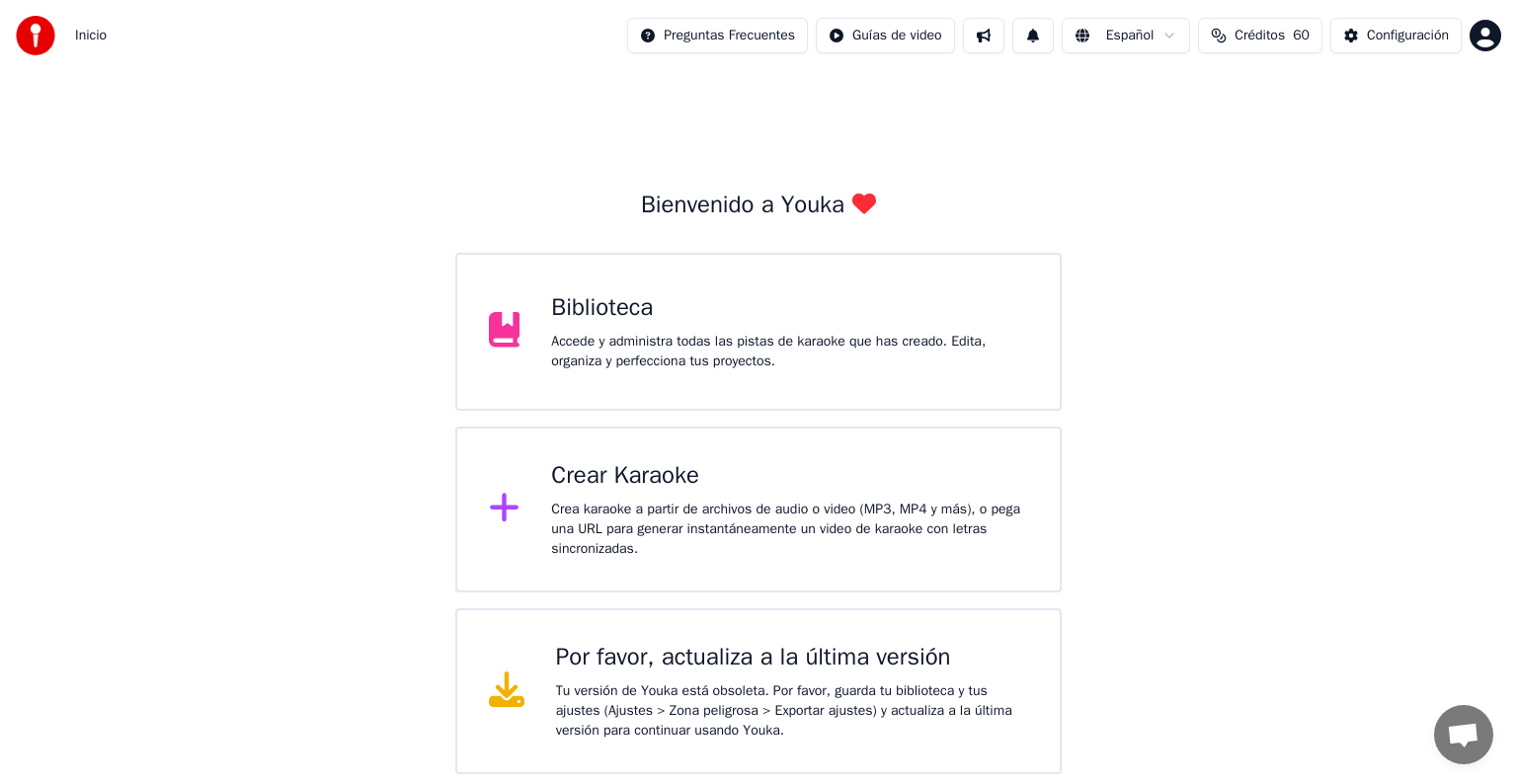 click on "Accede y administra todas las pistas de karaoke que has creado. Edita, organiza y perfecciona tus proyectos." at bounding box center [789, 352] 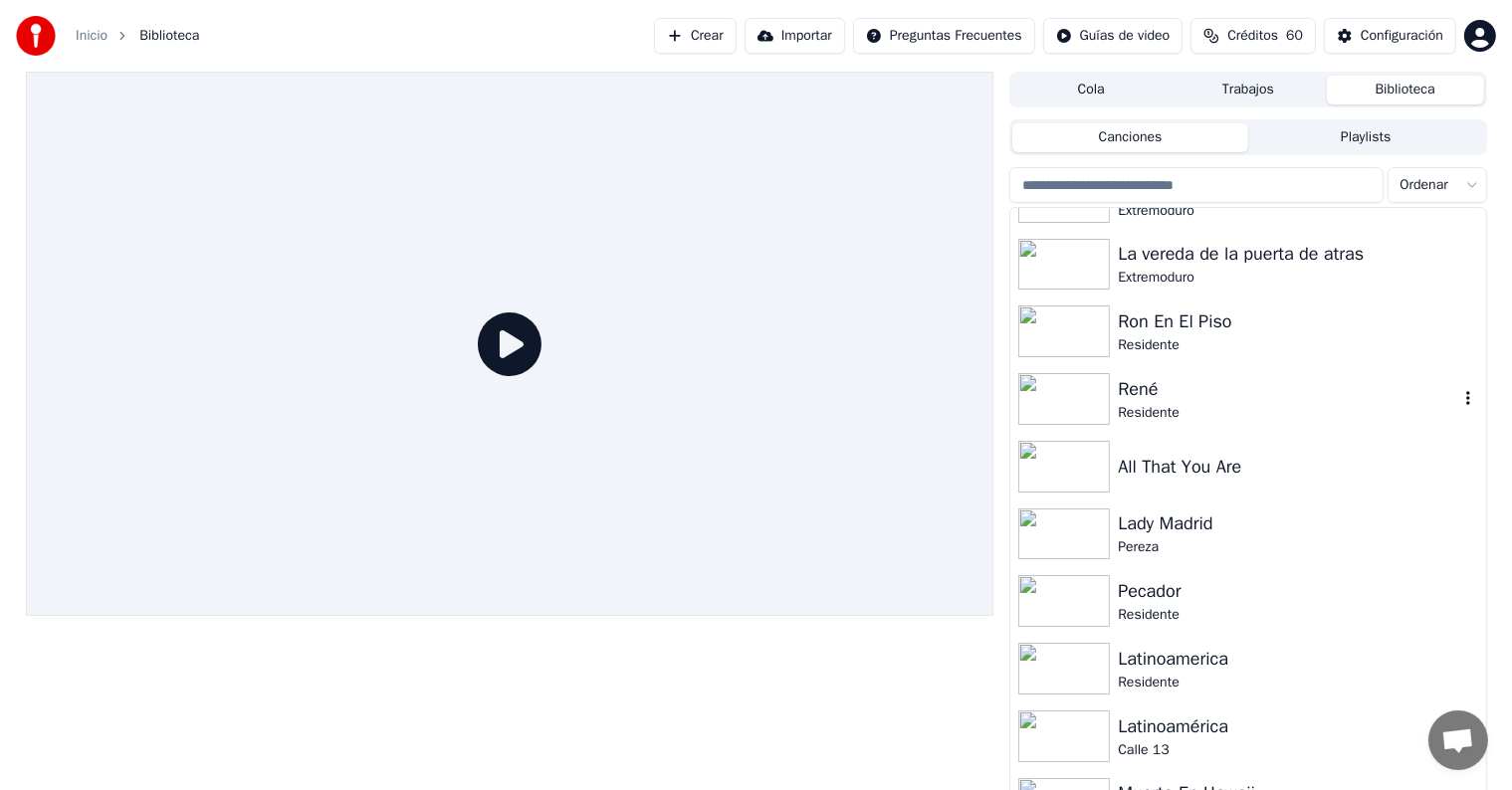 scroll, scrollTop: 597, scrollLeft: 0, axis: vertical 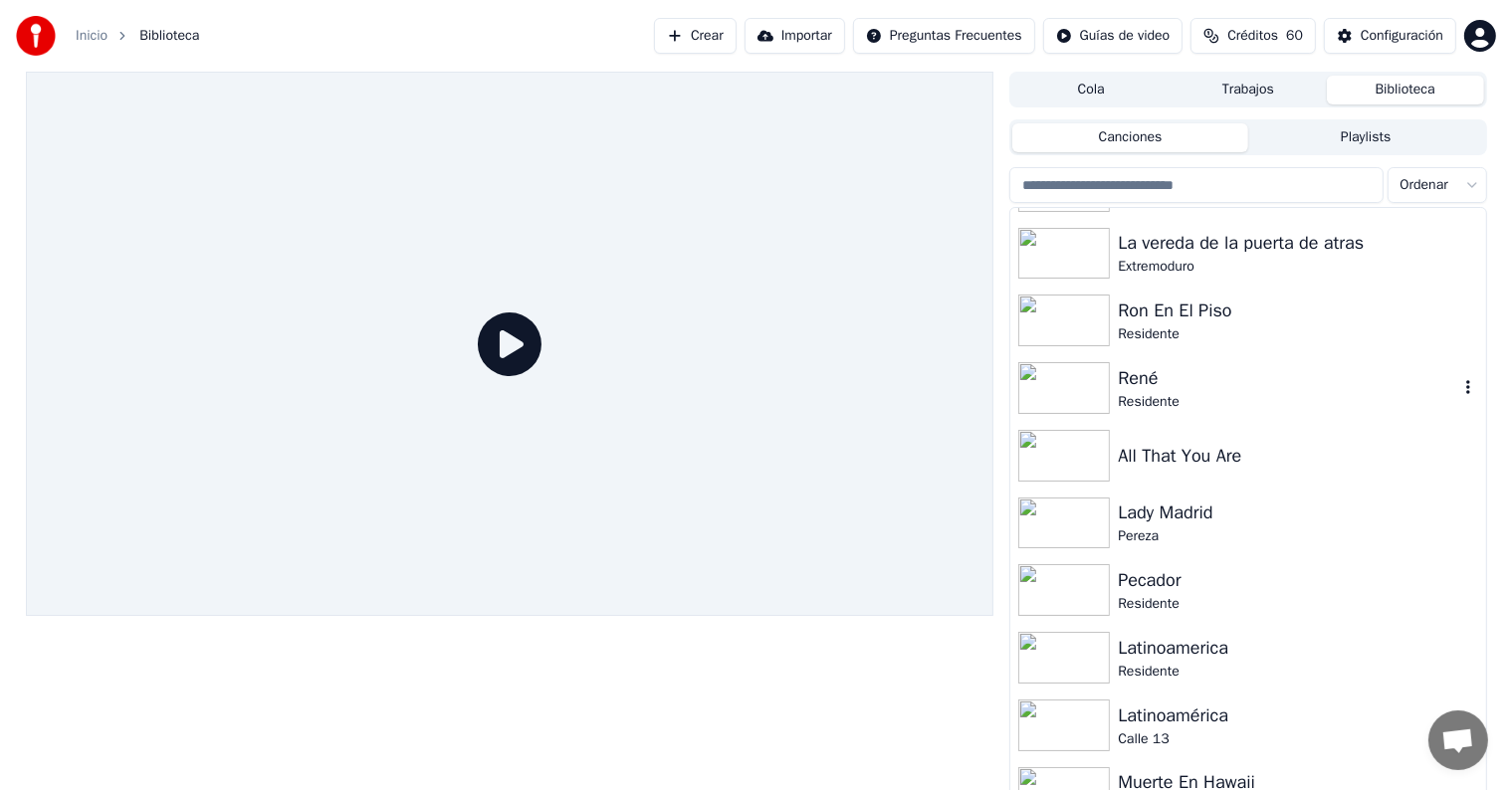 click on "Residente" at bounding box center (1287, 402) 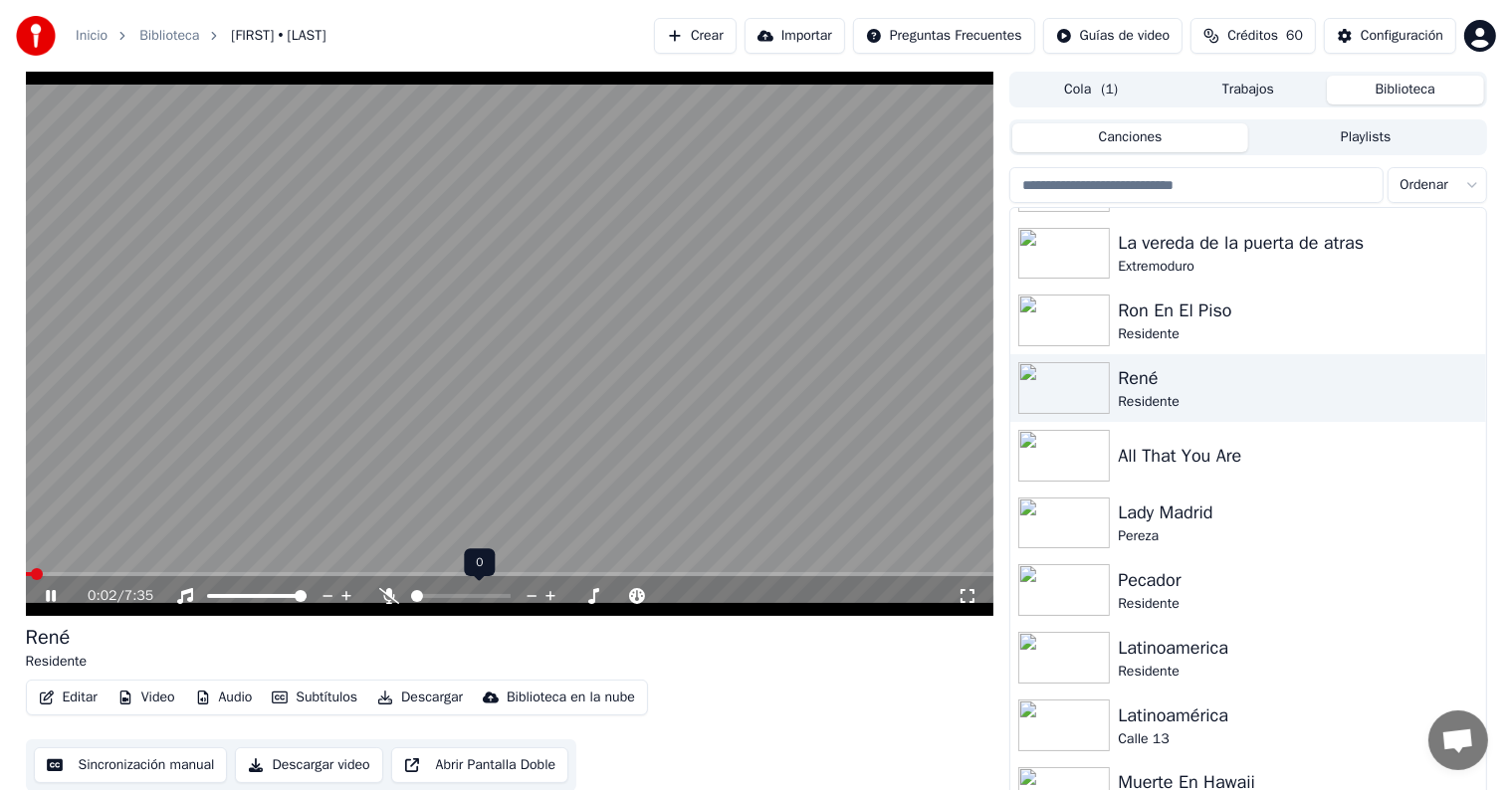click 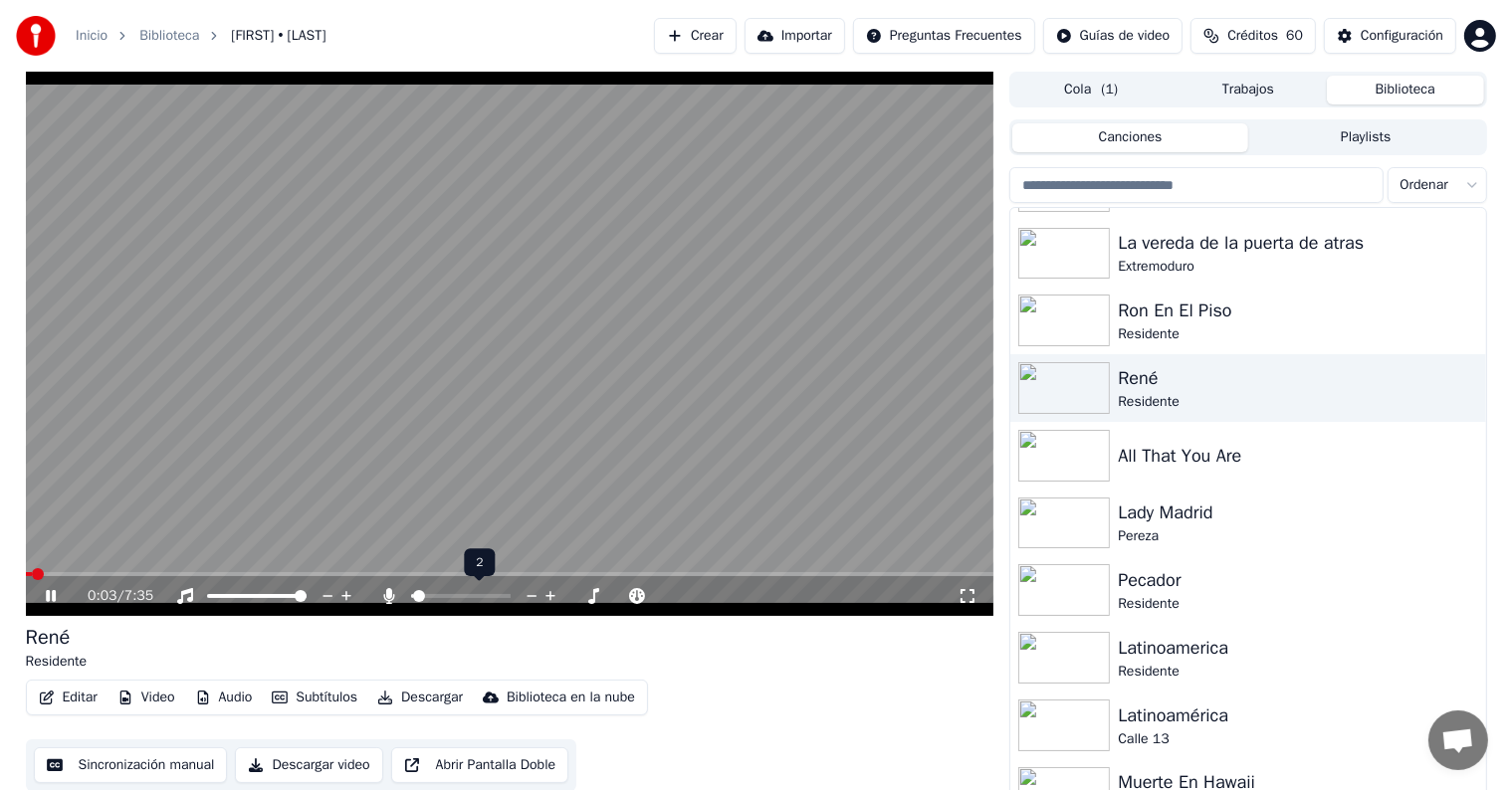 click 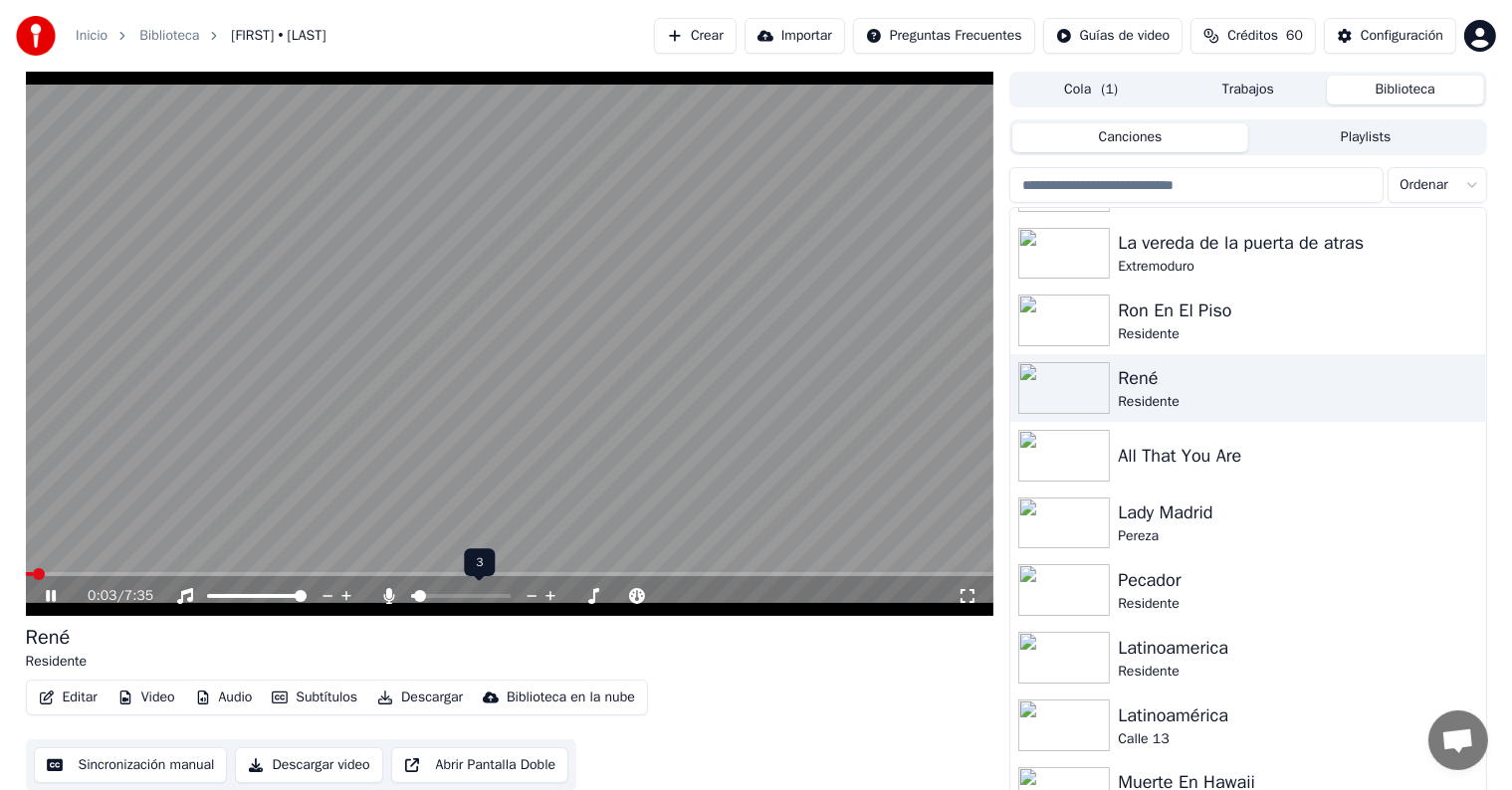 click 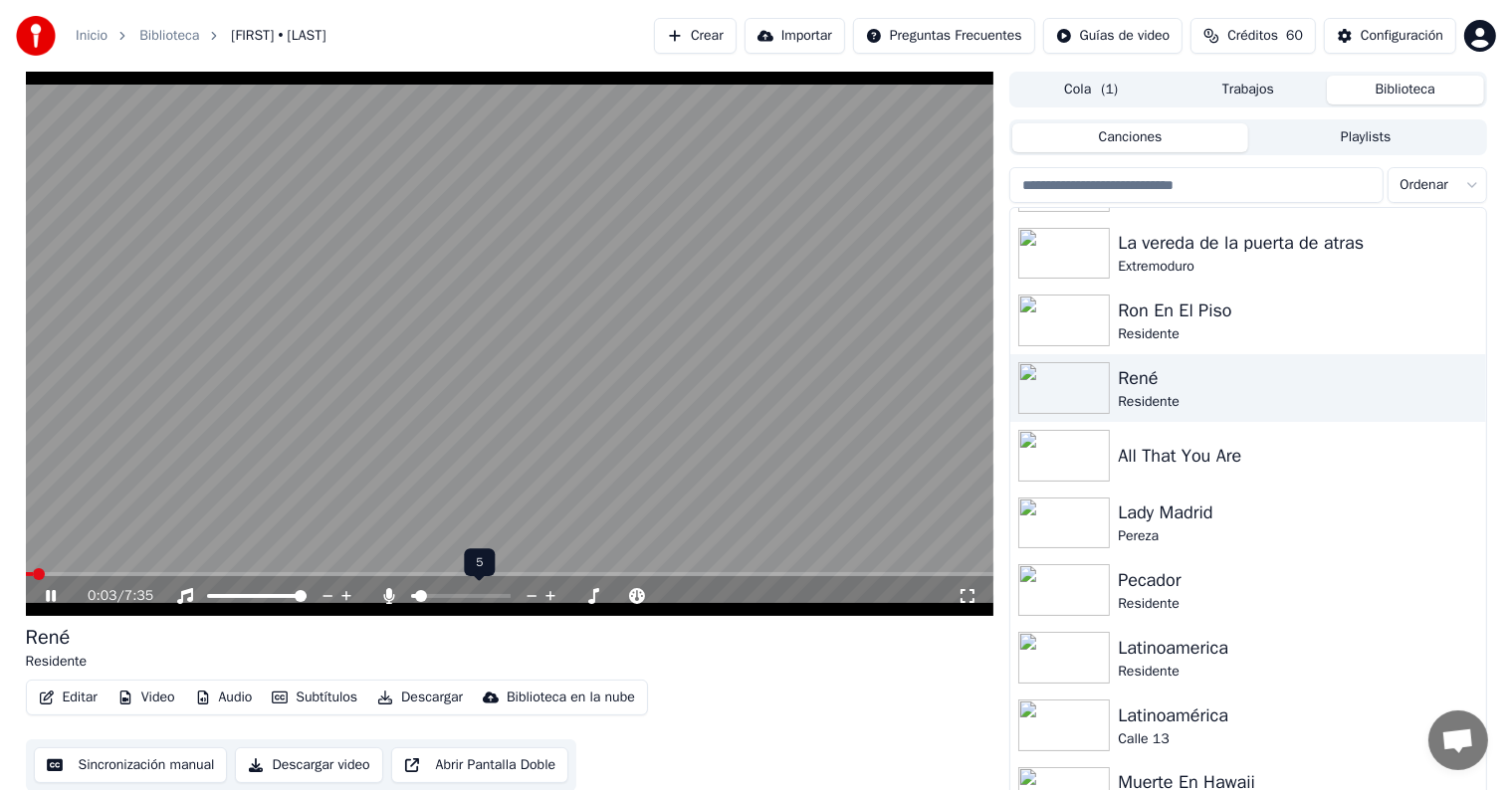 click 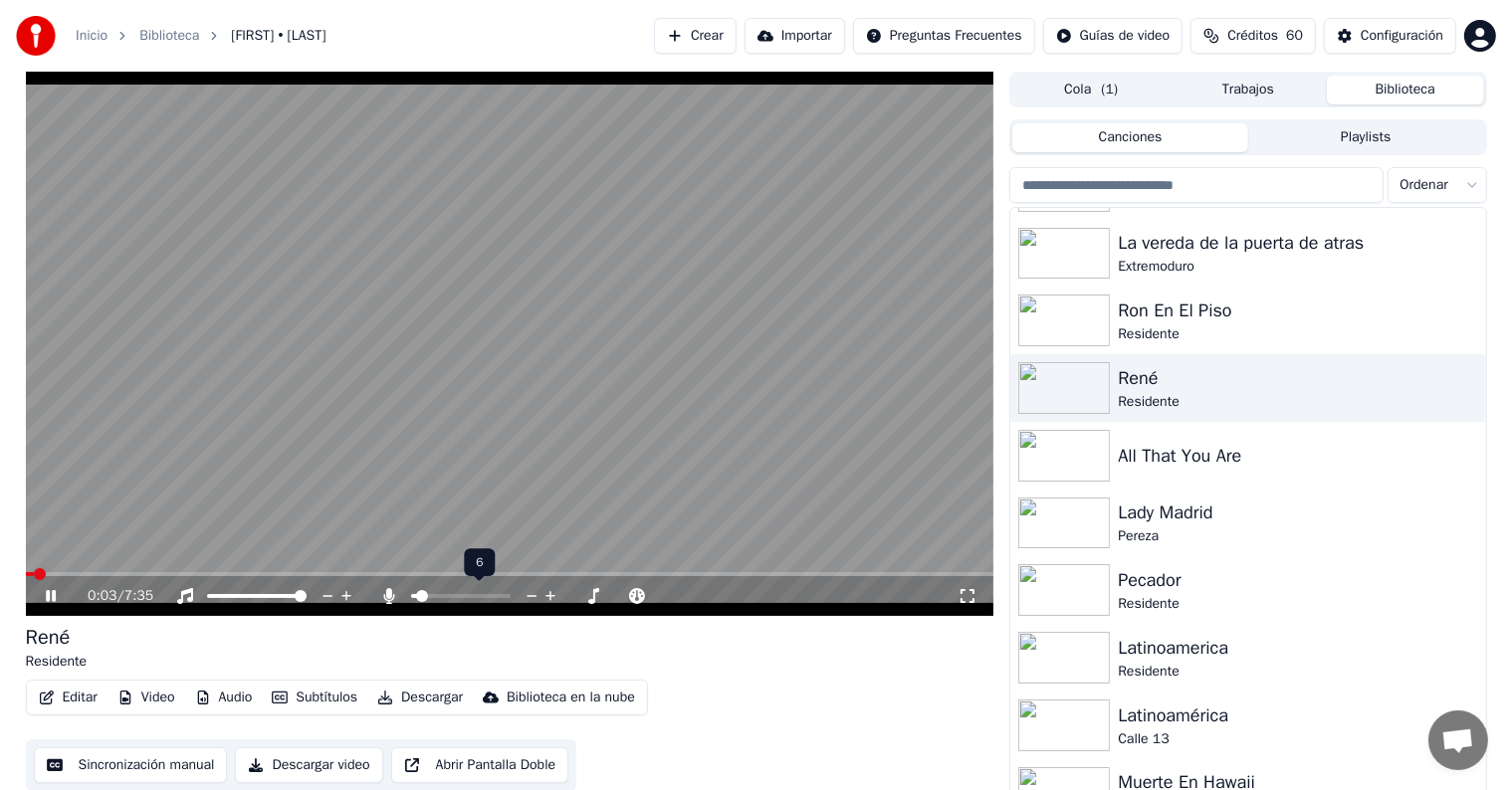 click 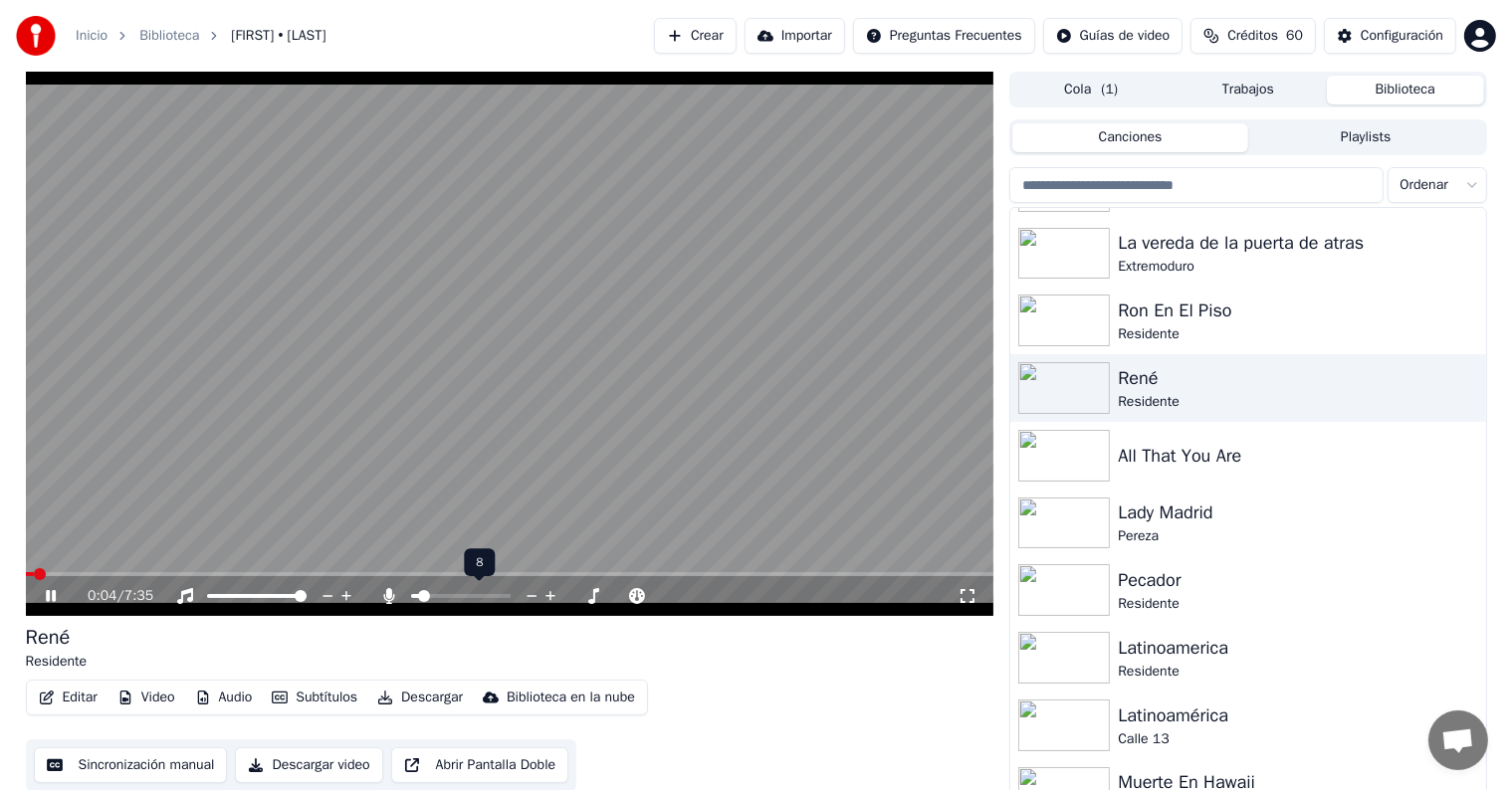 click 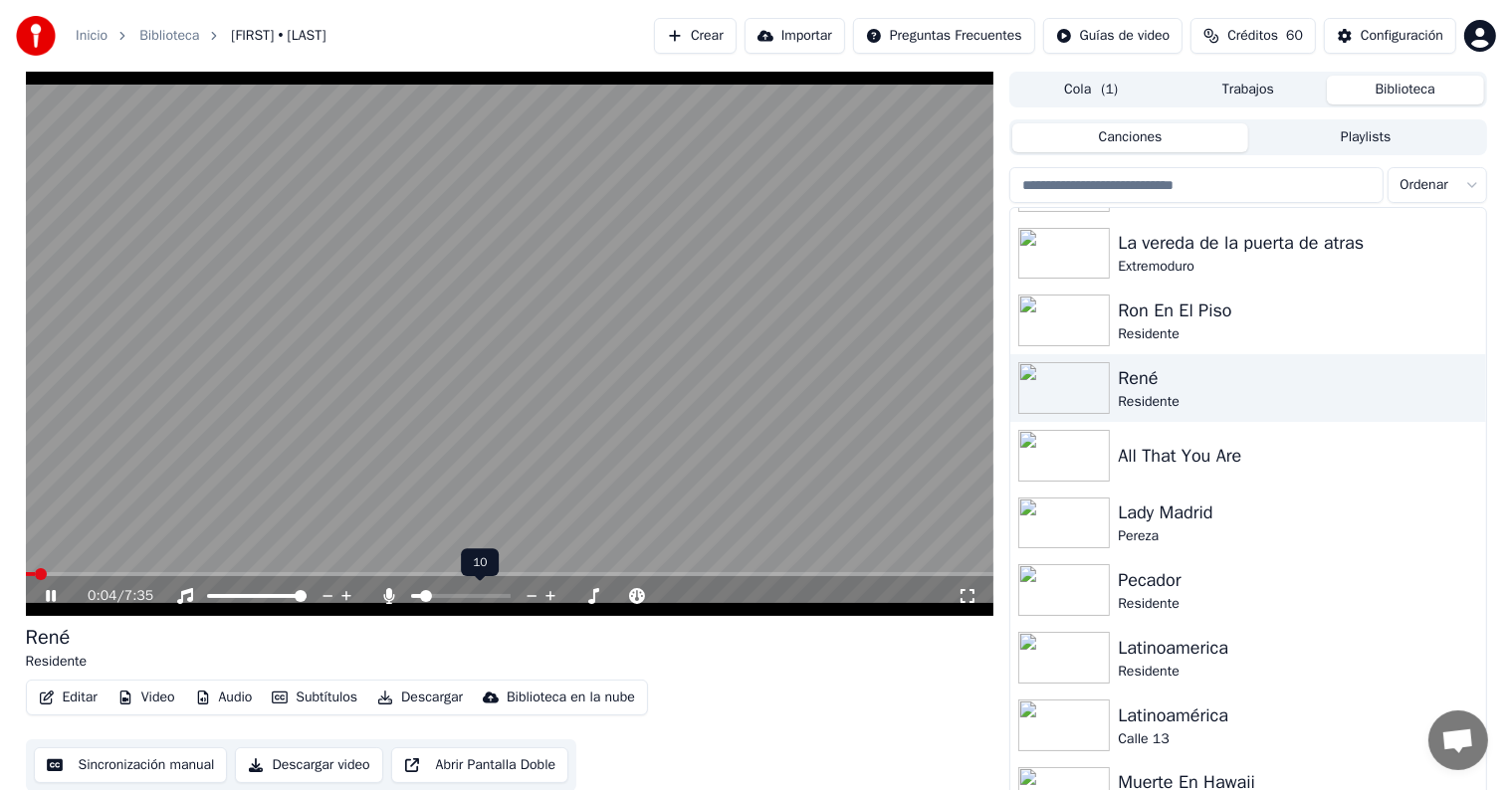 click 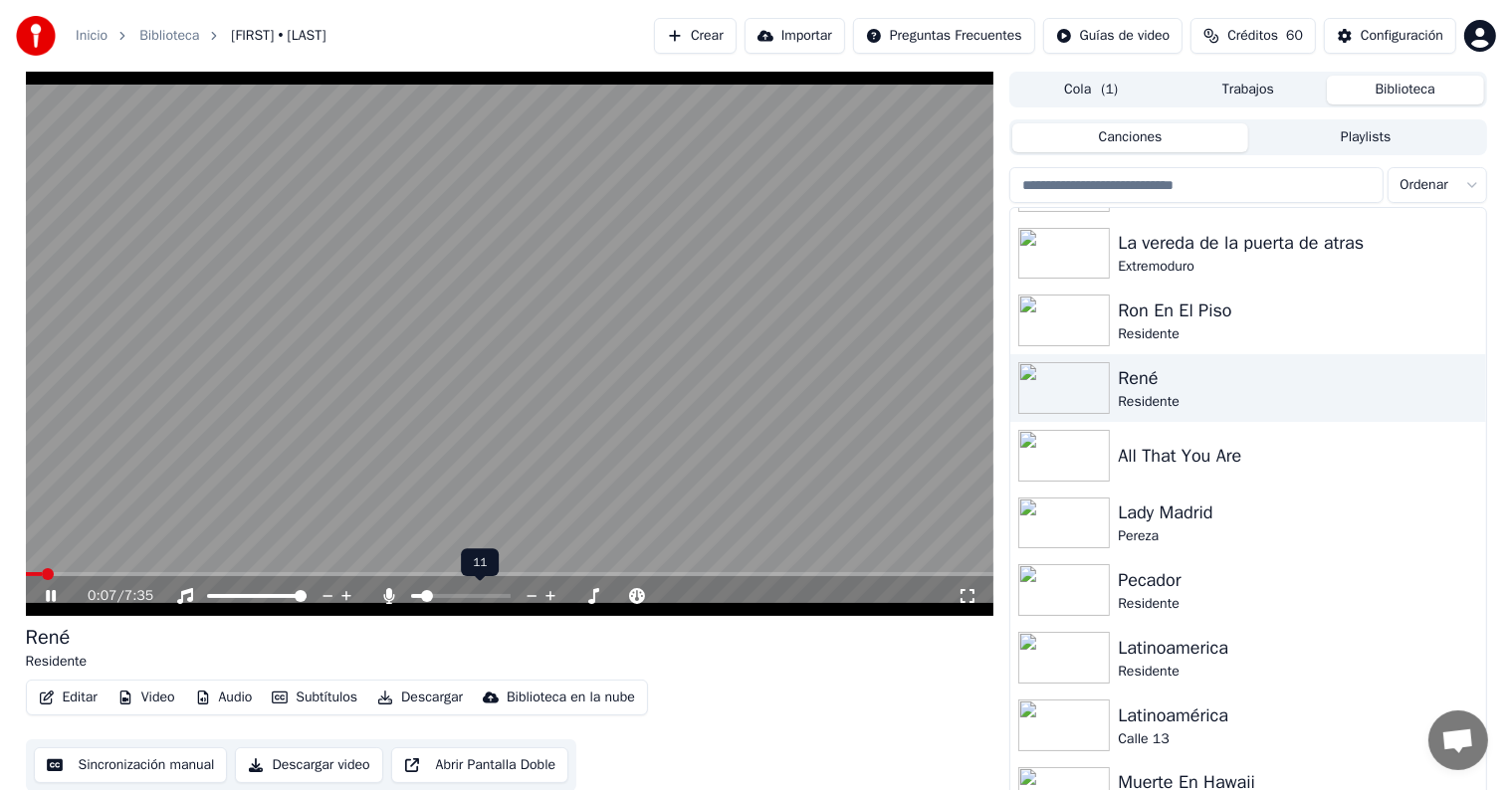 click 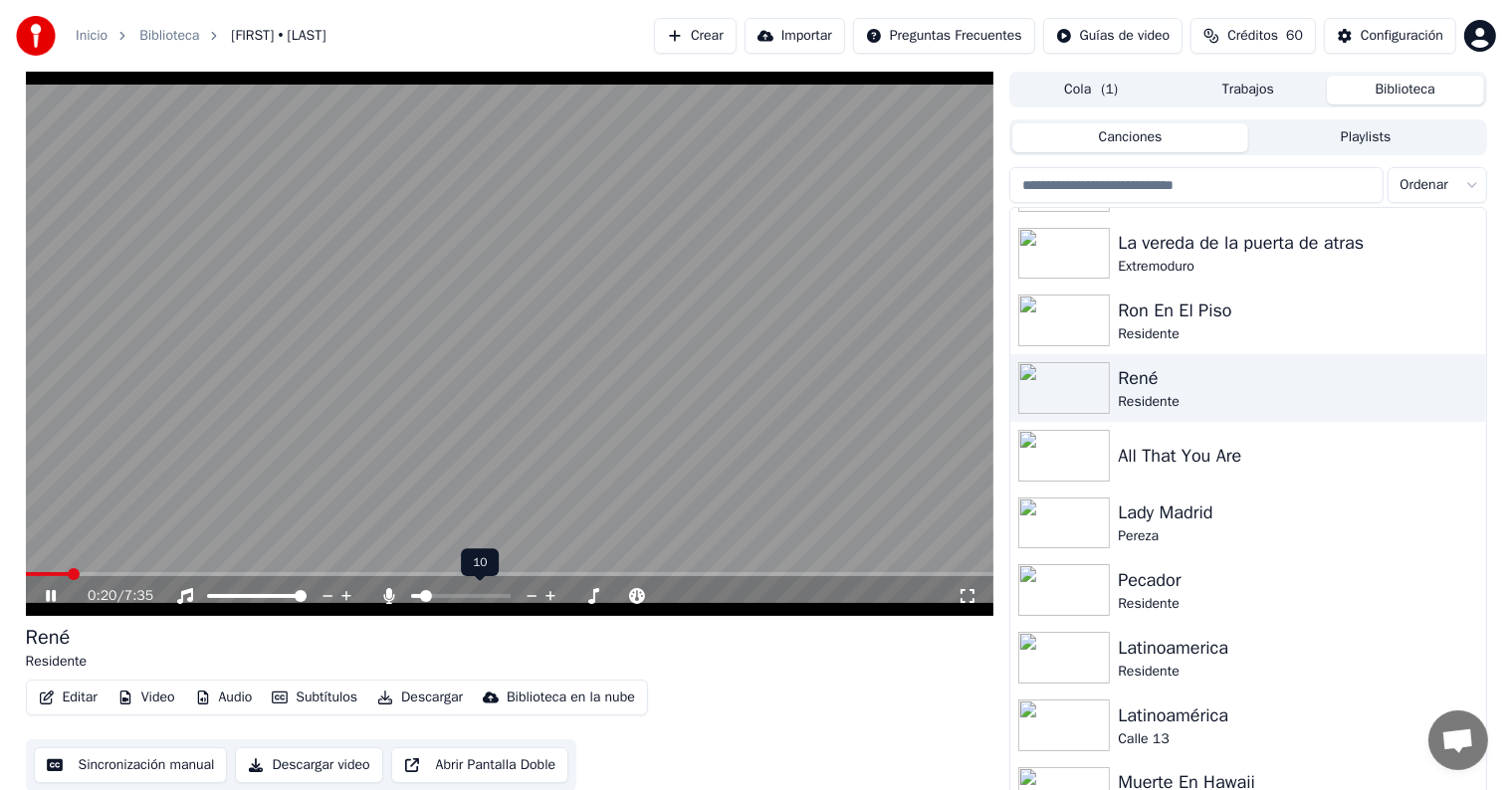 click 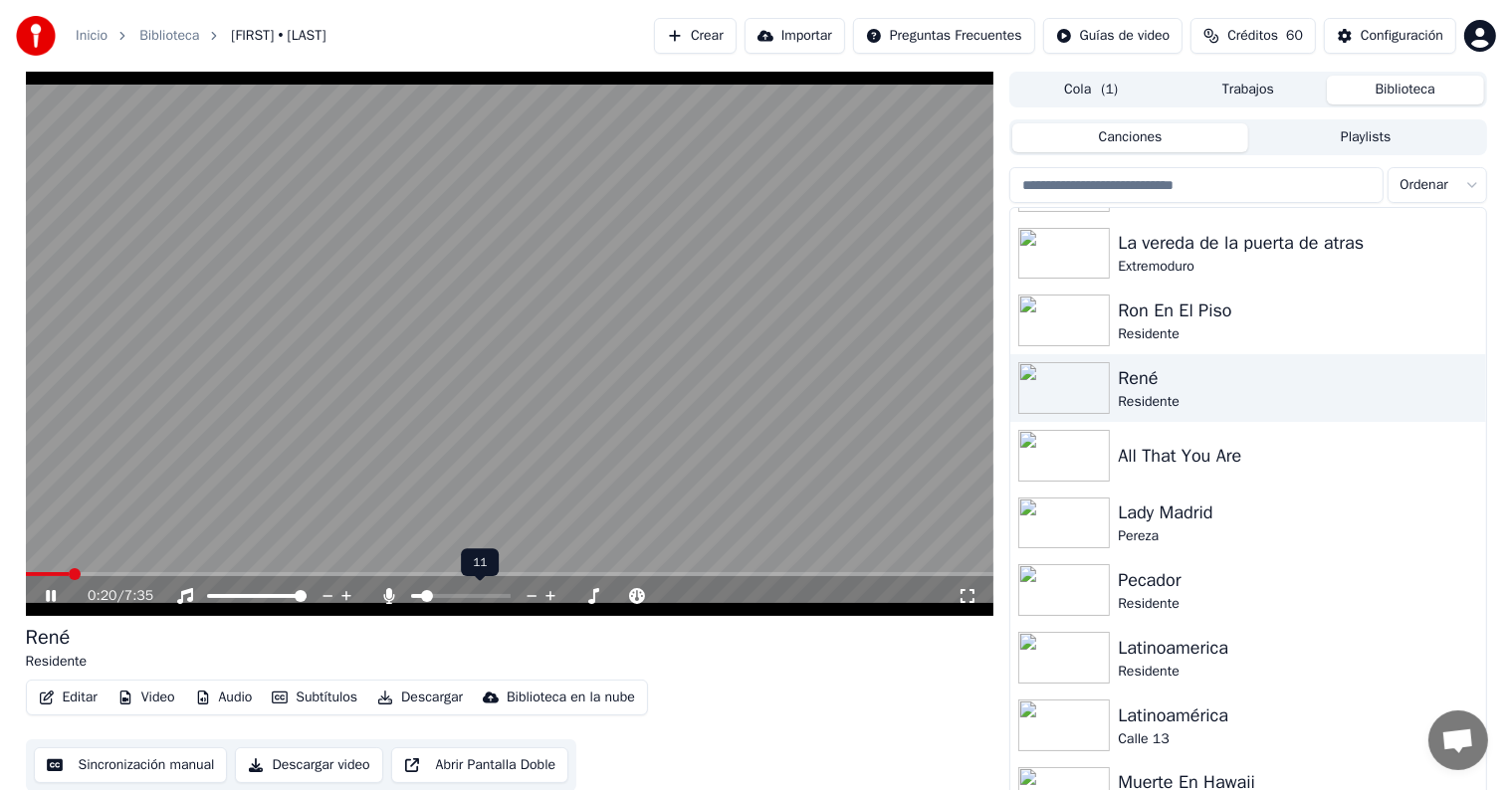 click 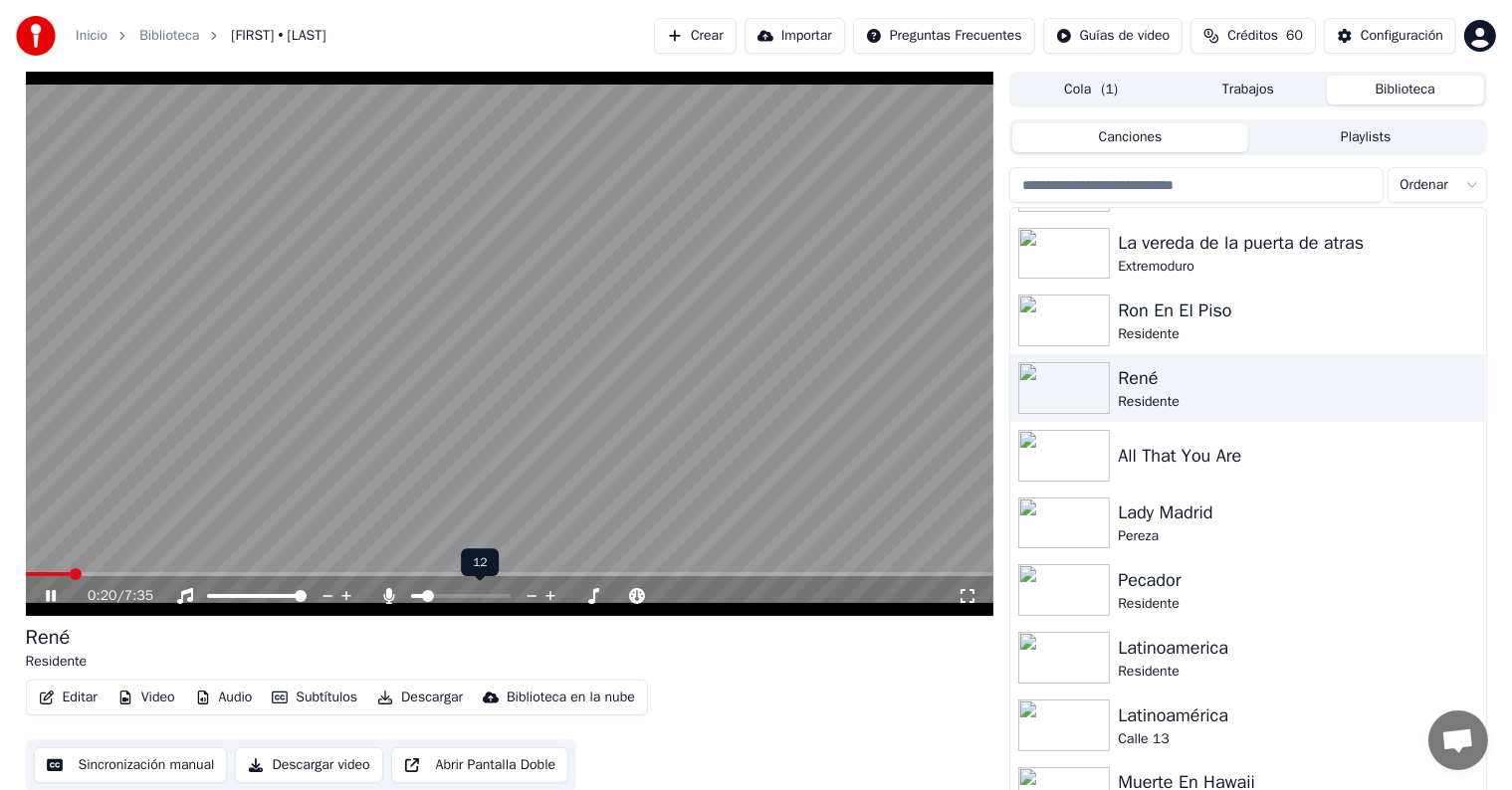 click 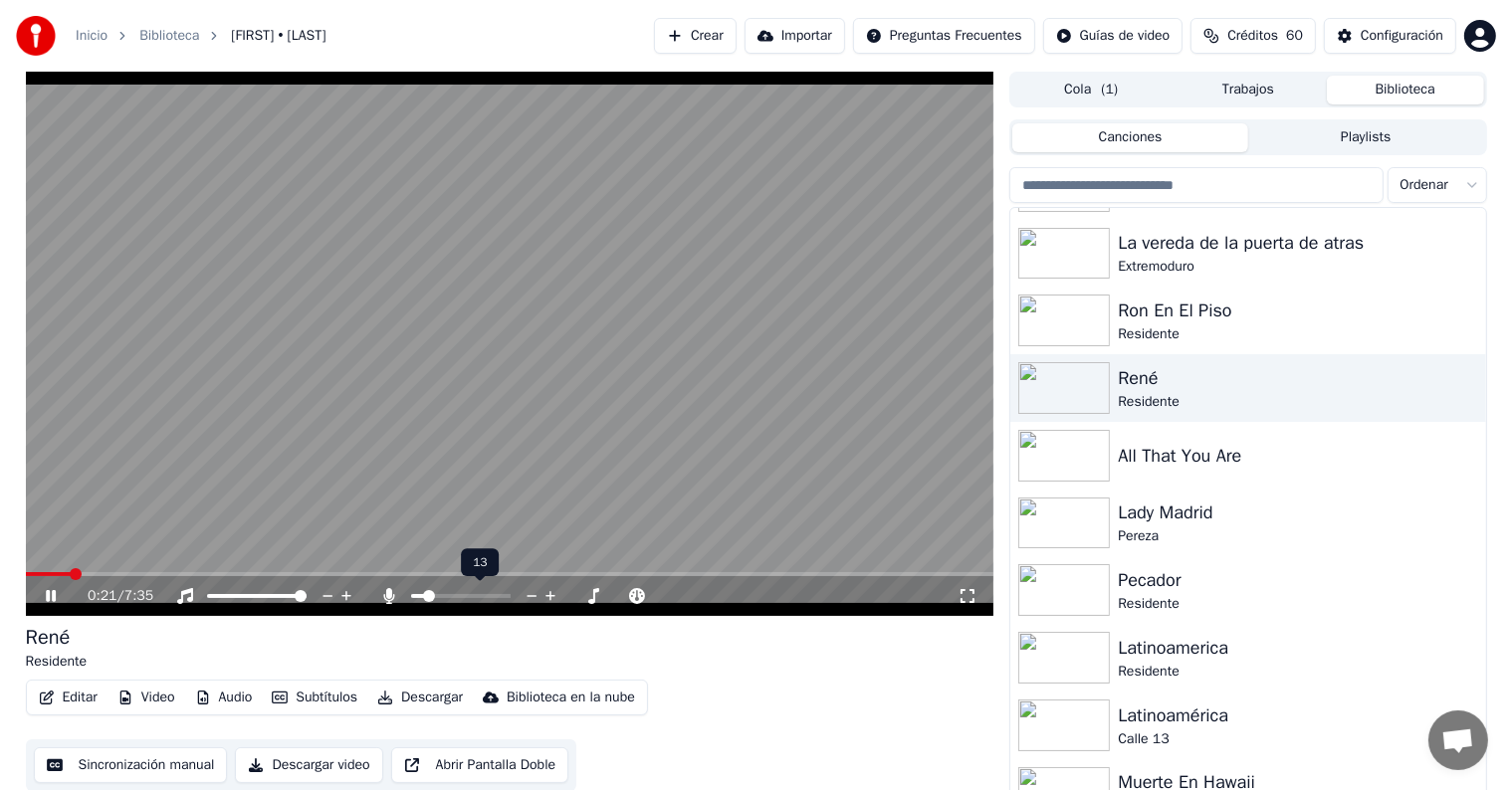 click 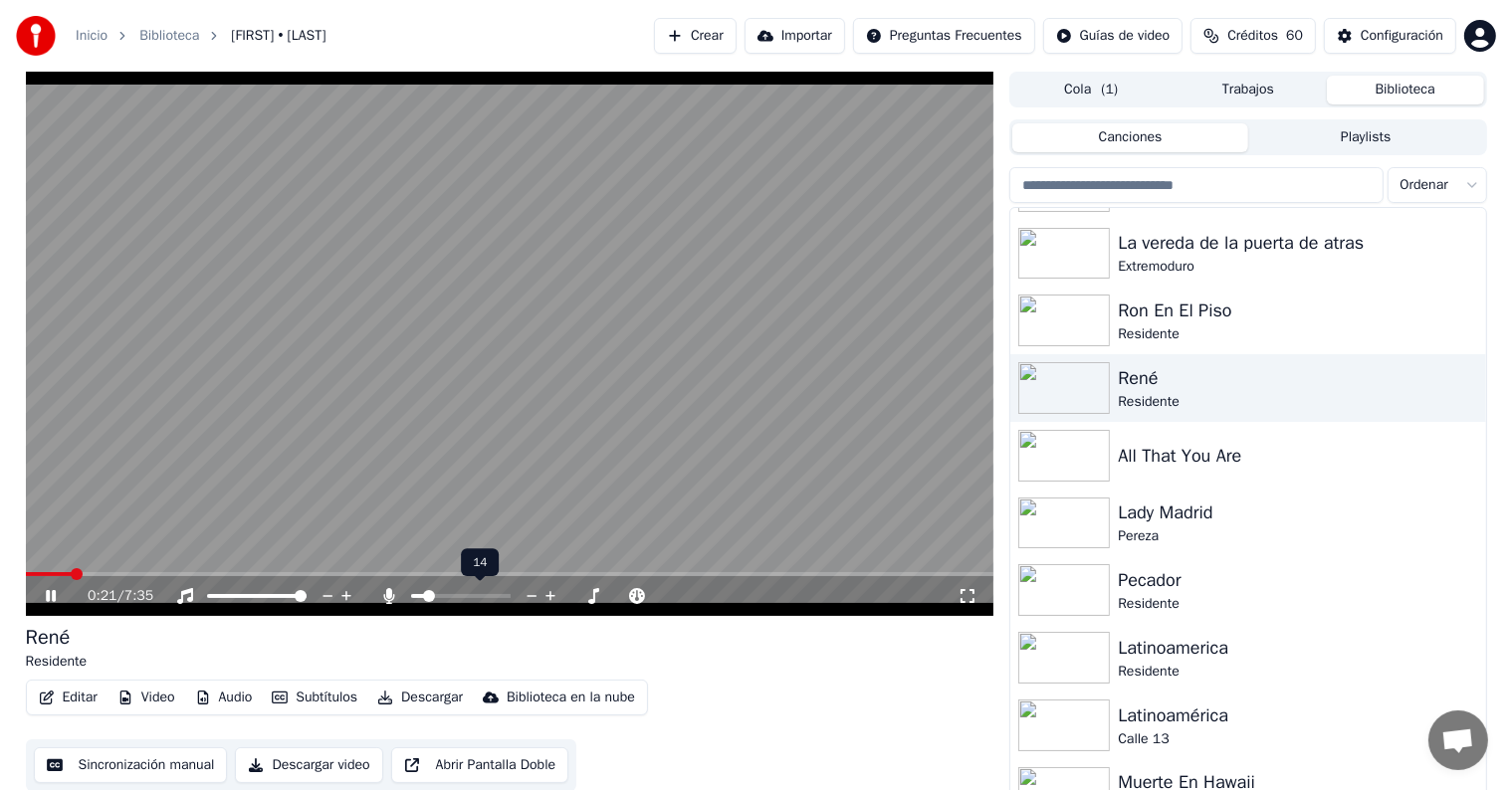 click 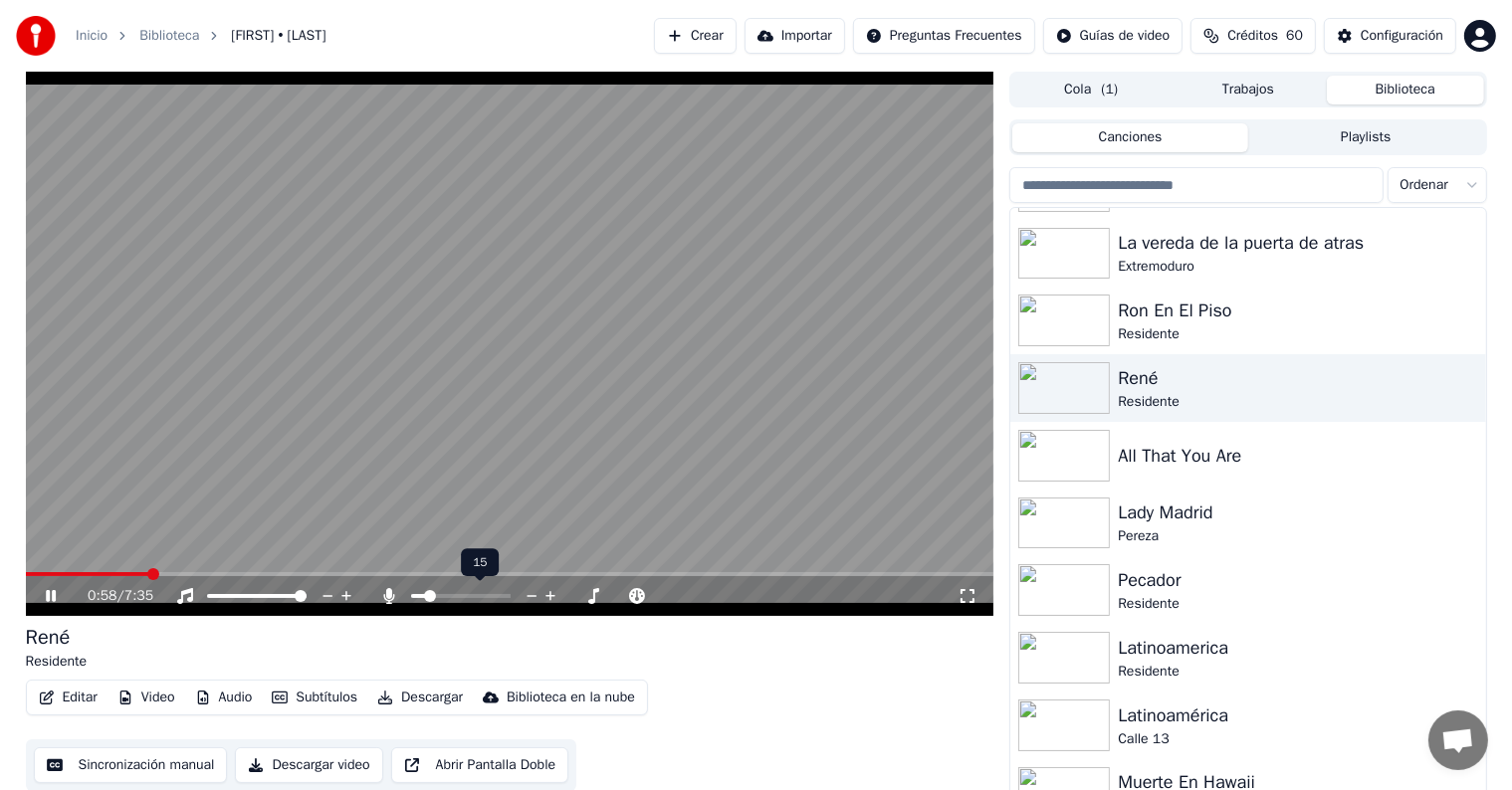 click 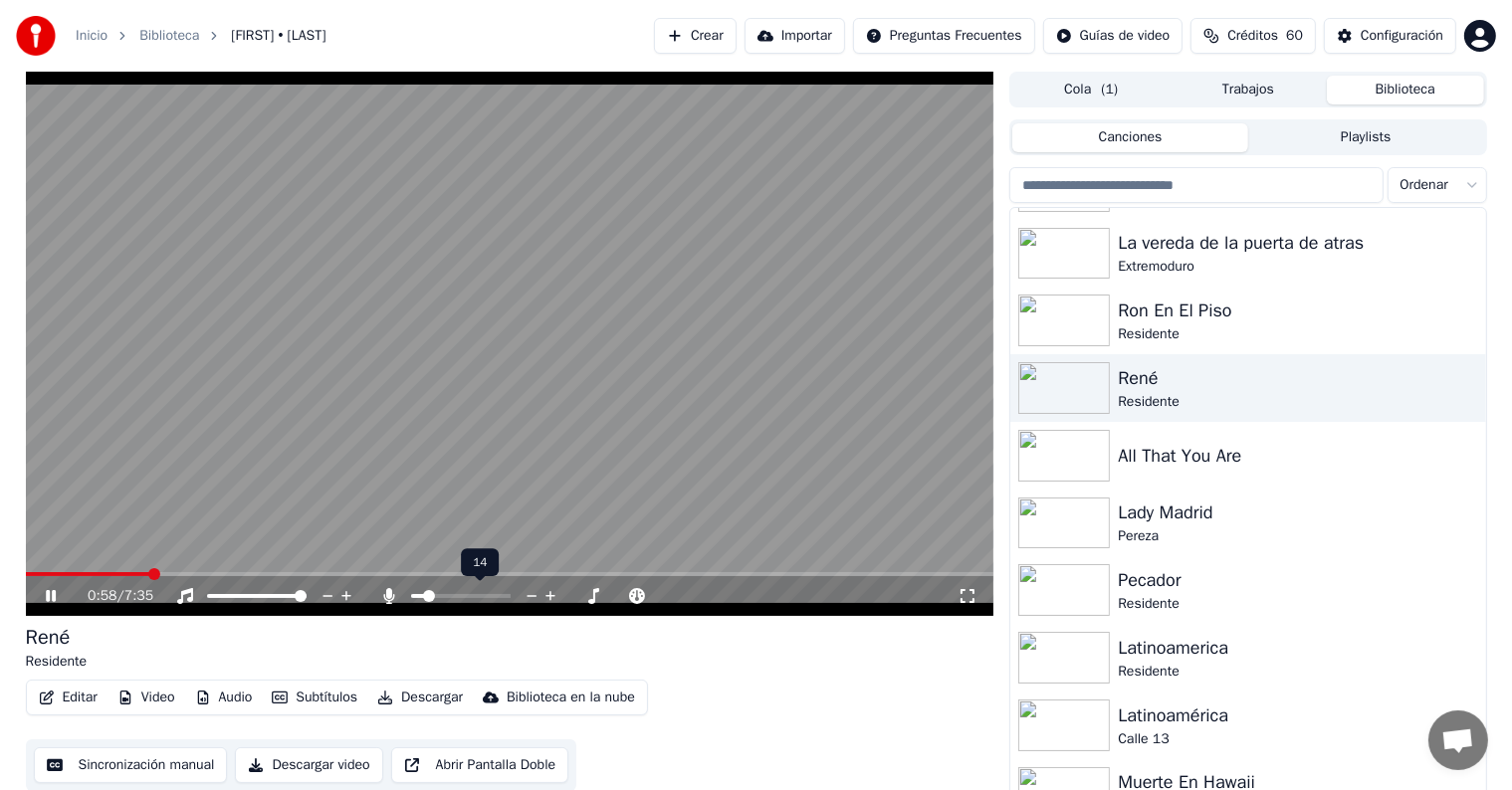 click 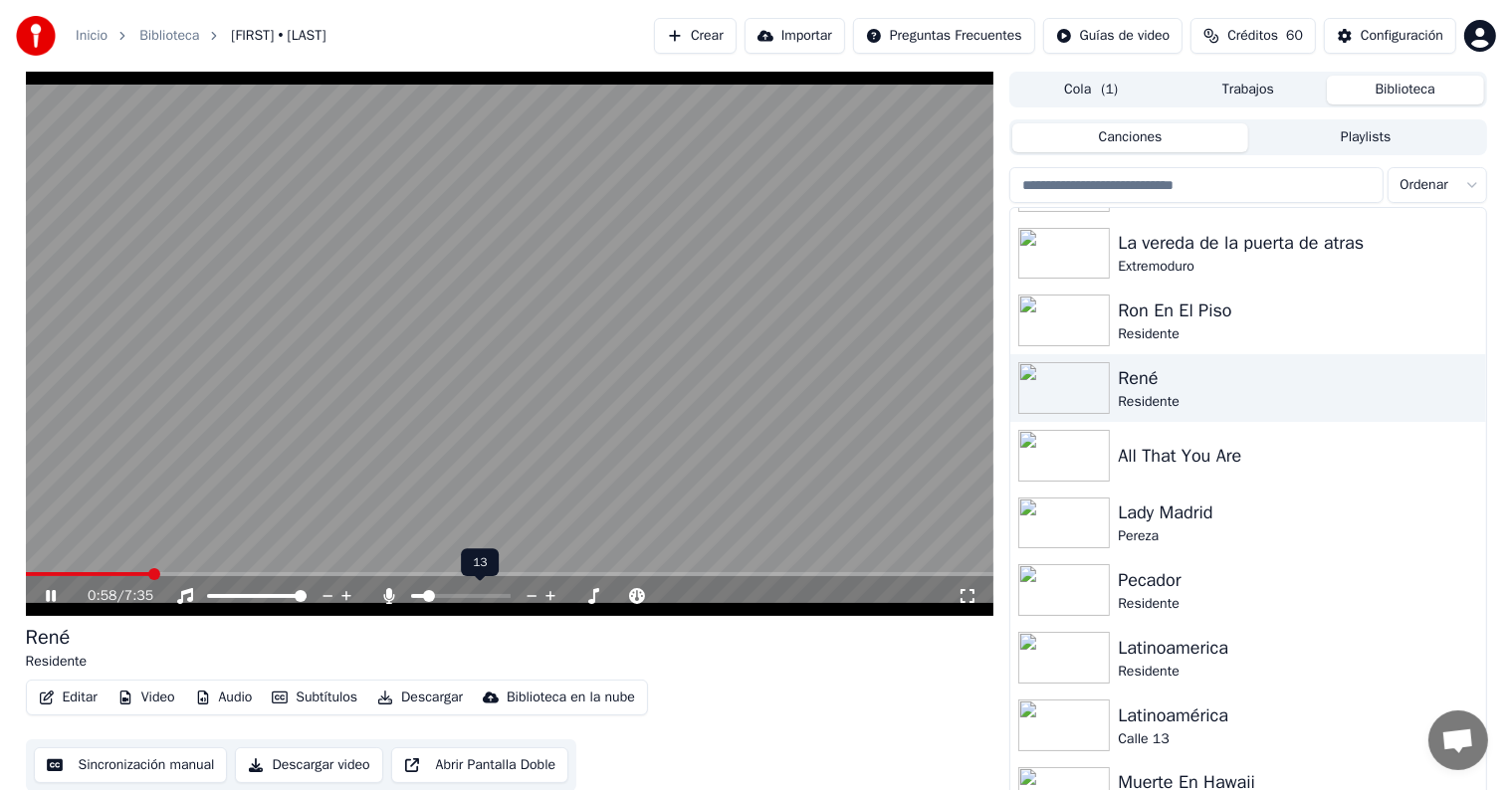 click 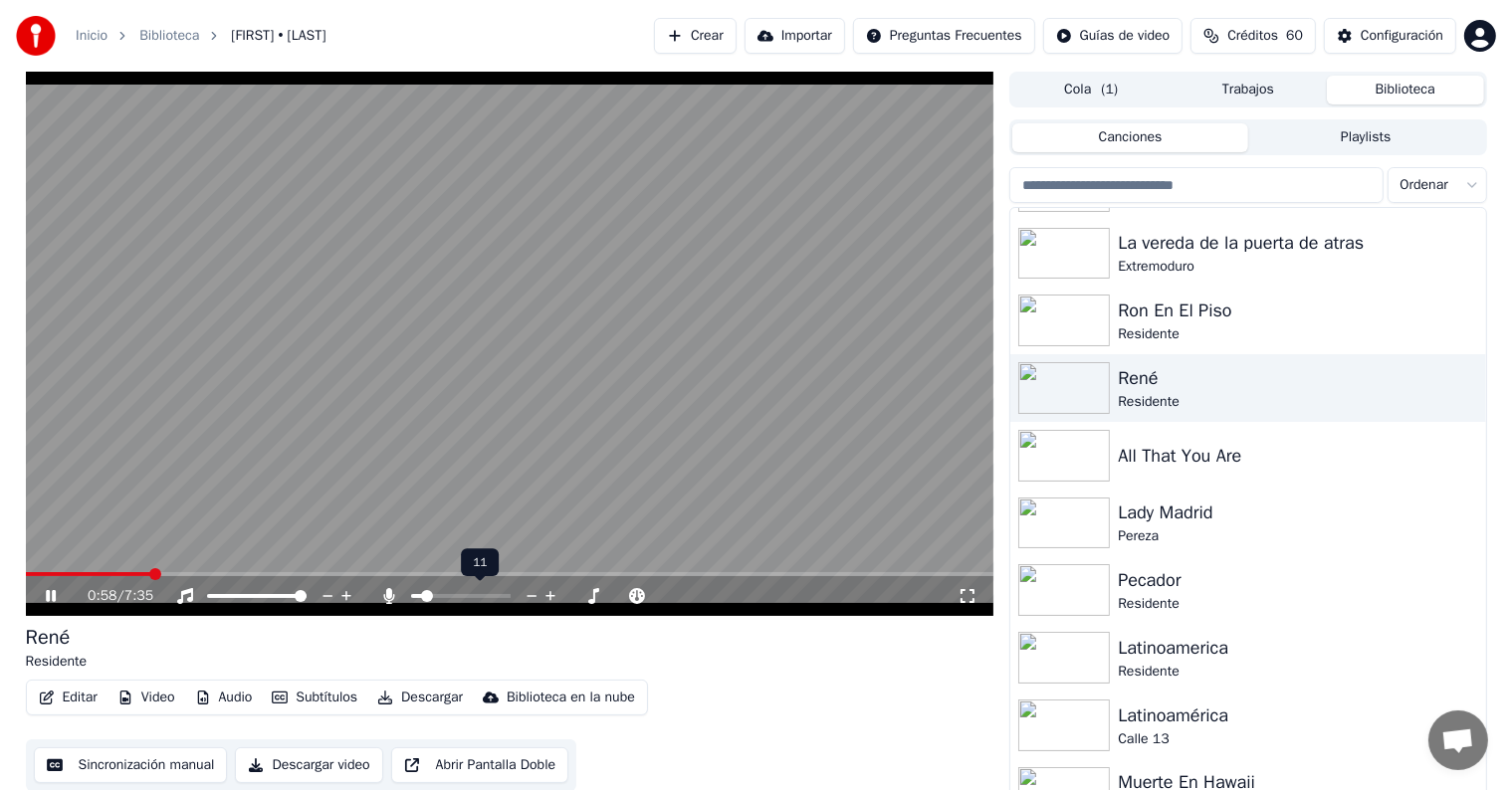 click 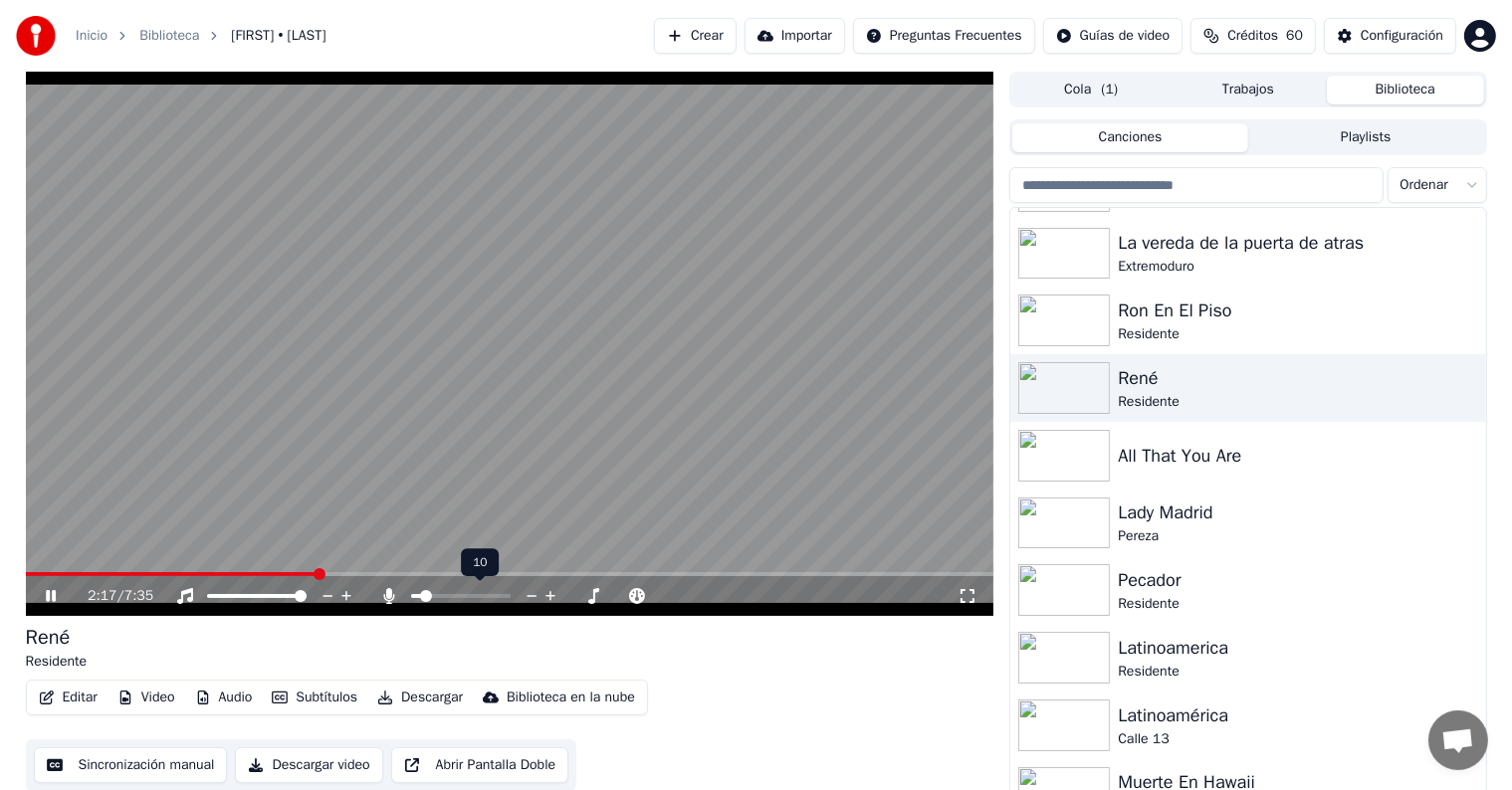 click 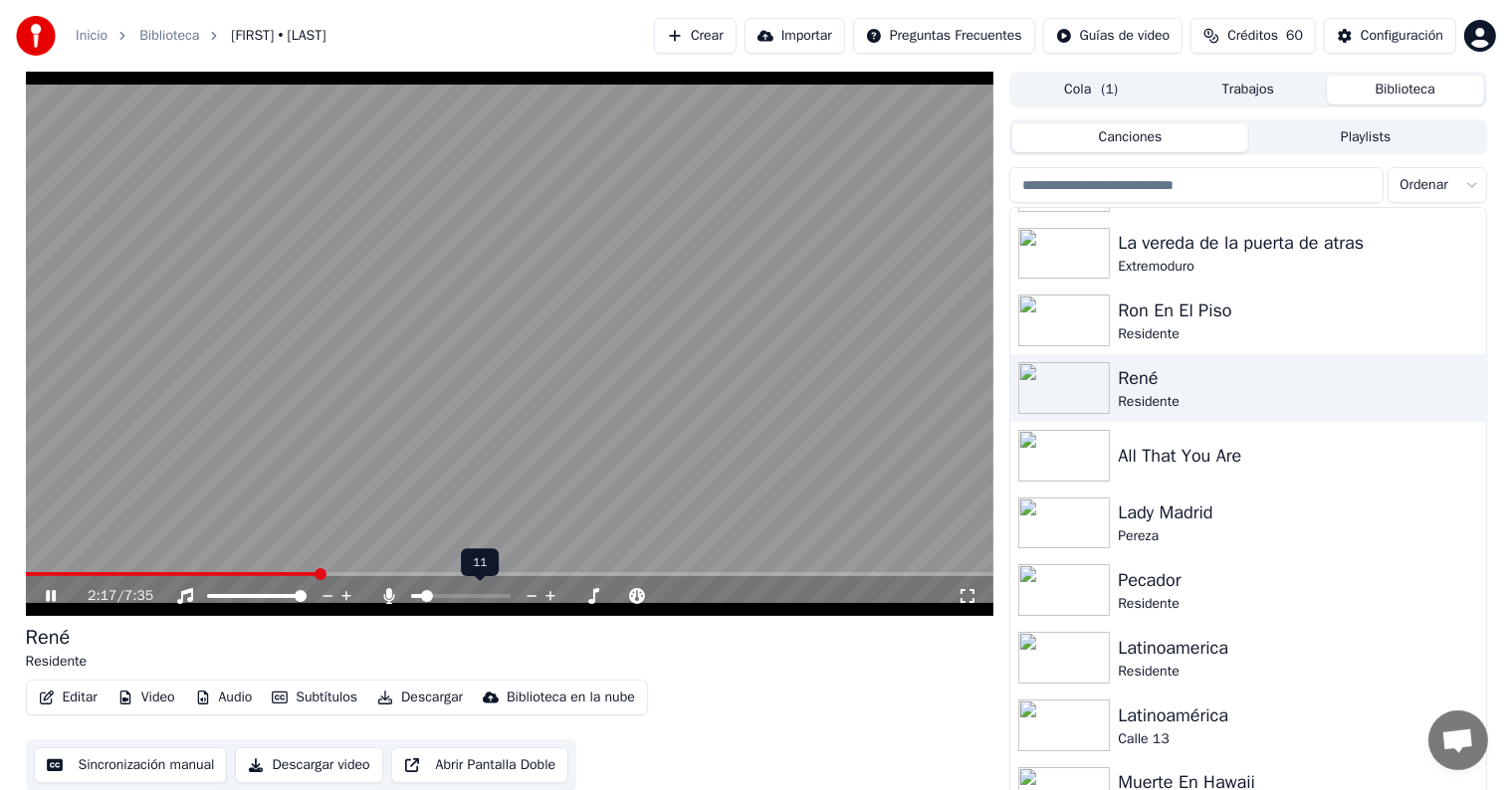 click 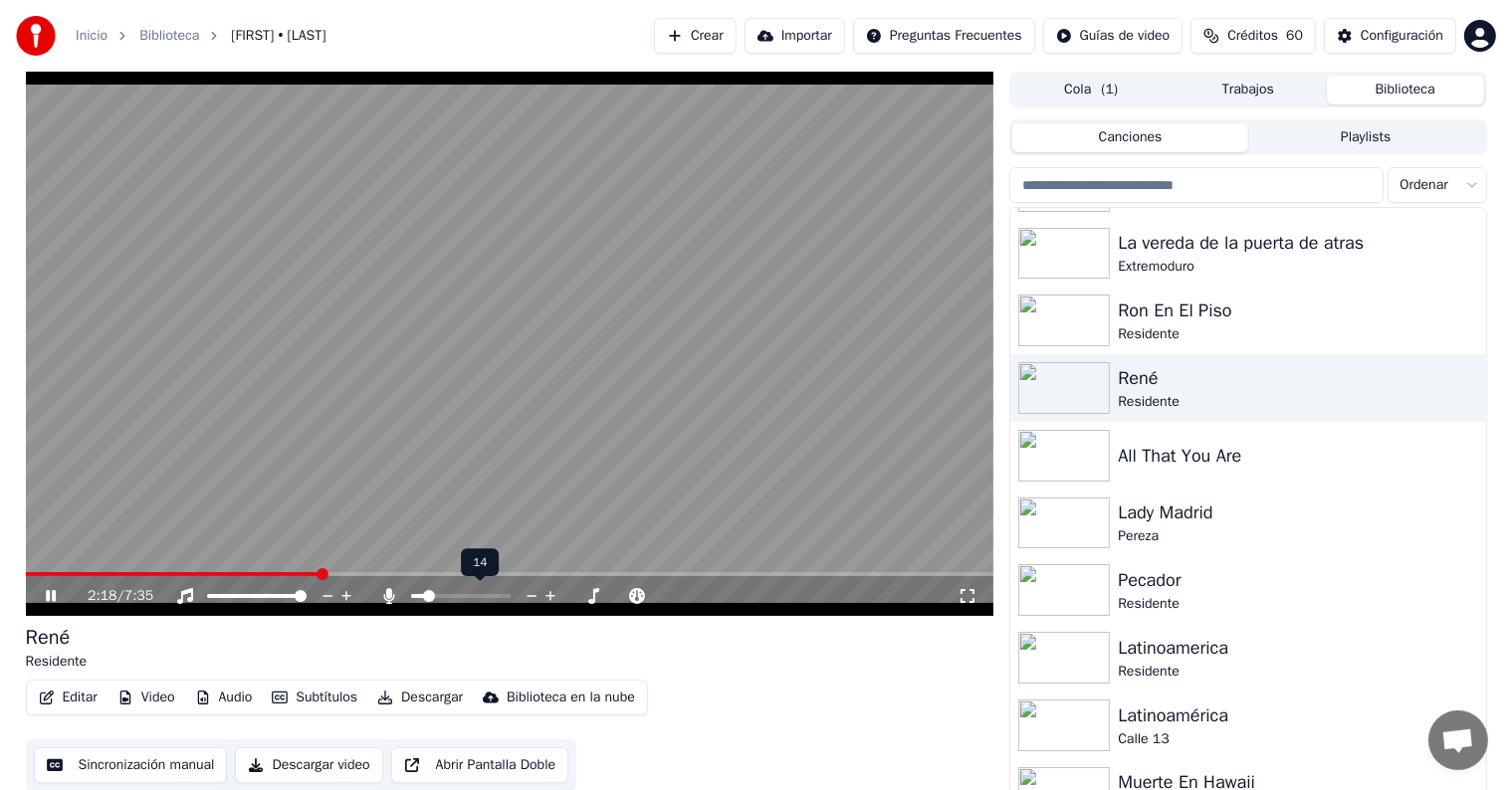 click 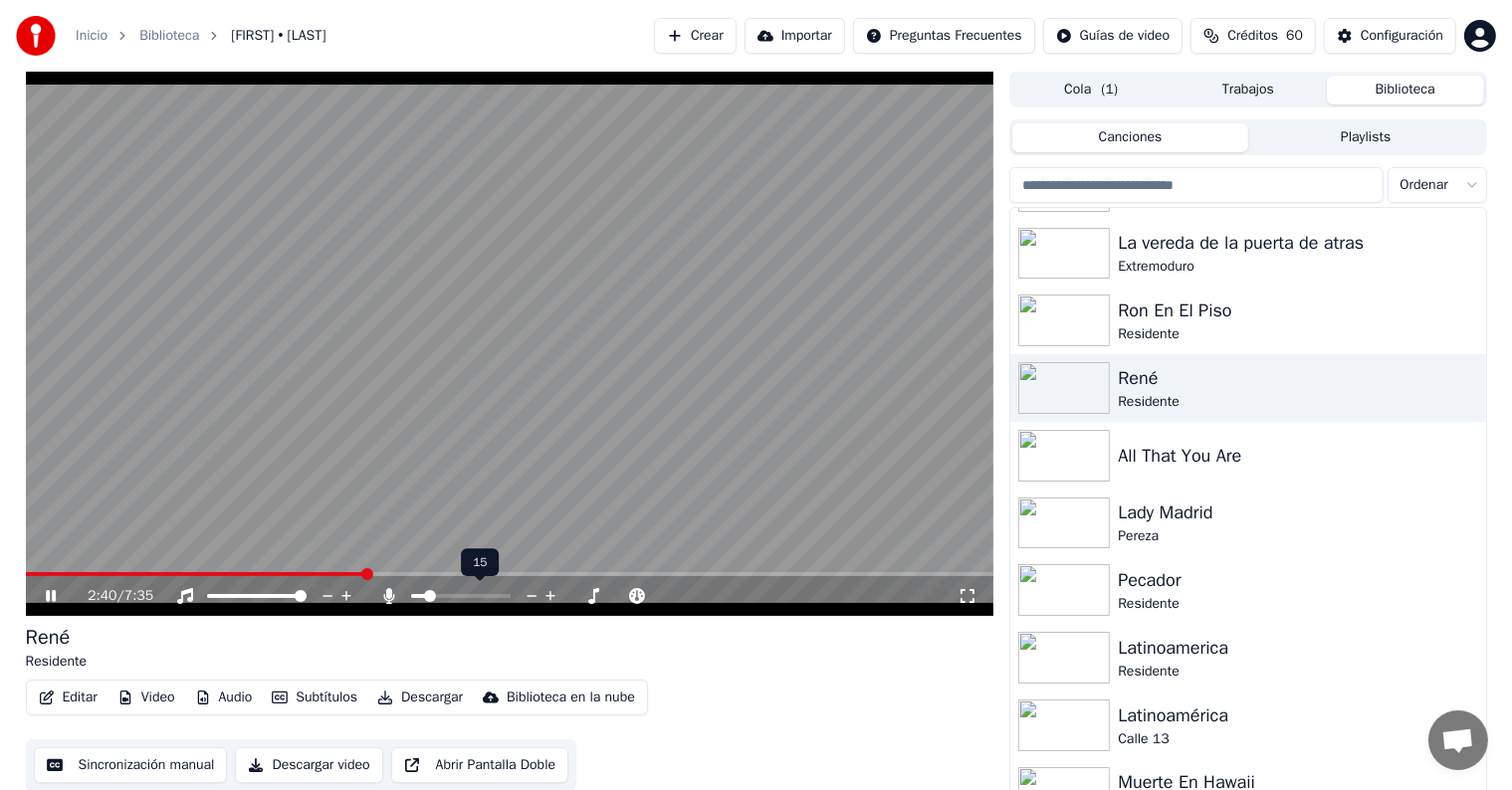click 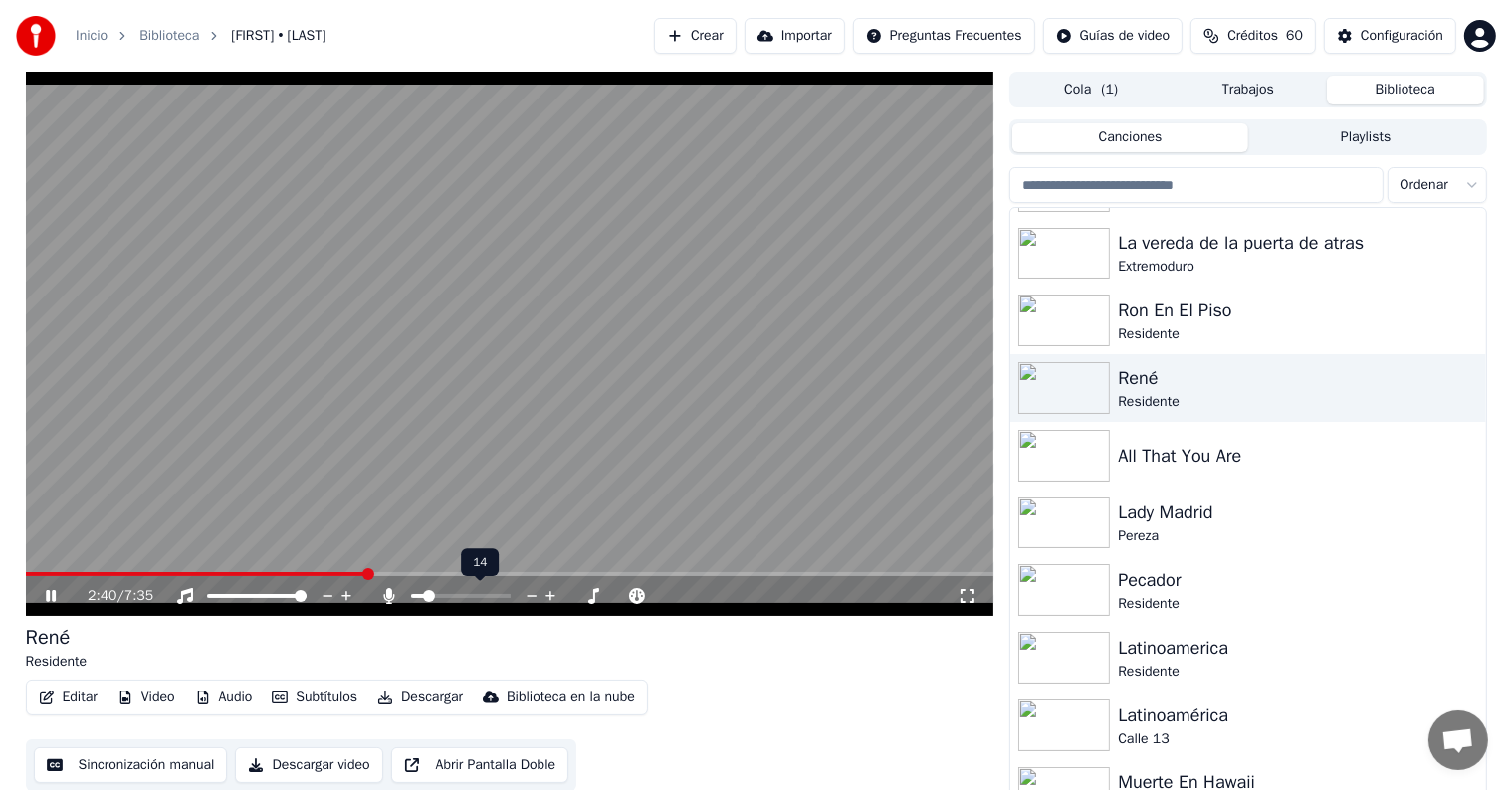 click 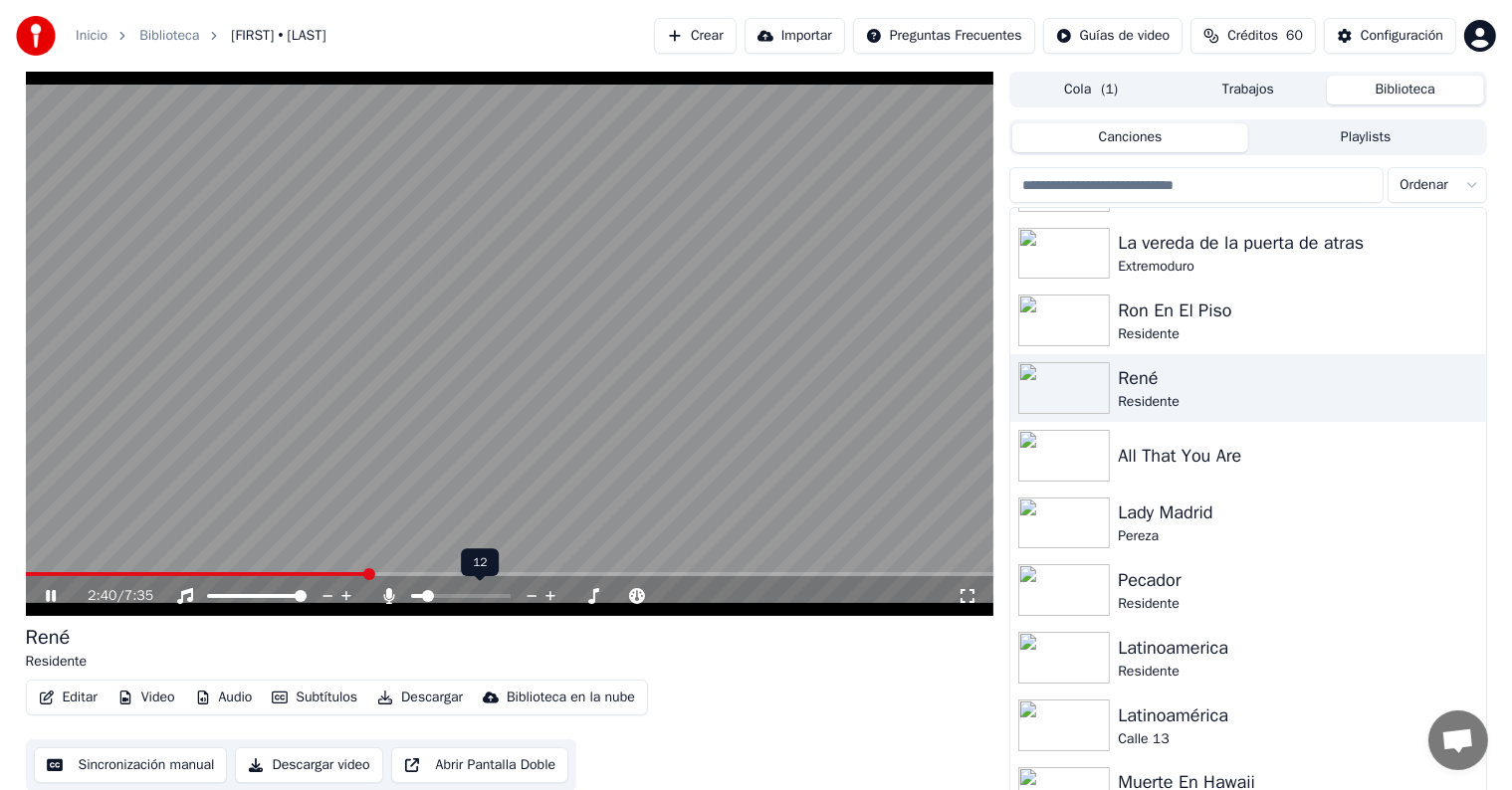 click 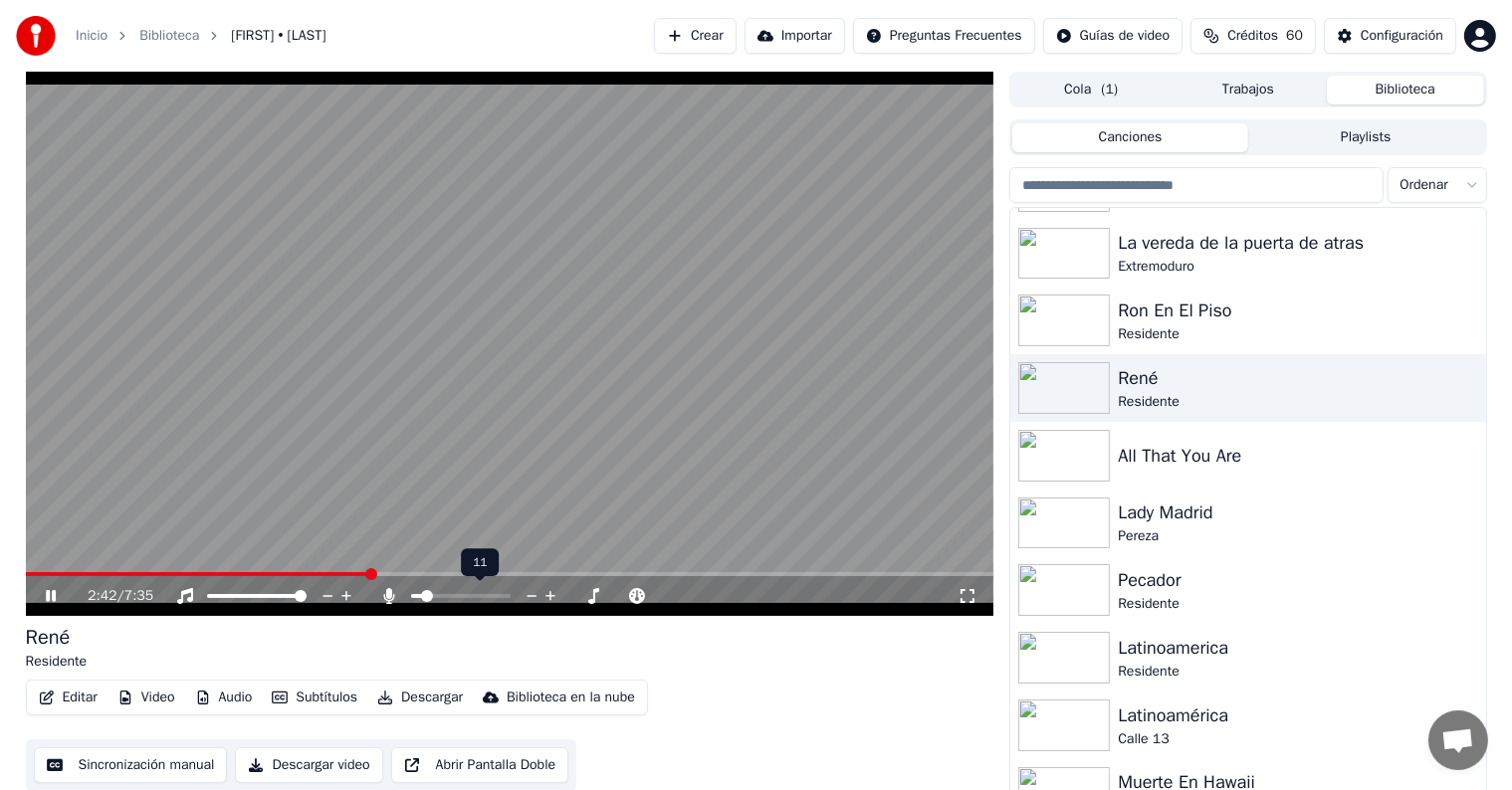 click 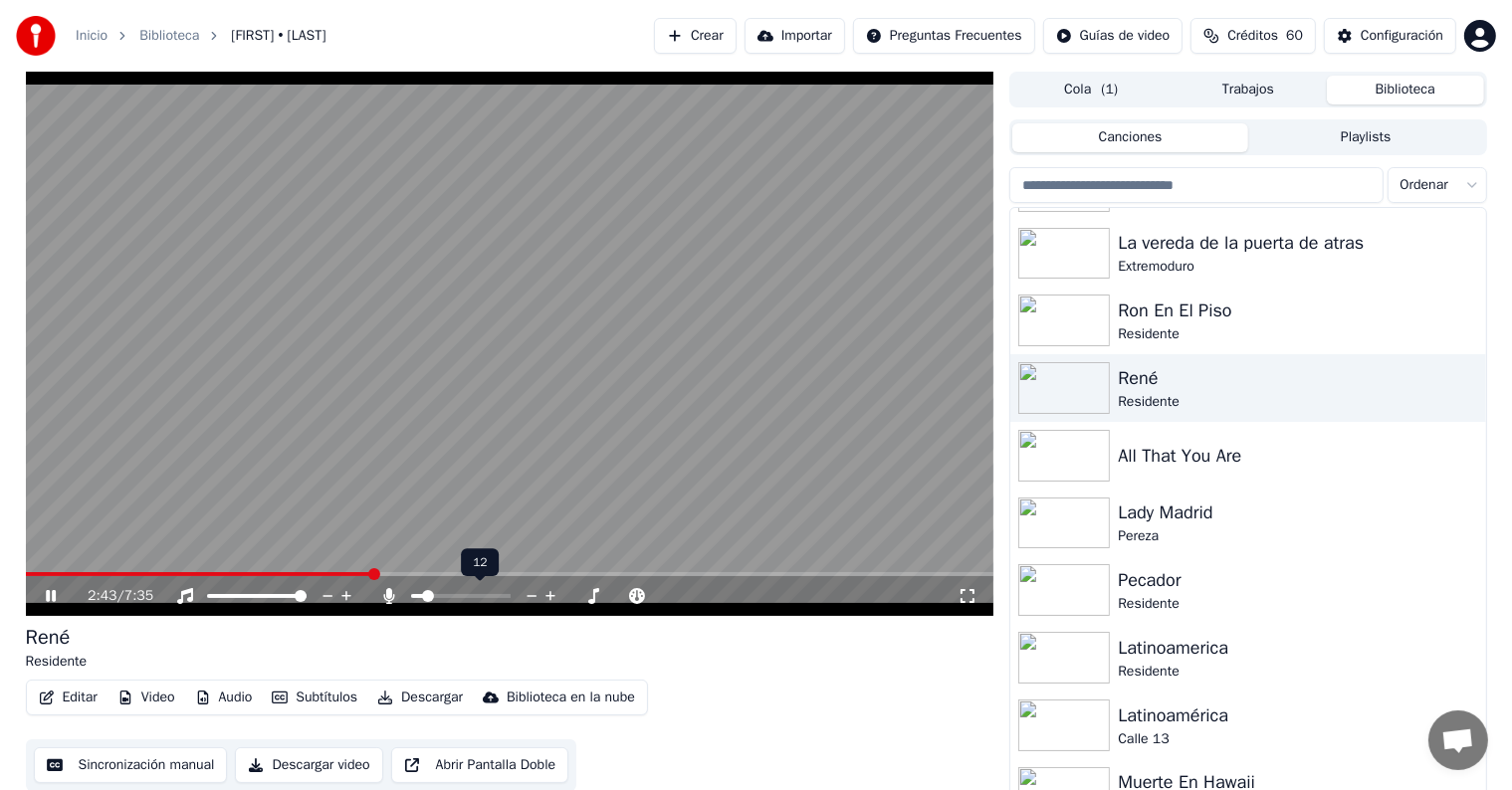 click 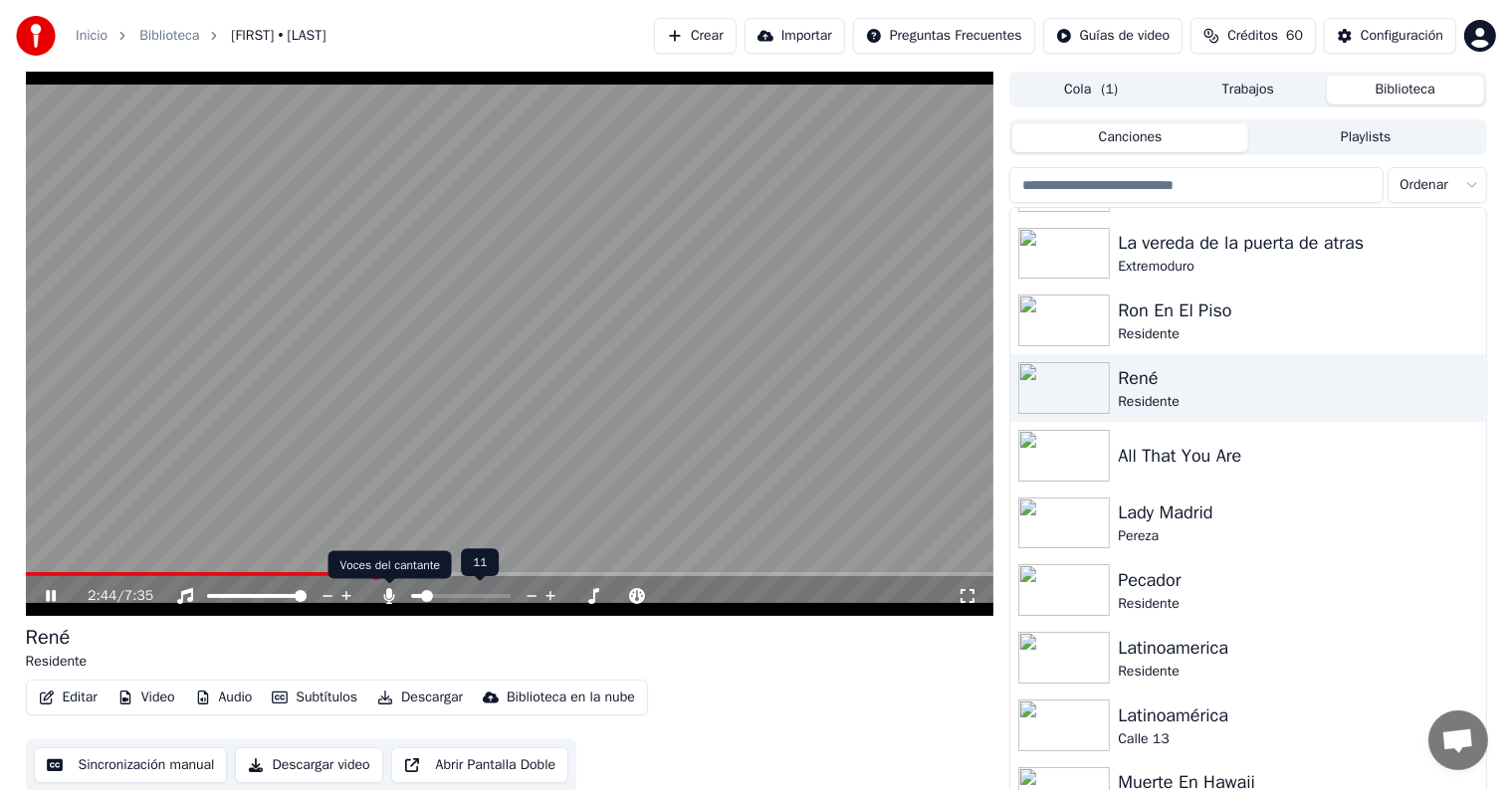 click 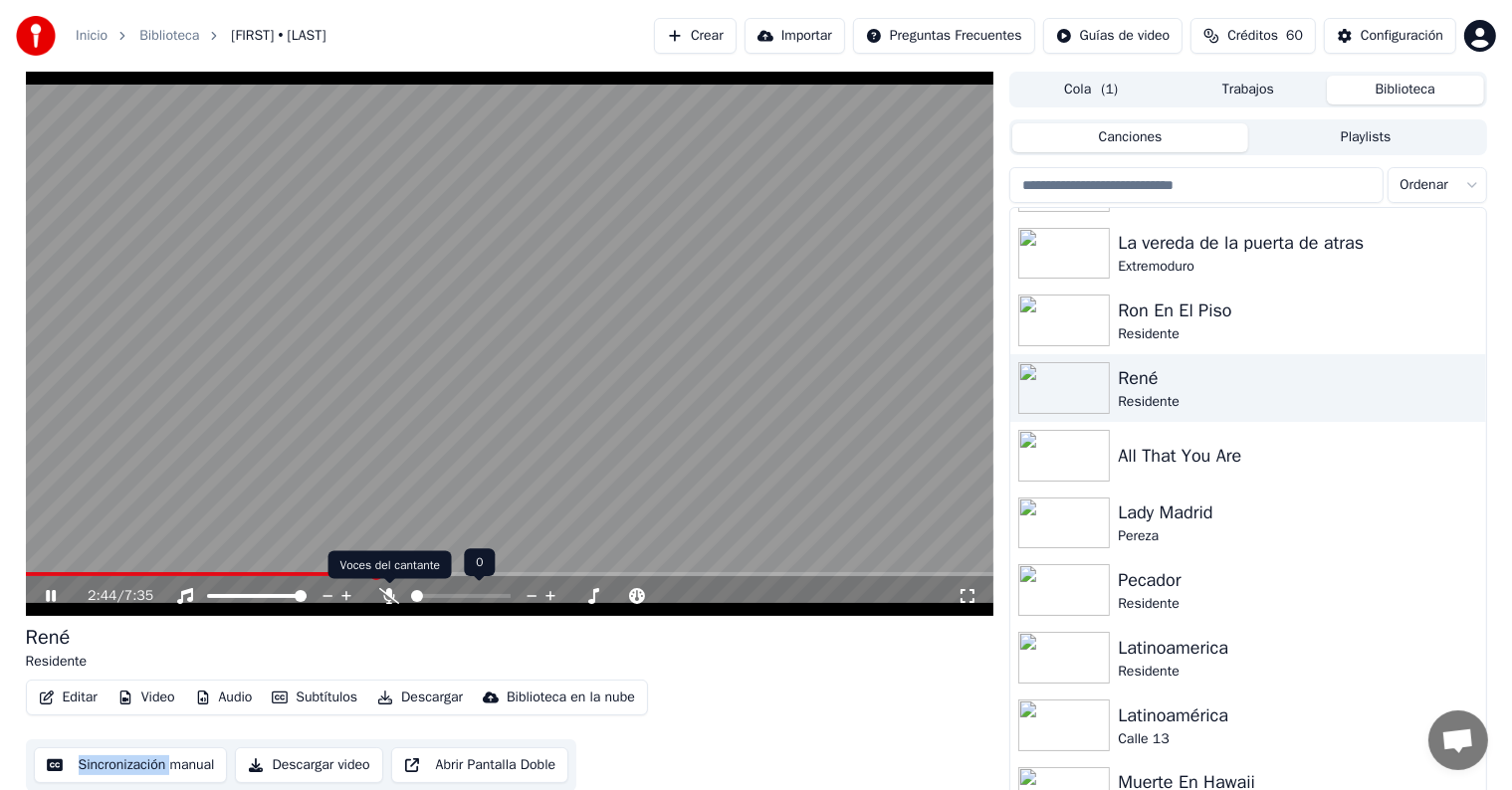 click 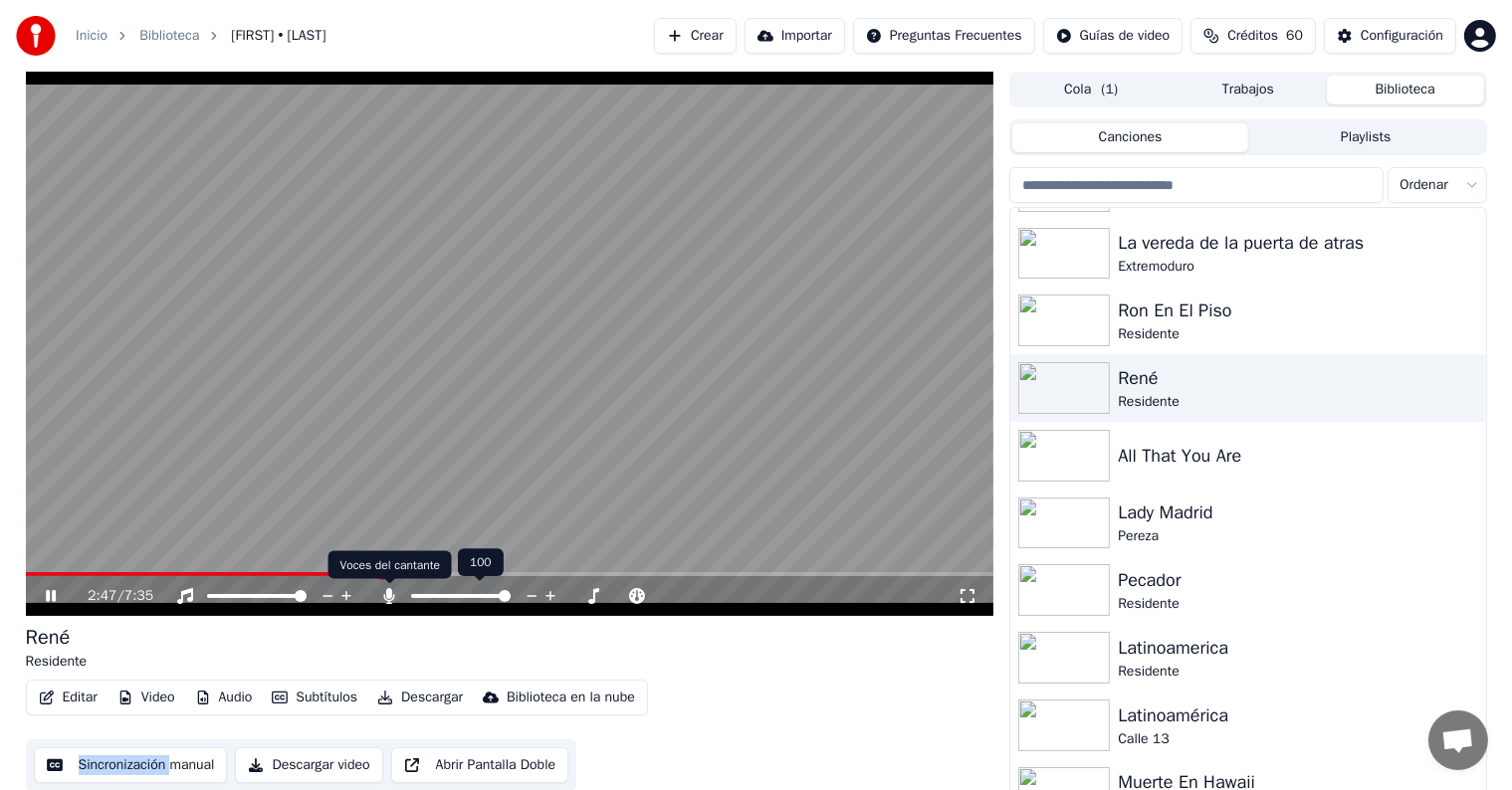 click at bounding box center (479, 596) 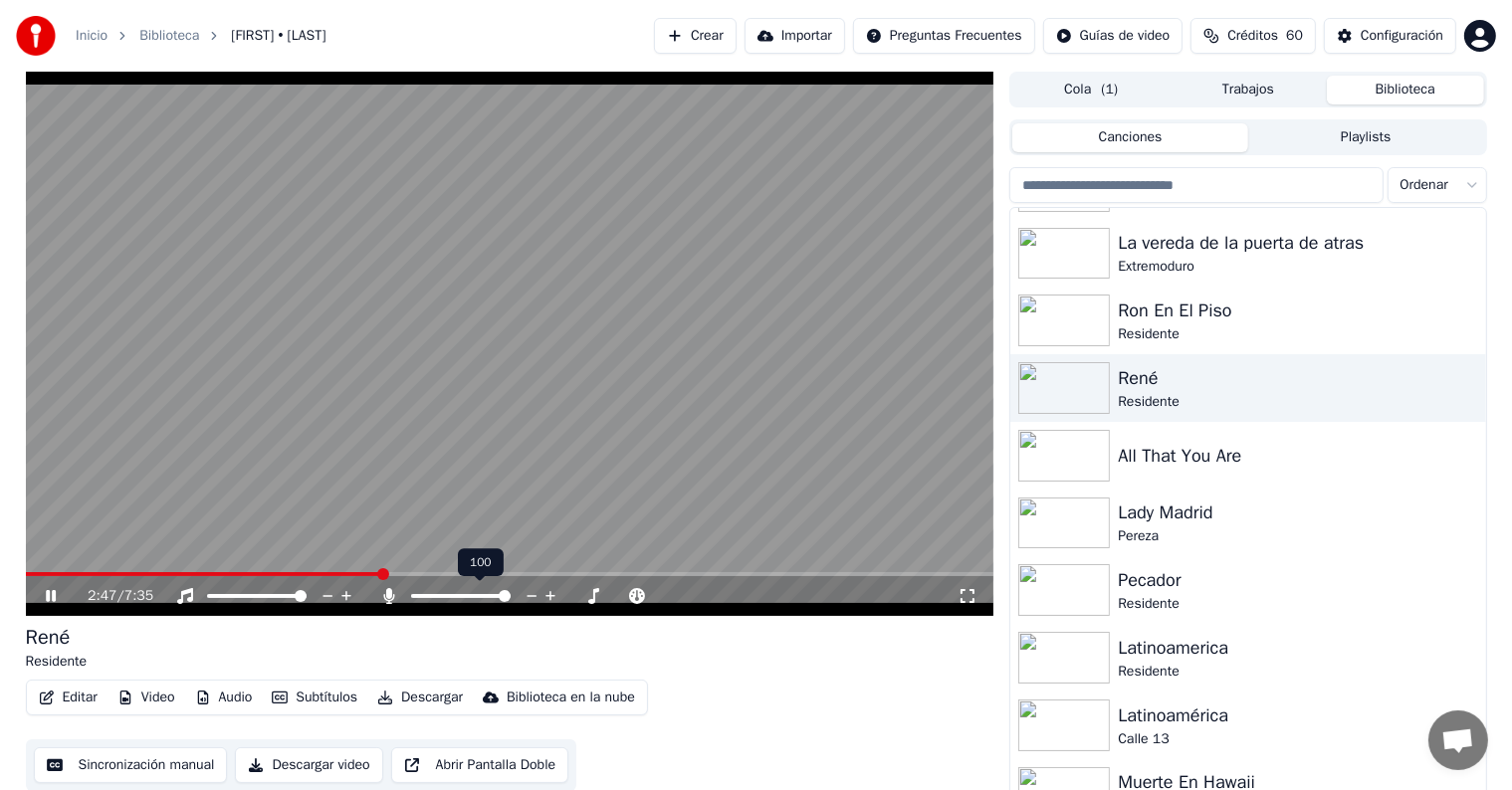 click at bounding box center [461, 596] 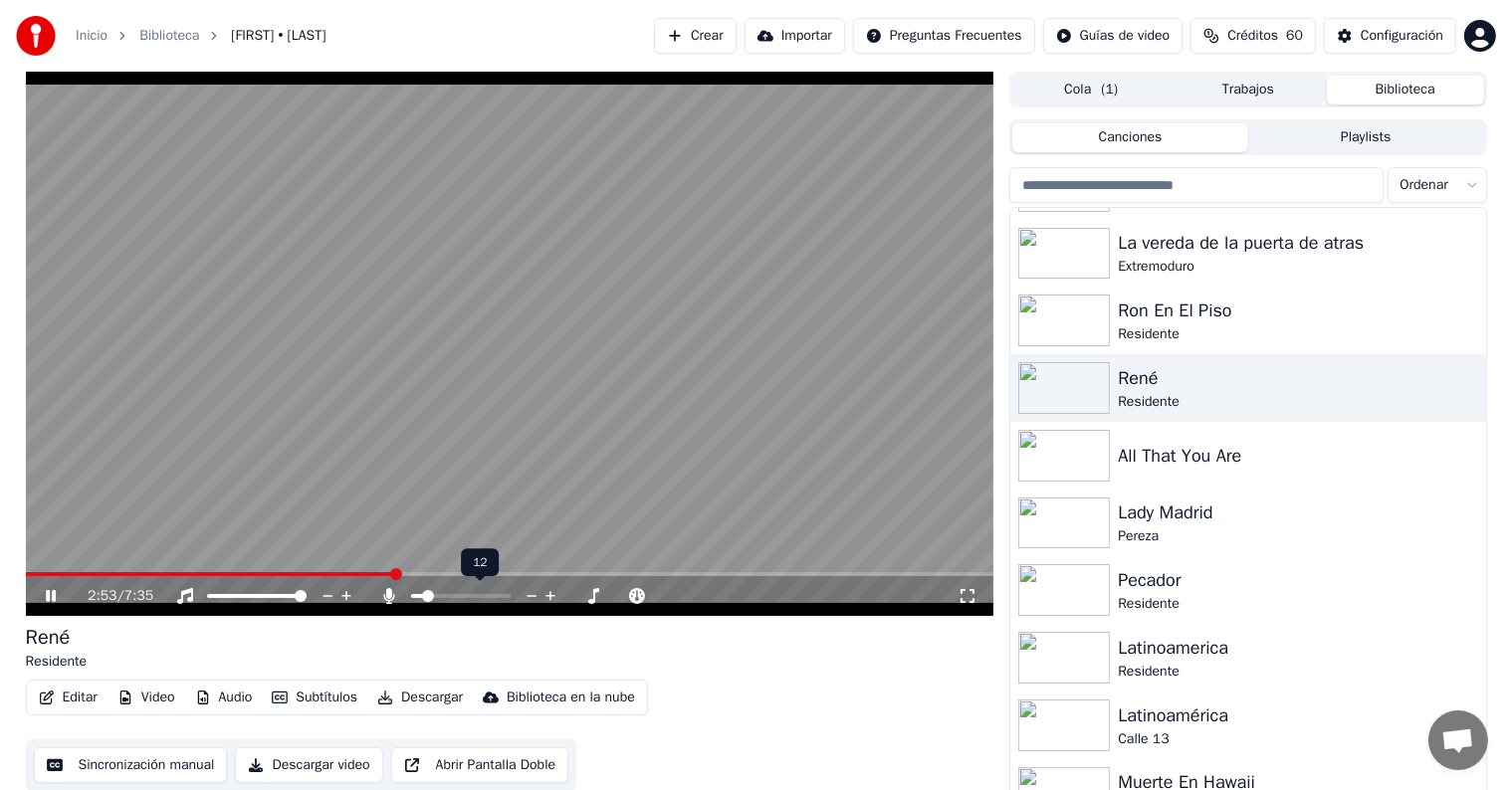 click at bounding box center (428, 596) 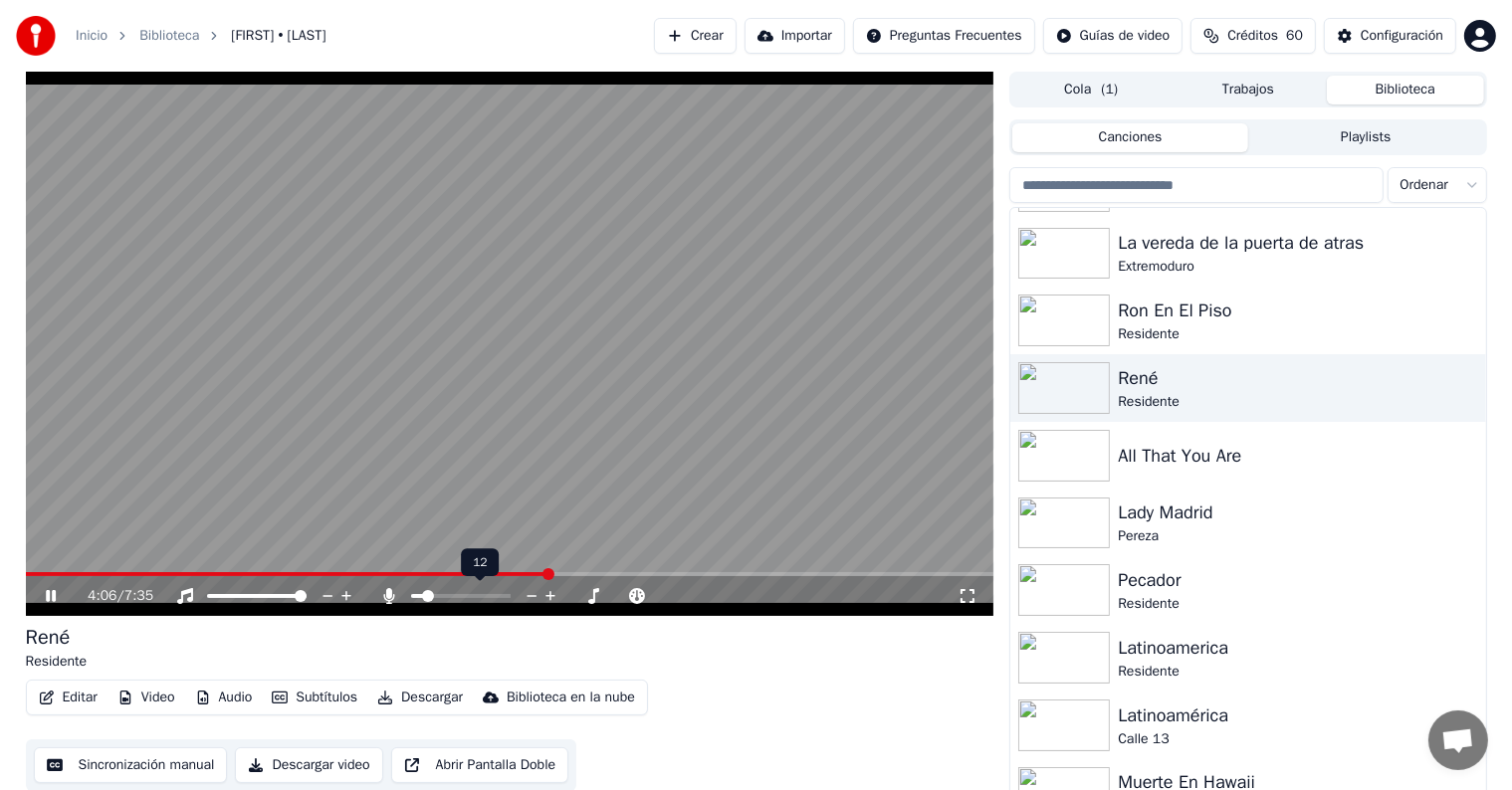 click 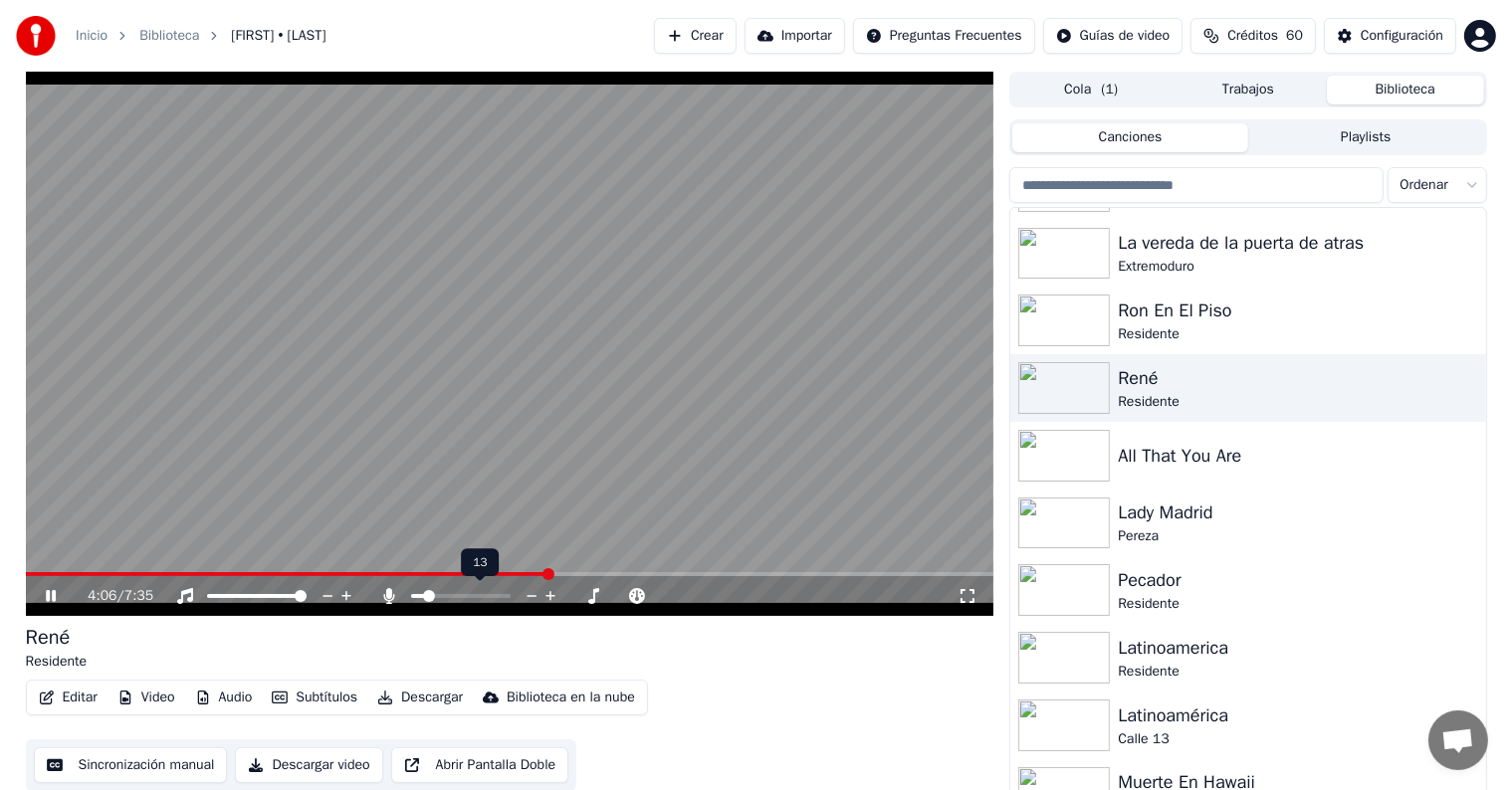 click 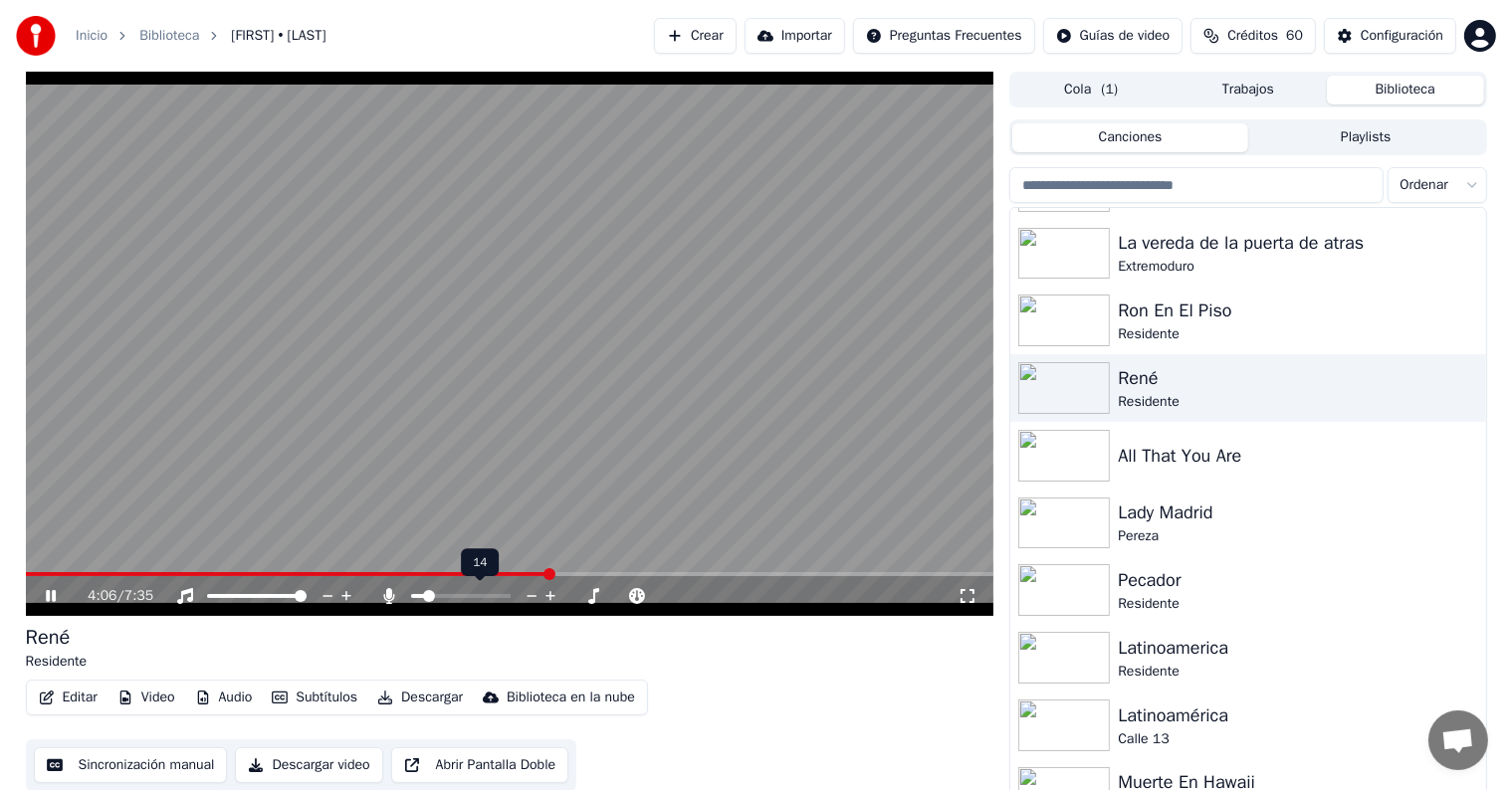 click 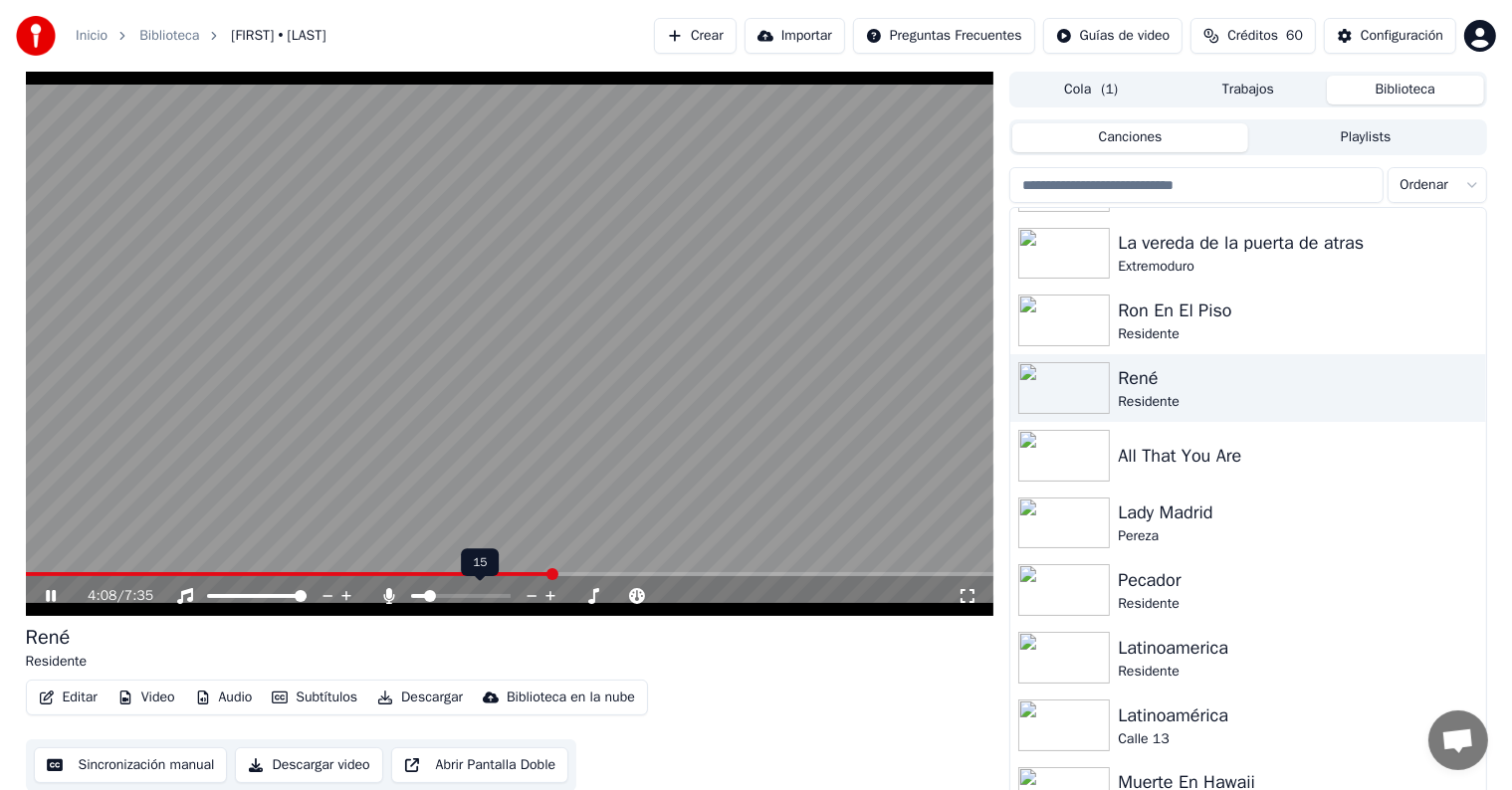 click 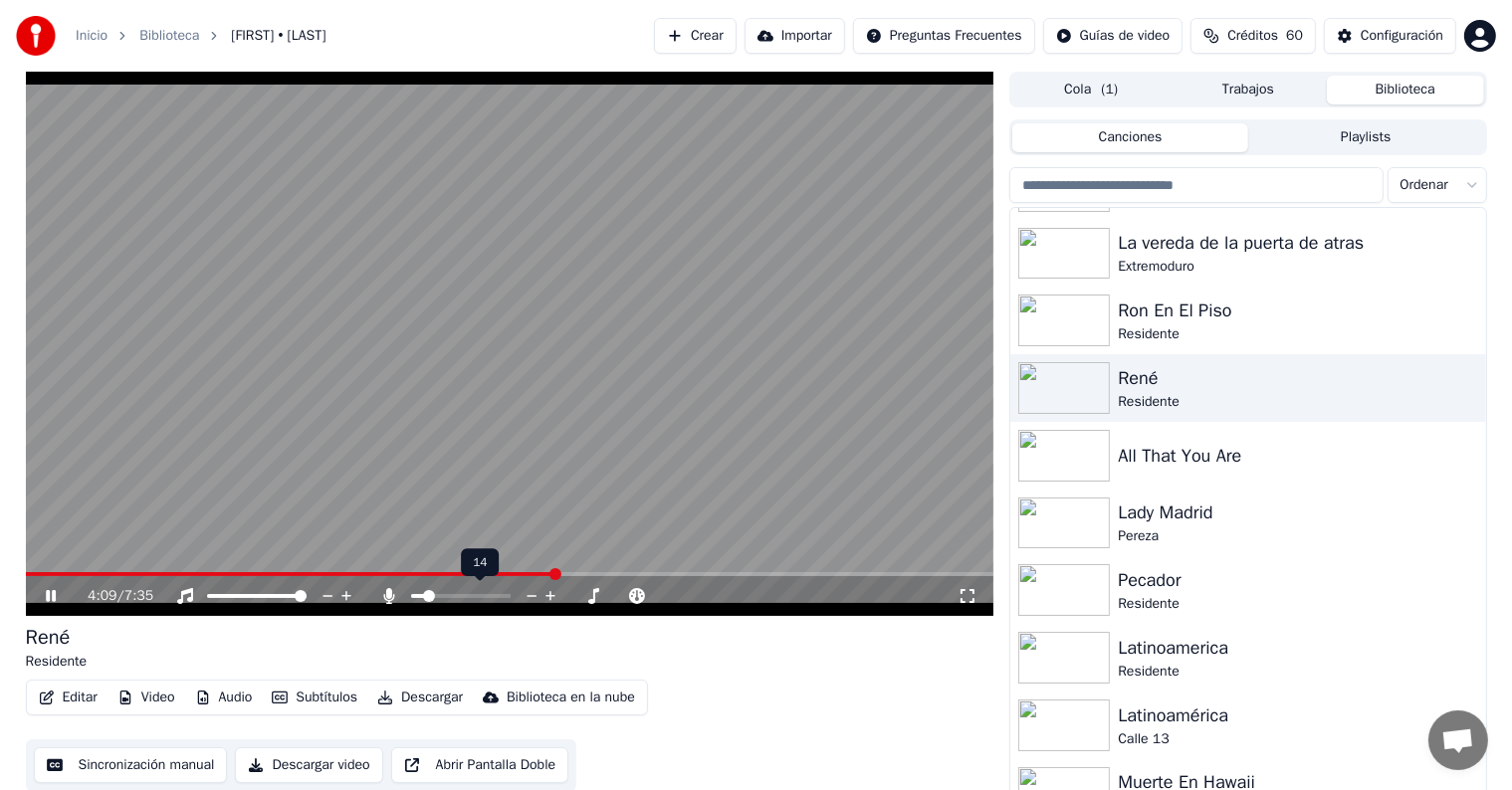 click 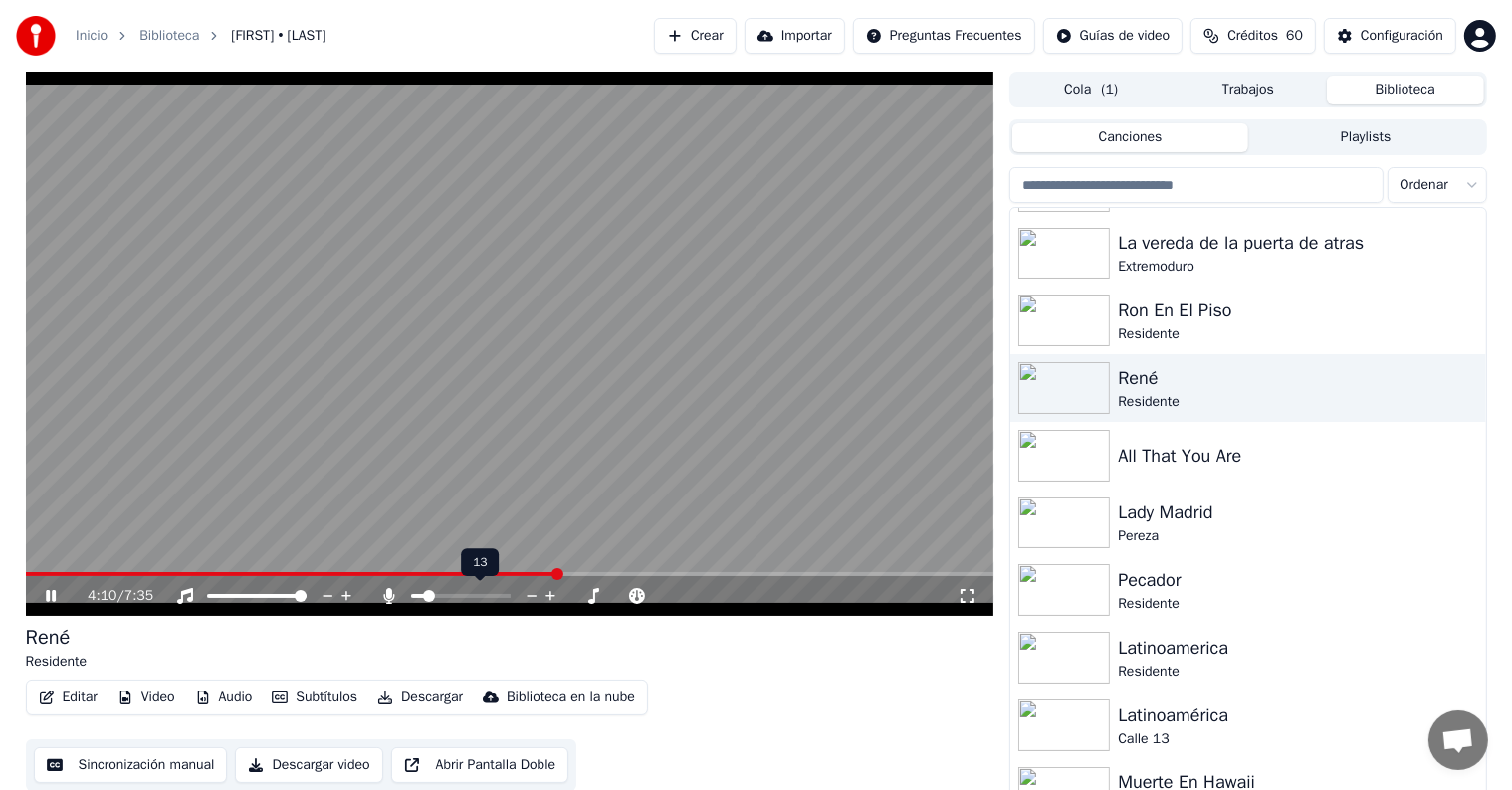 click 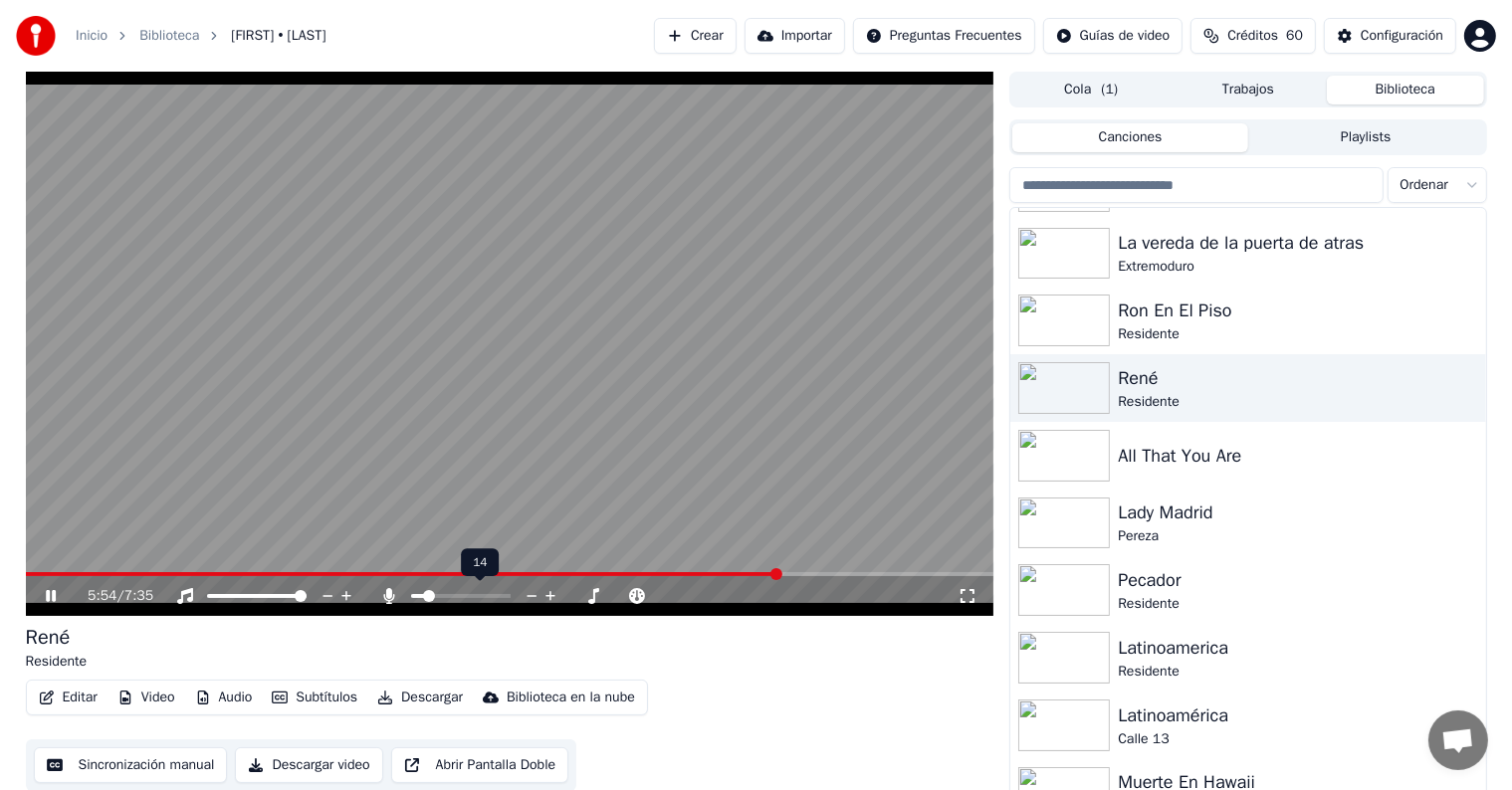 click 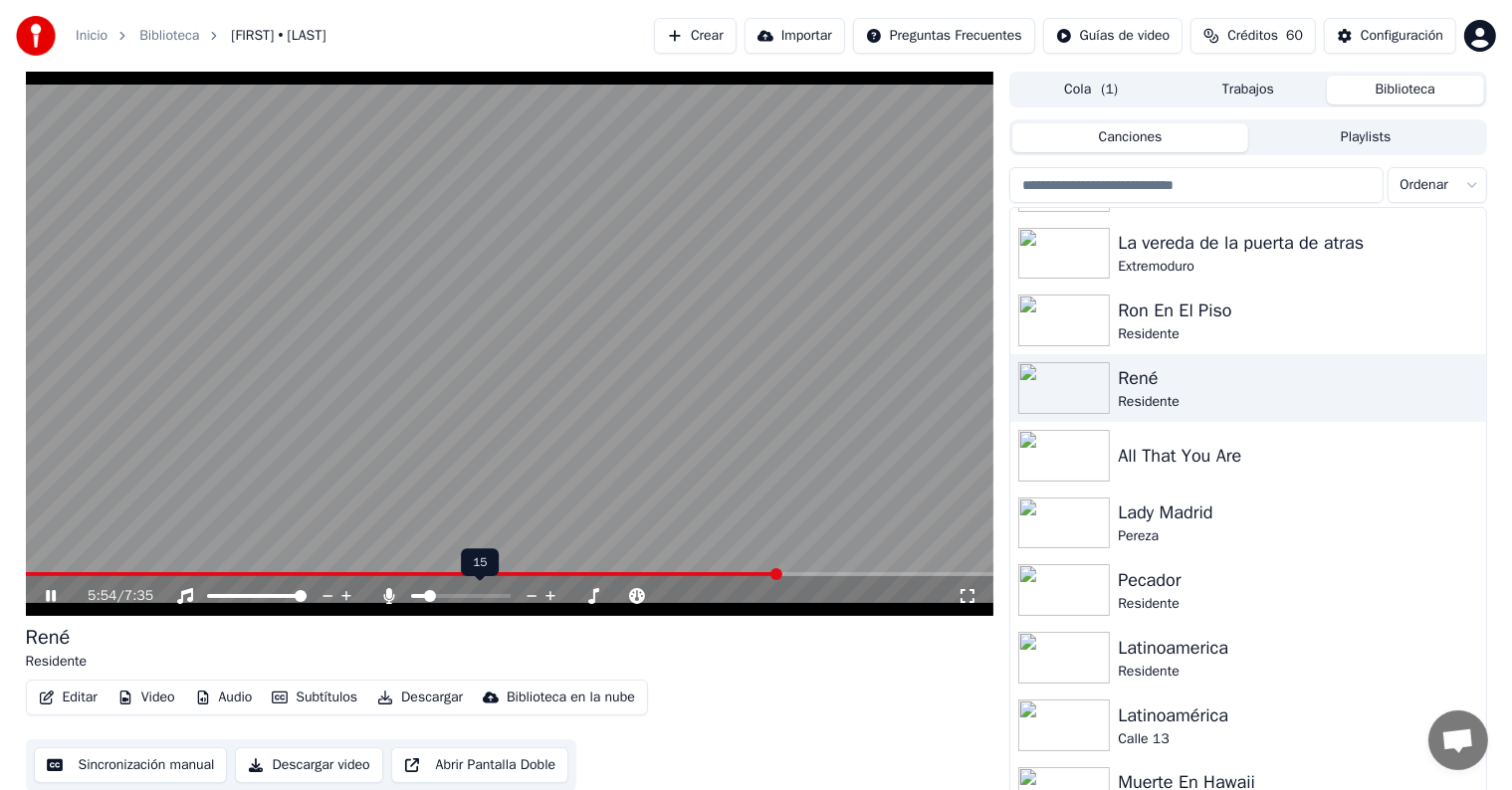 click 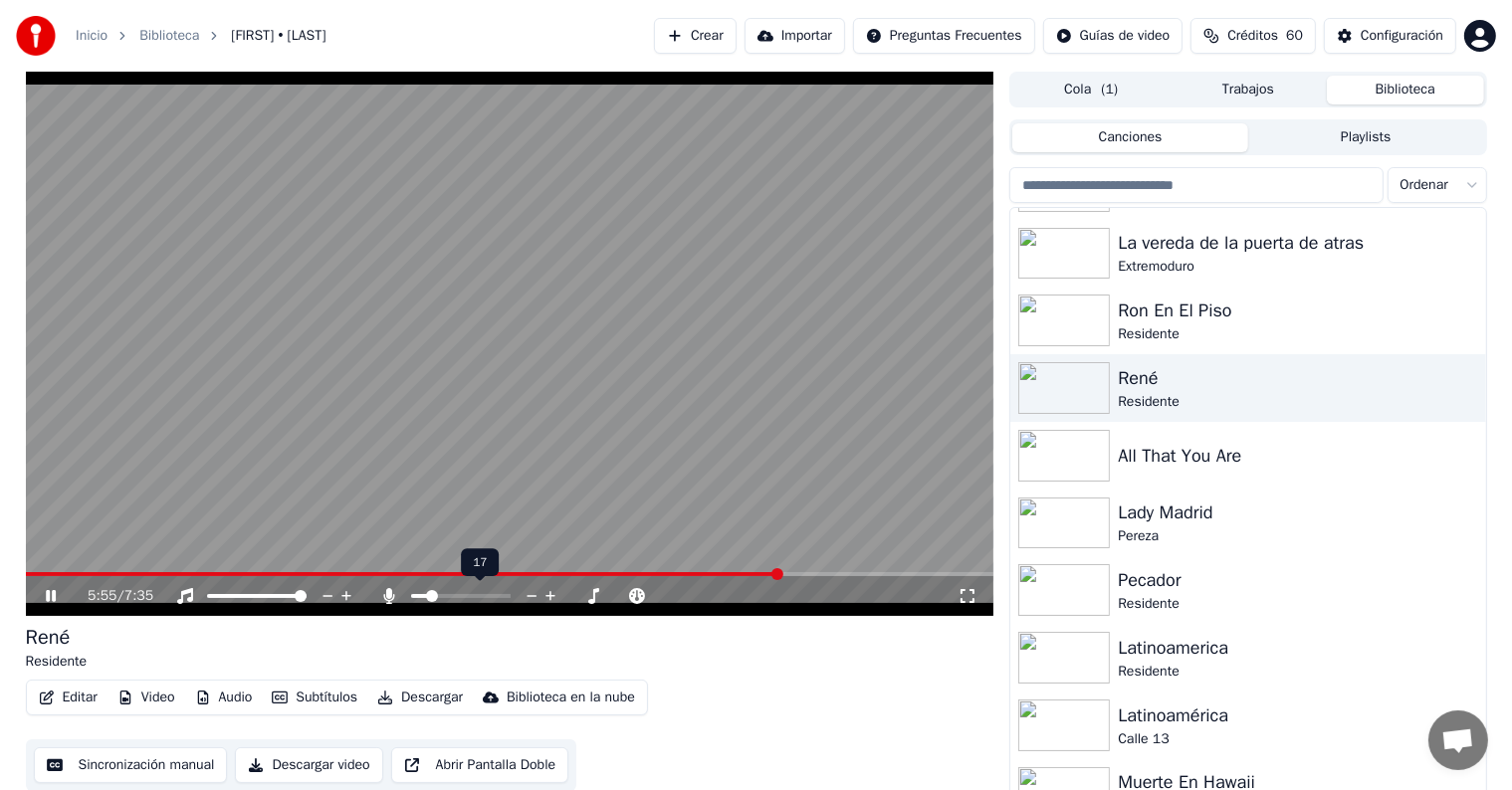 click 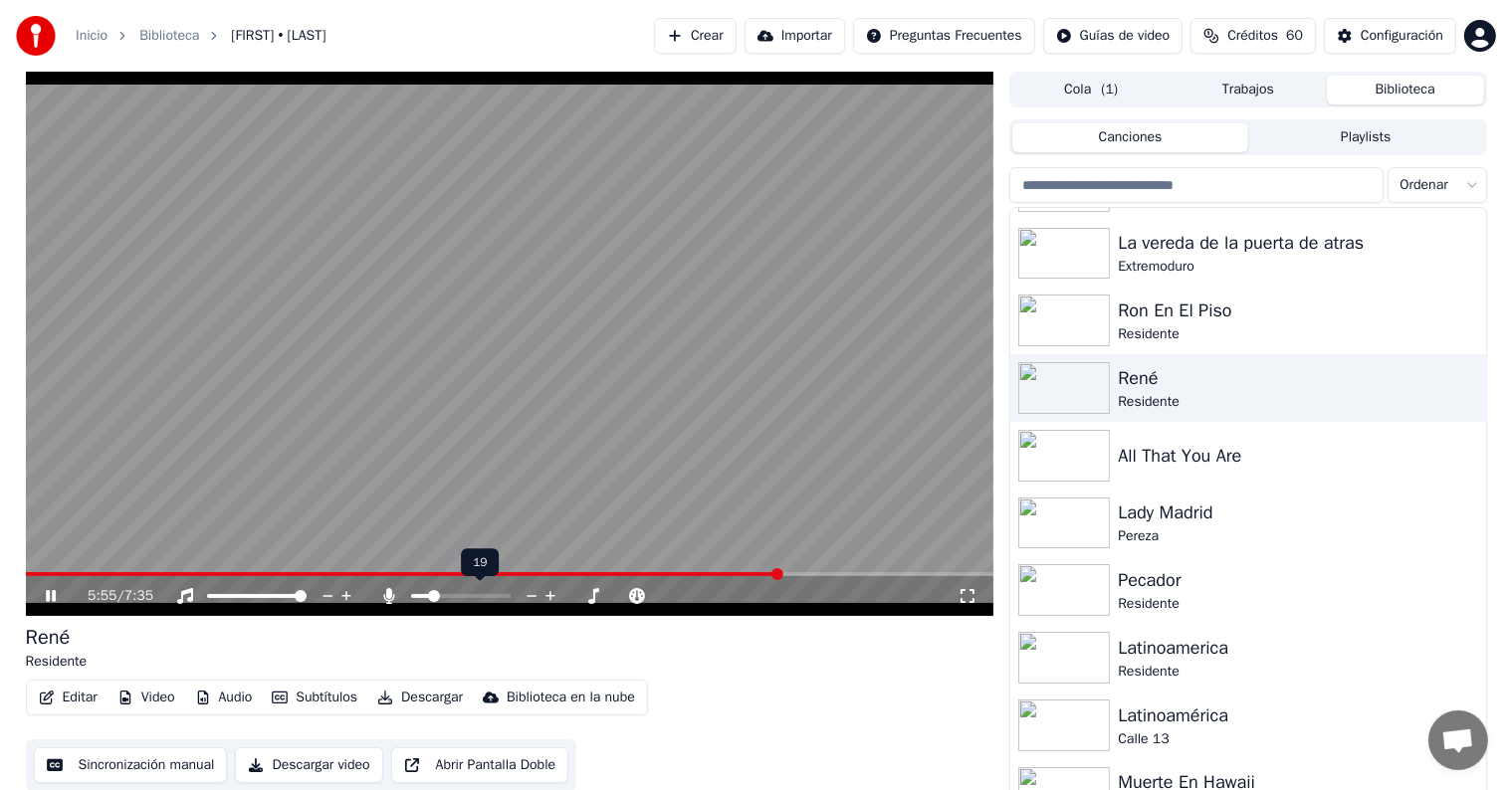 click 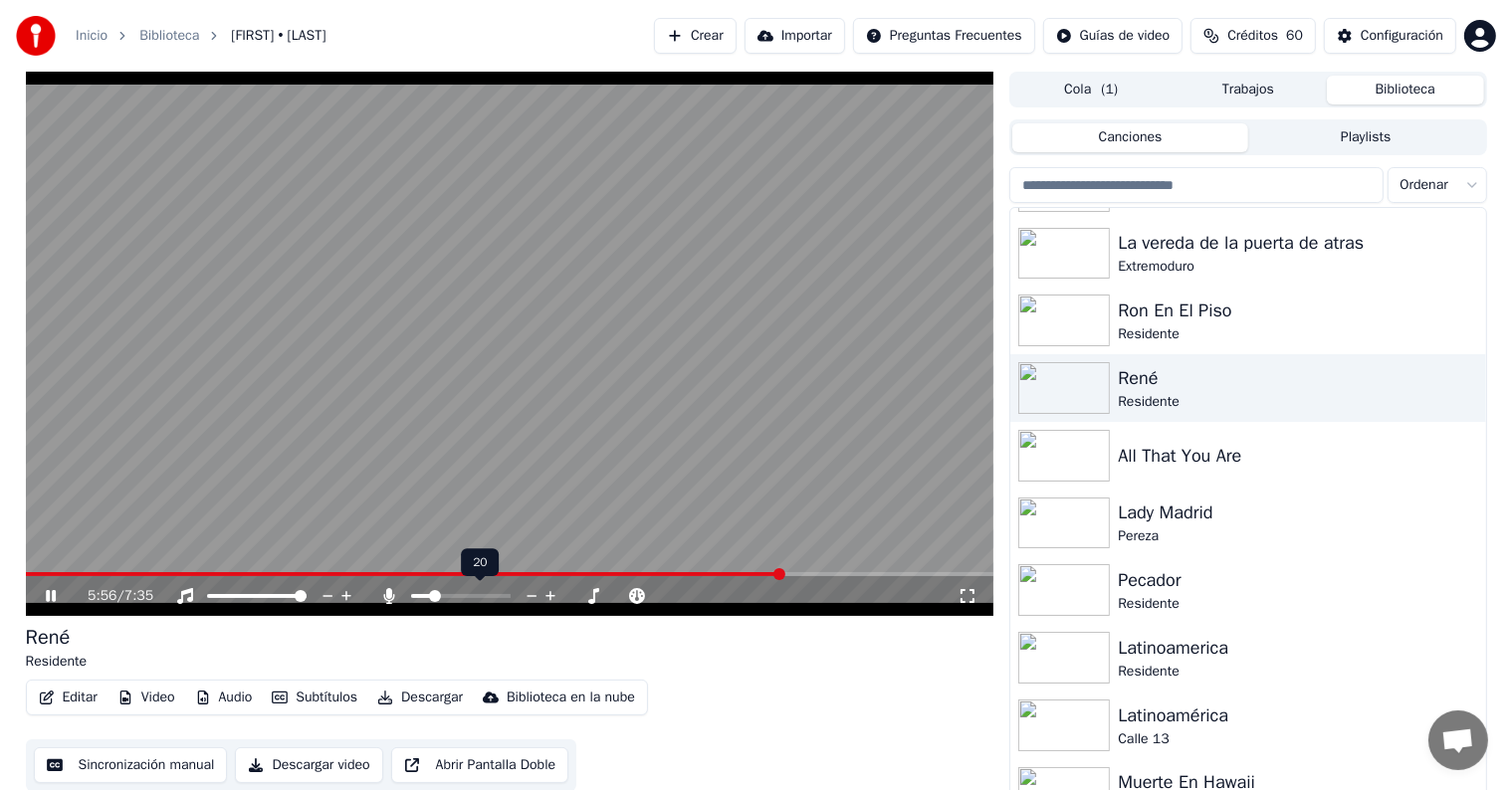 click 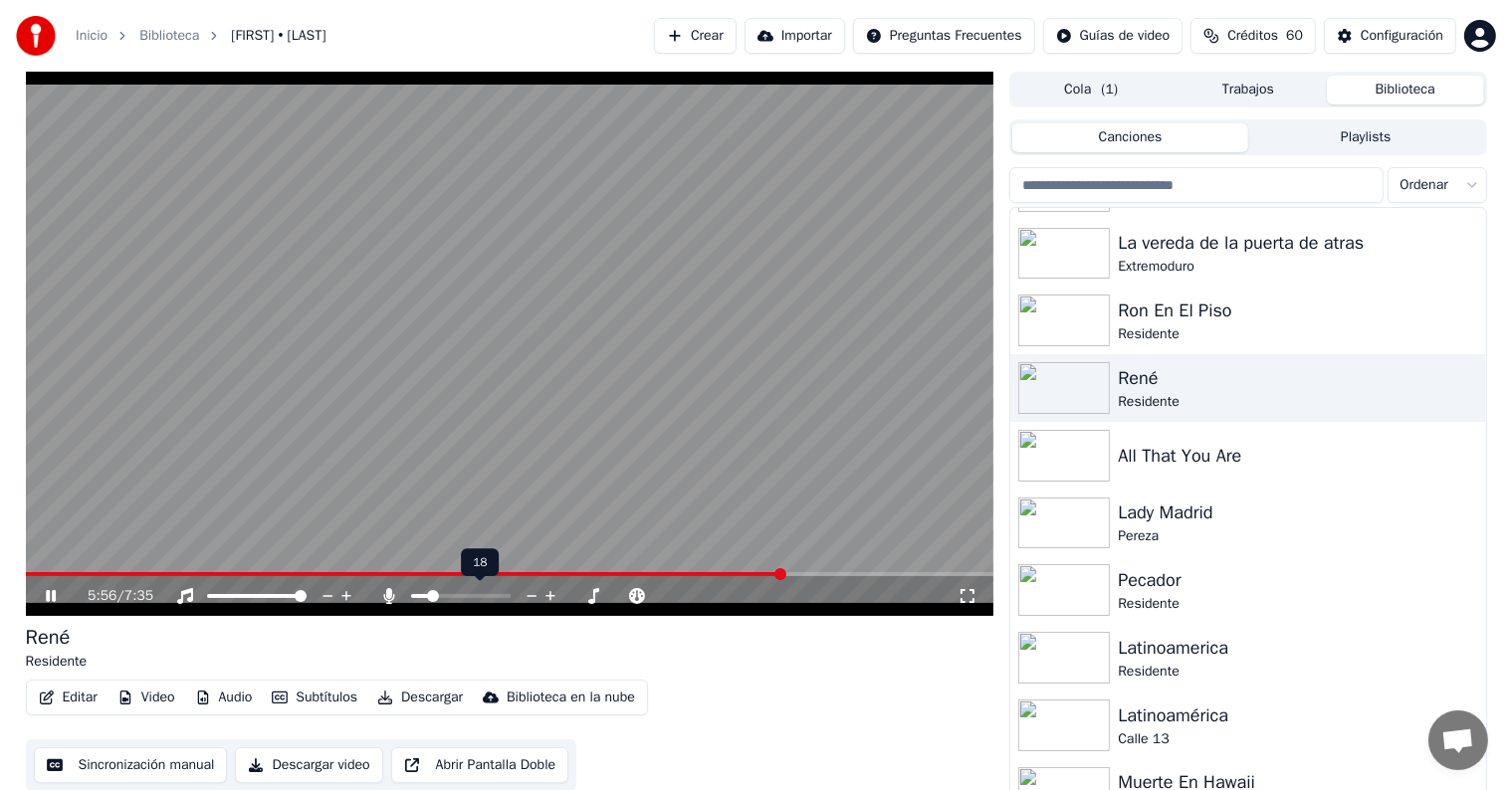click 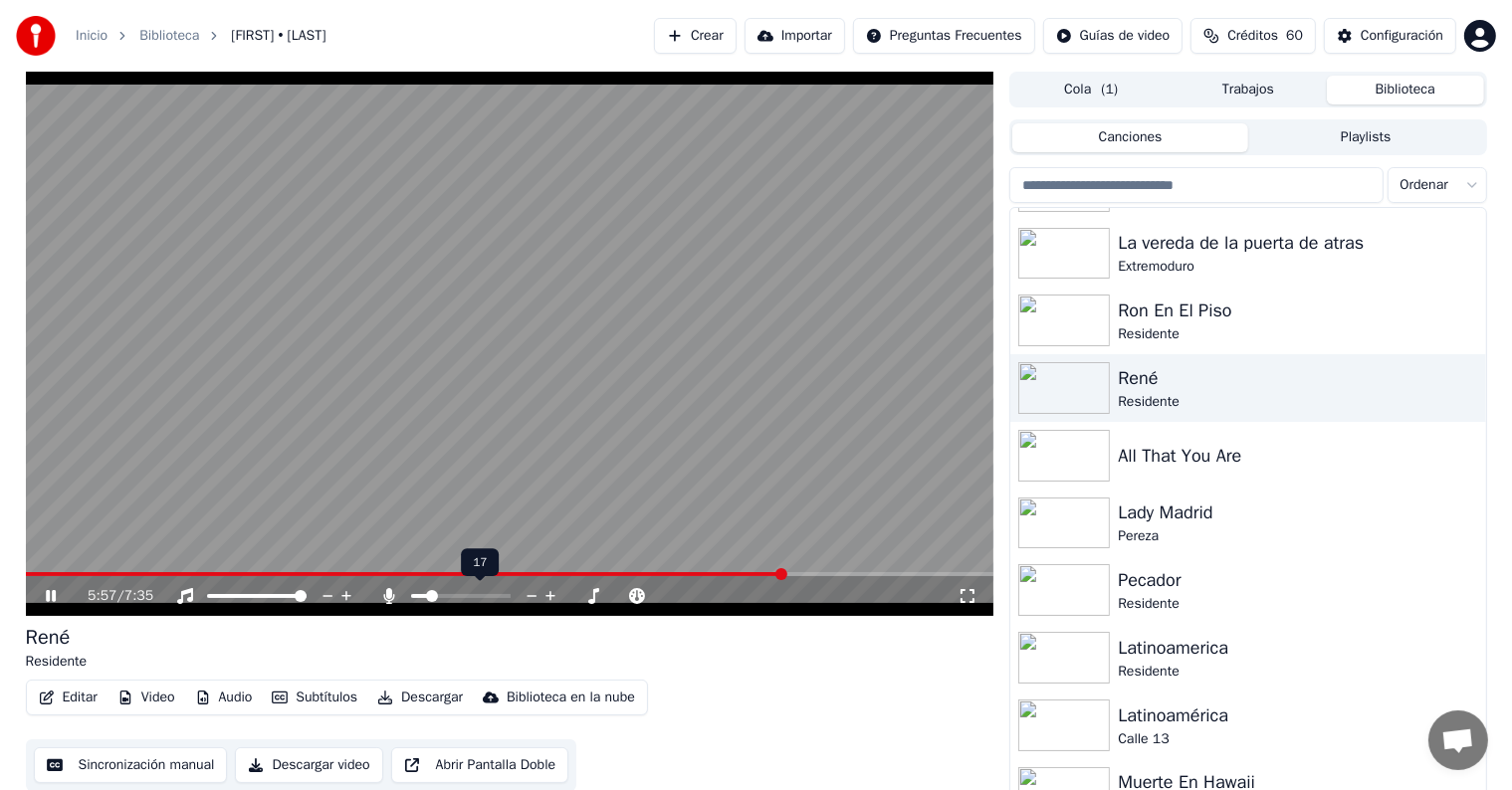 click 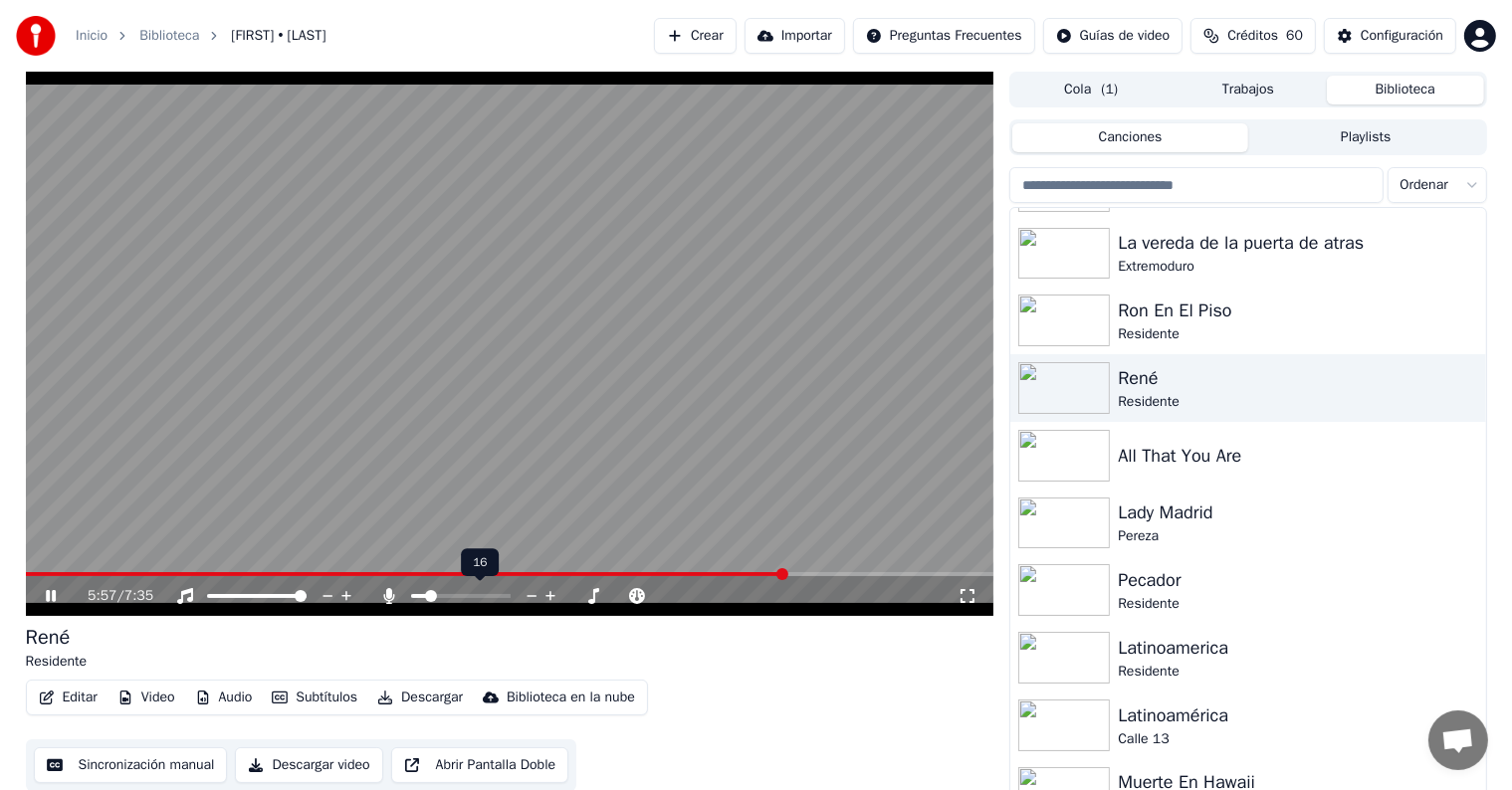 click 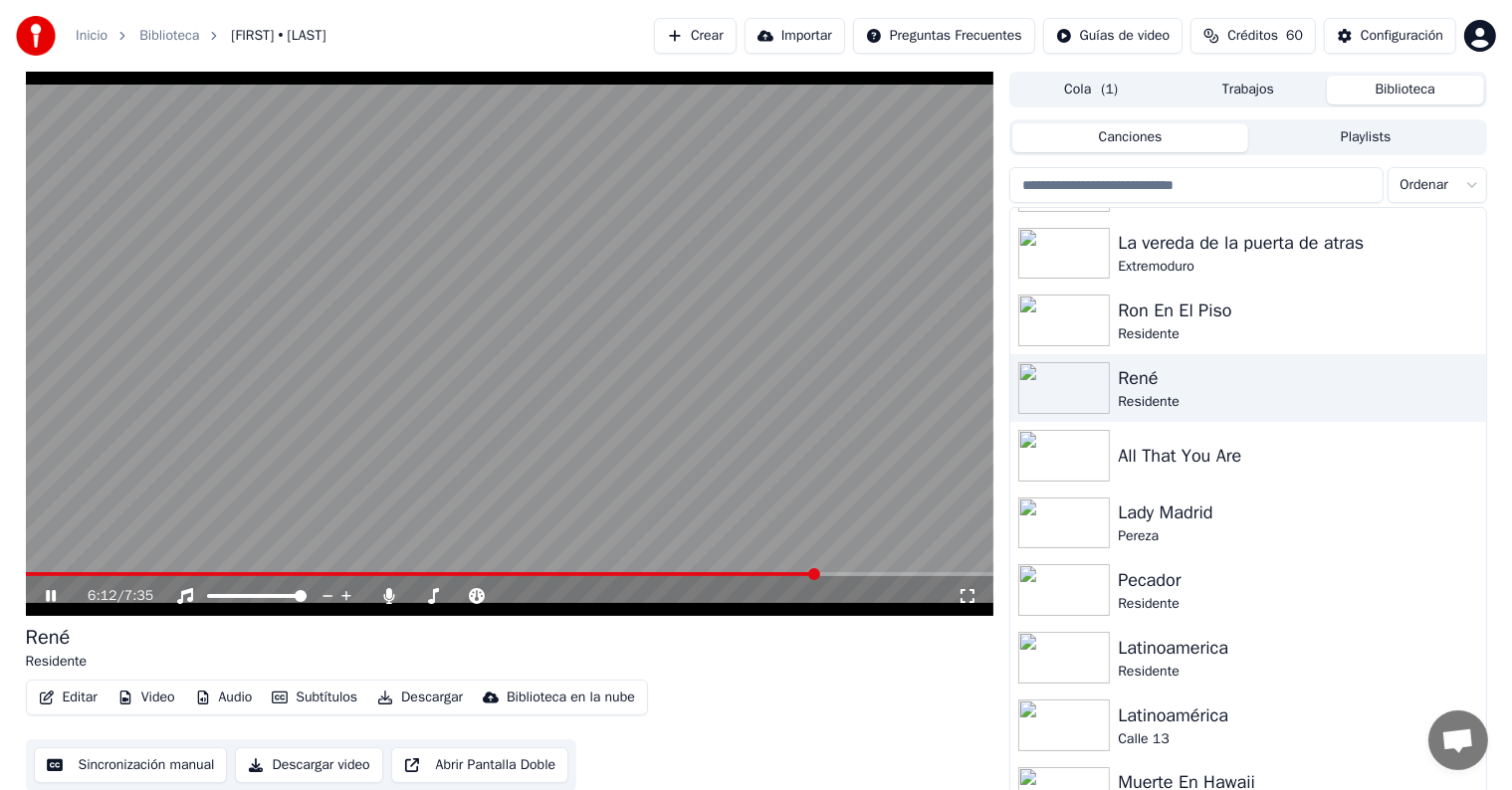 click on "Descargar" at bounding box center (420, 697) 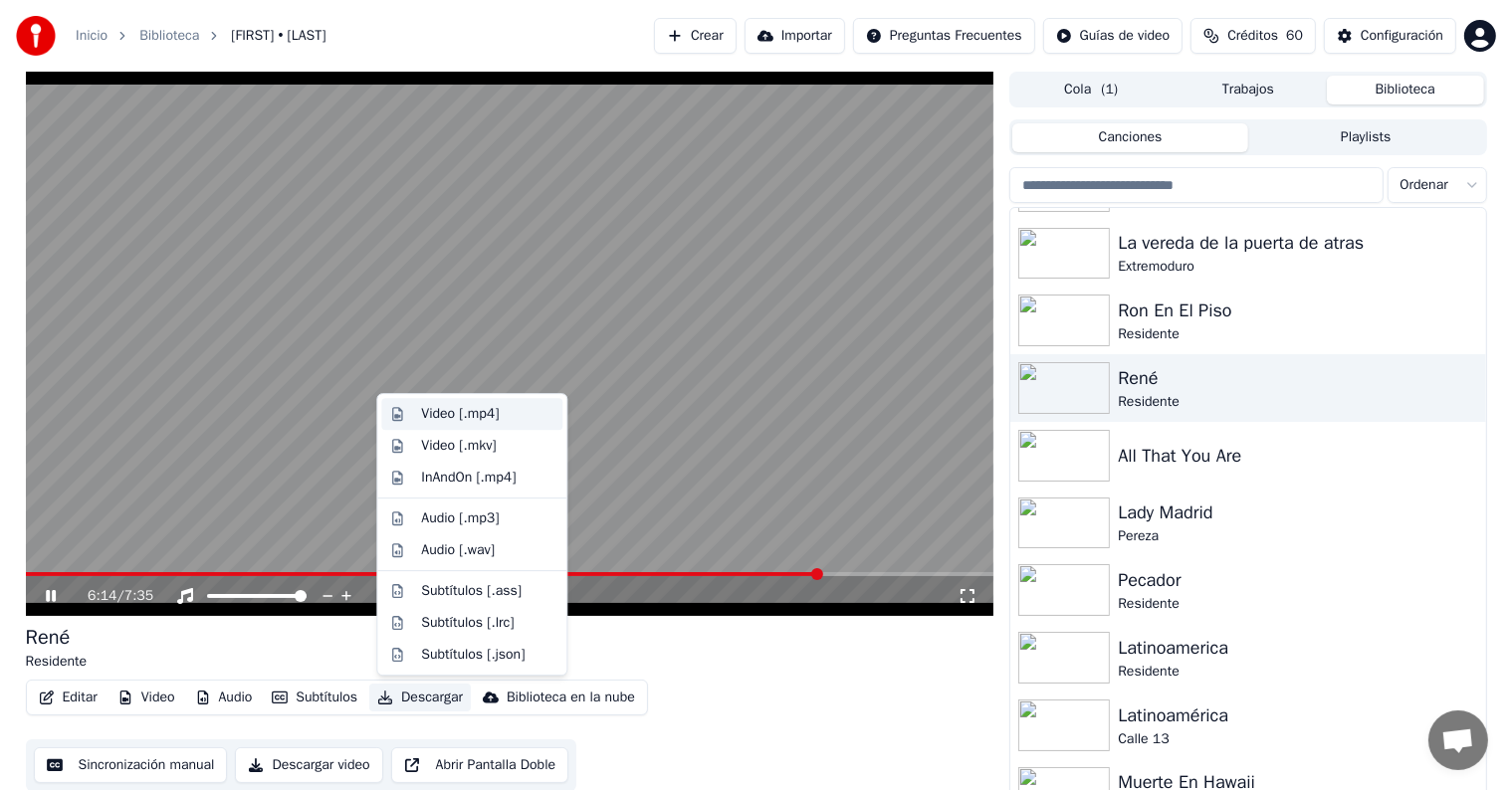click on "Video [.mp4]" at bounding box center (460, 414) 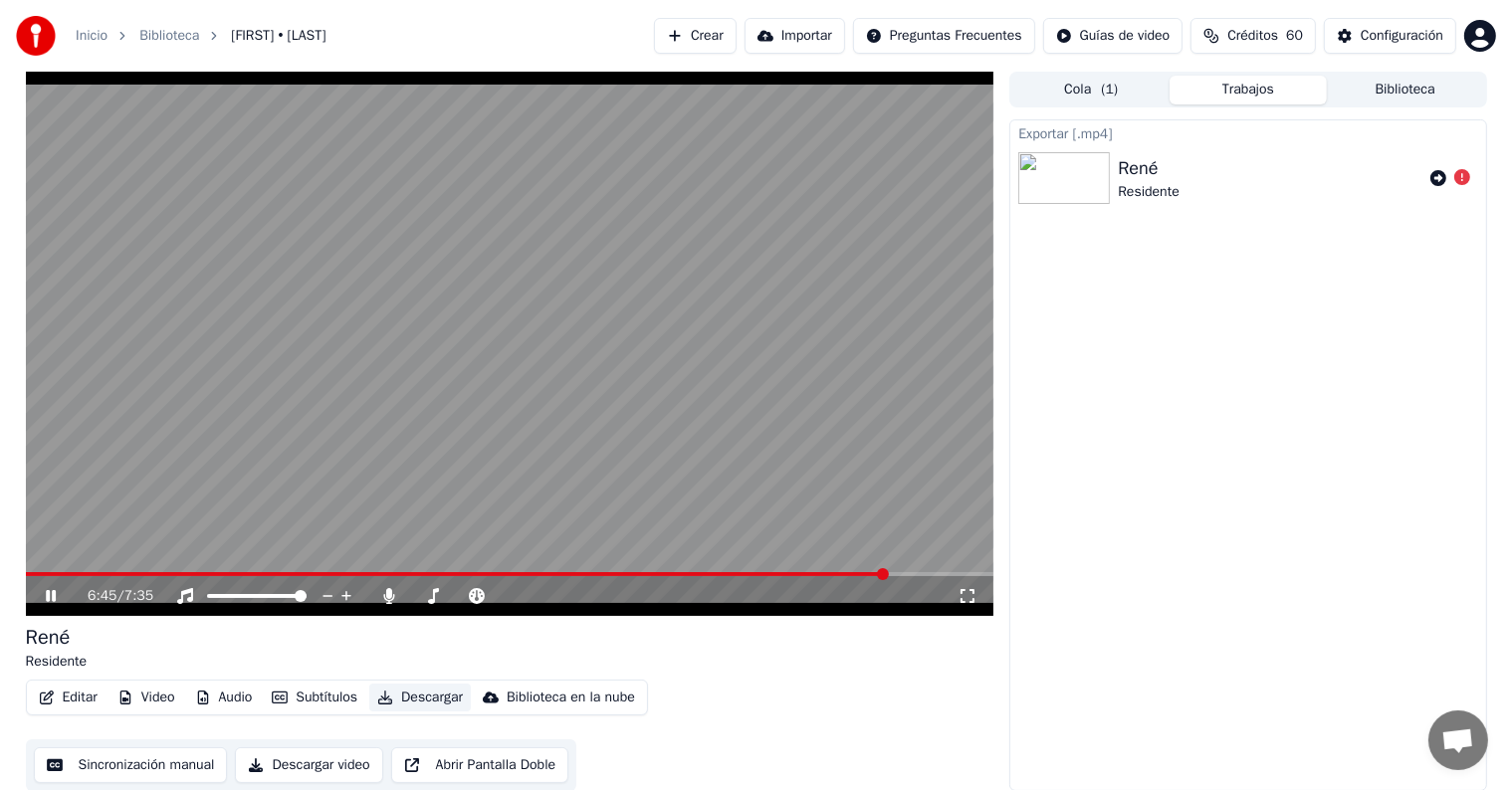 type 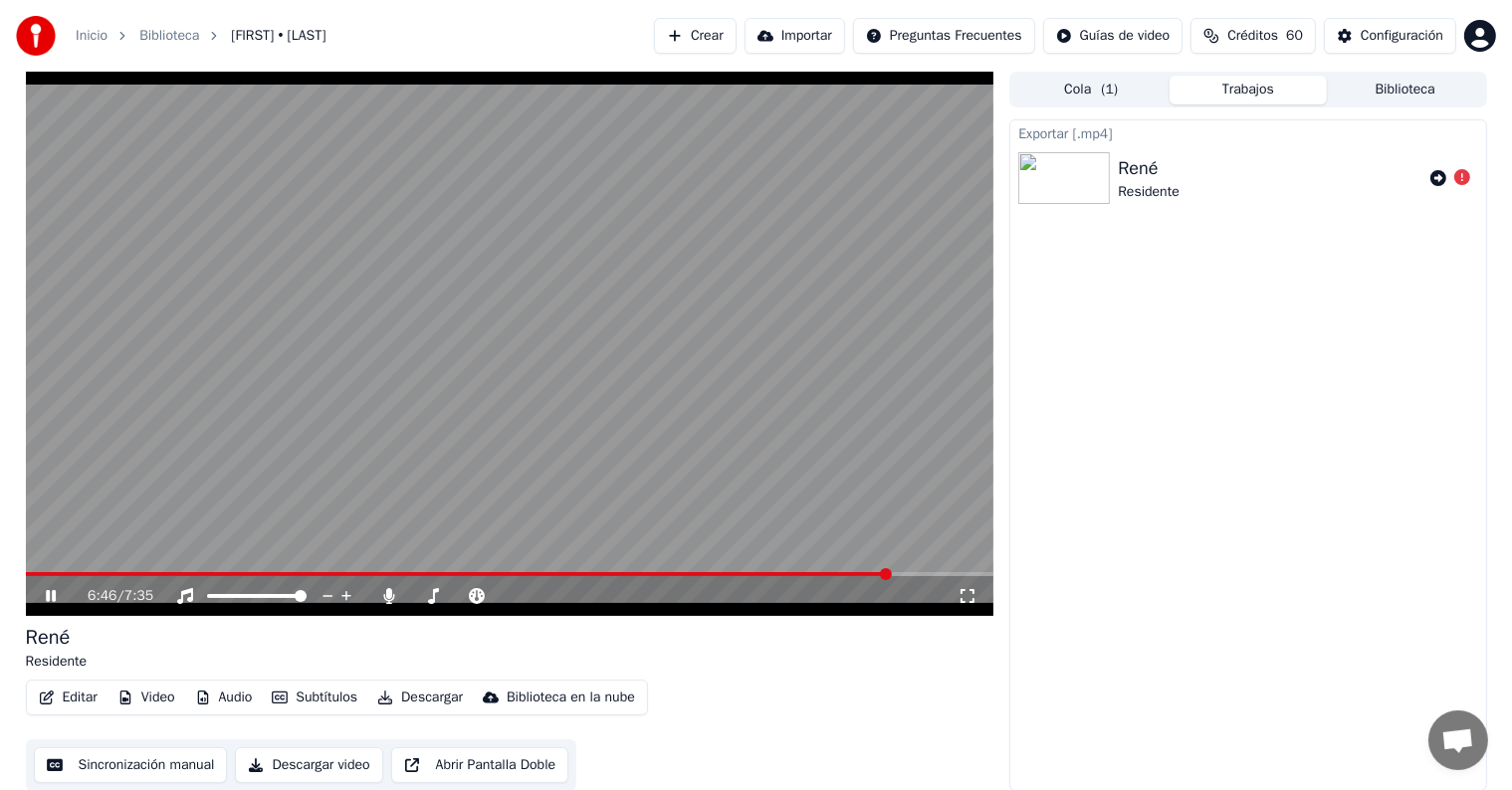 click 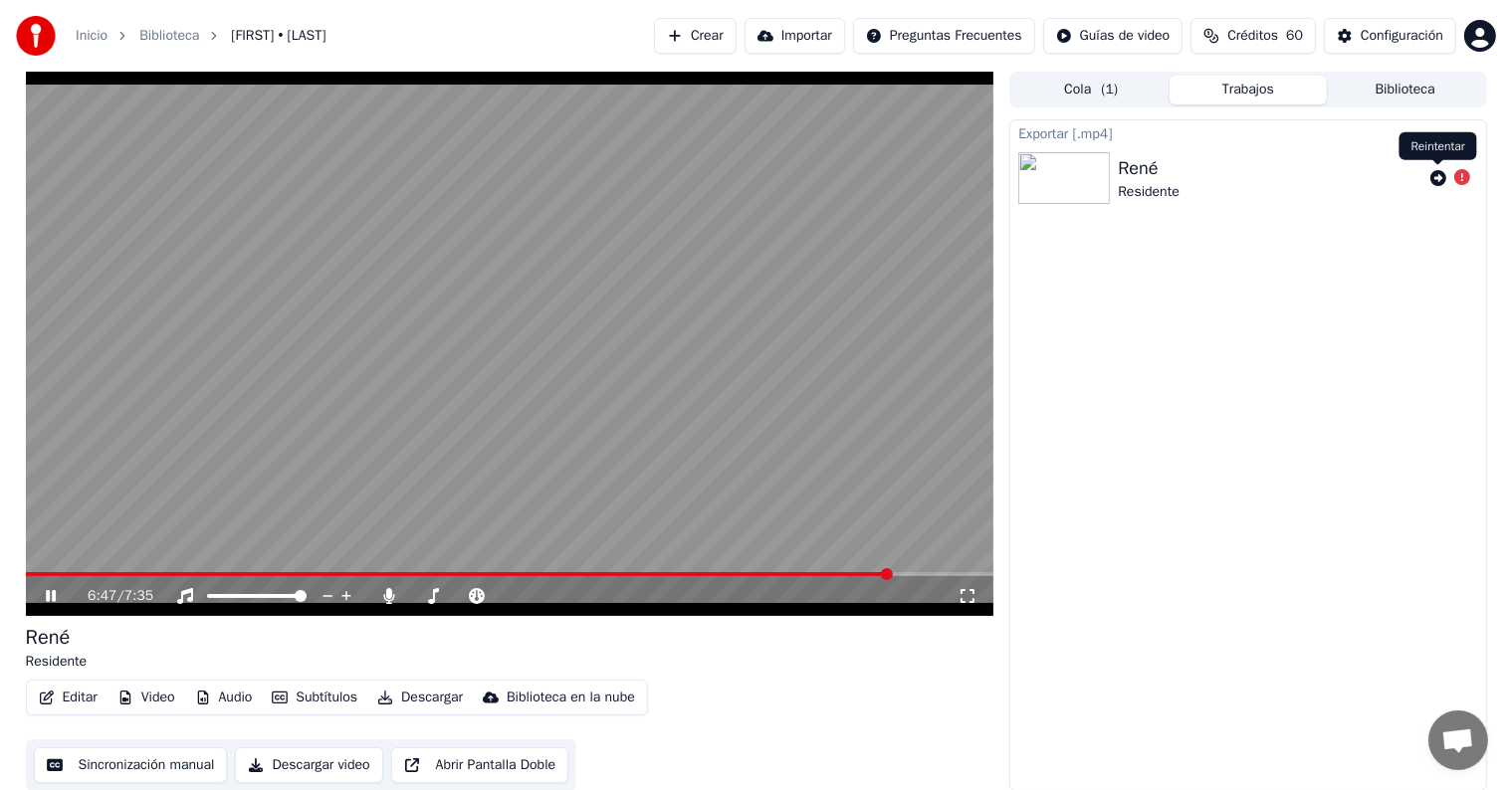 click 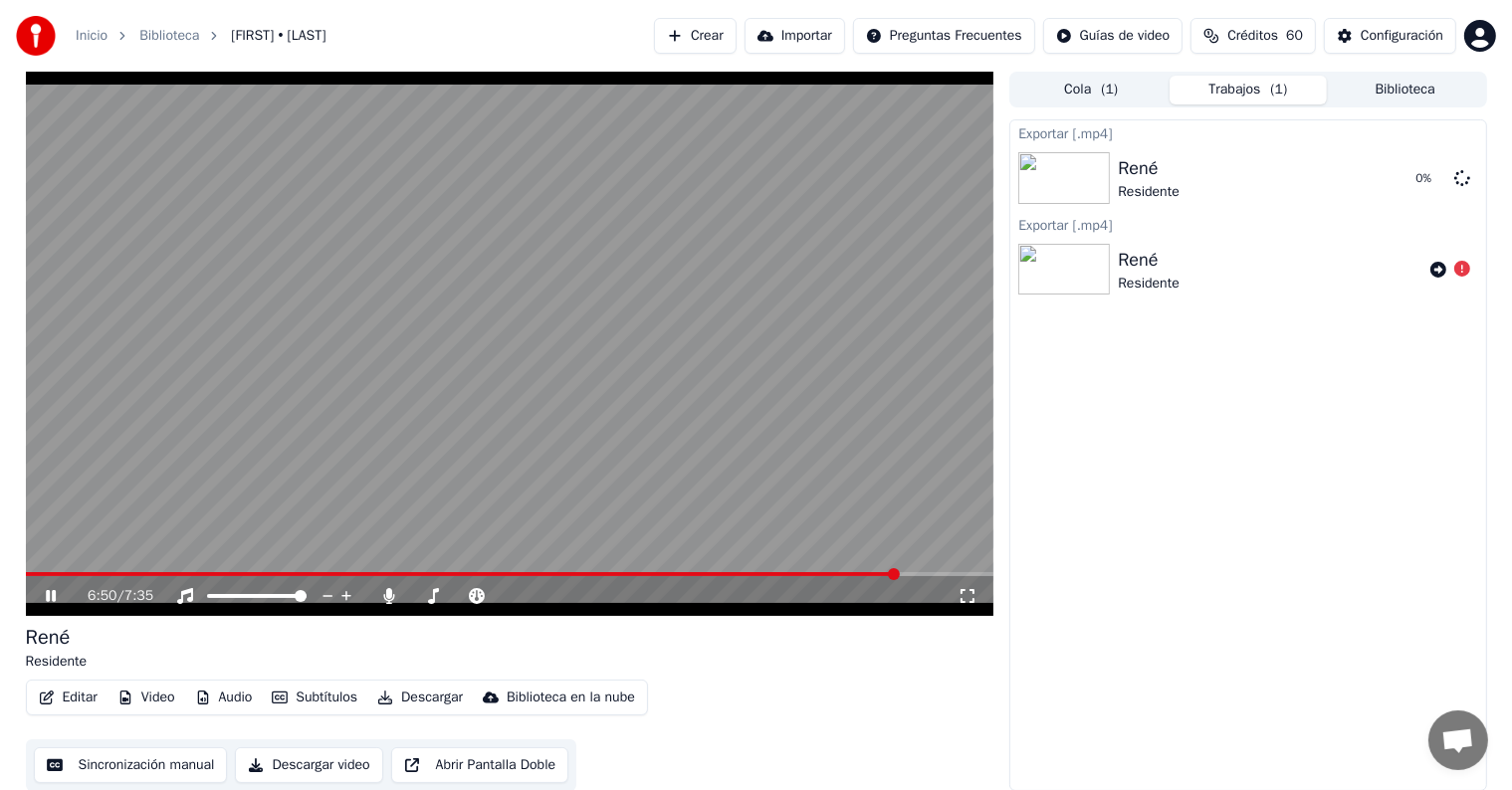 click on "Descargar" at bounding box center [420, 697] 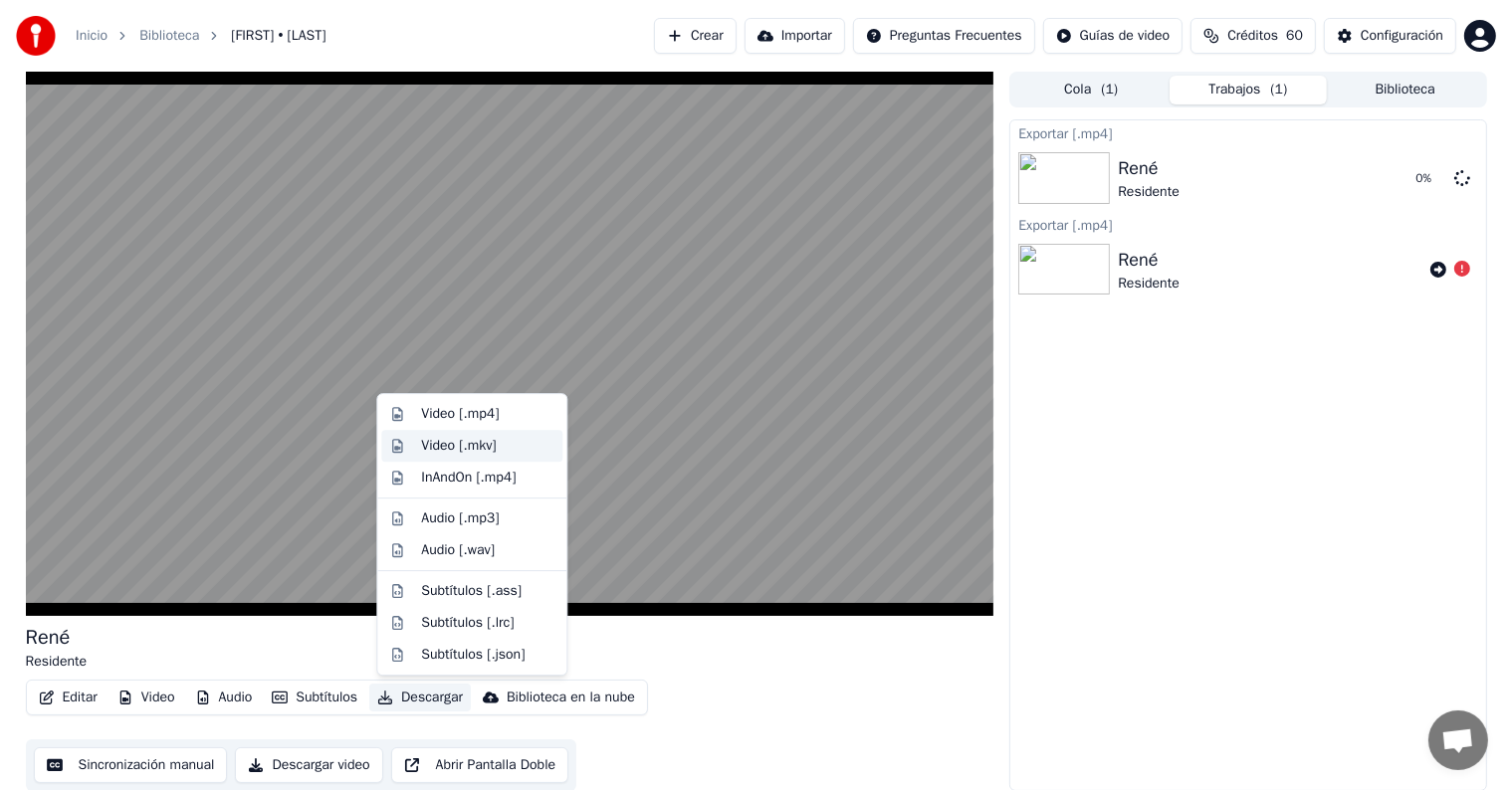 click on "Video [.mkv]" at bounding box center [458, 446] 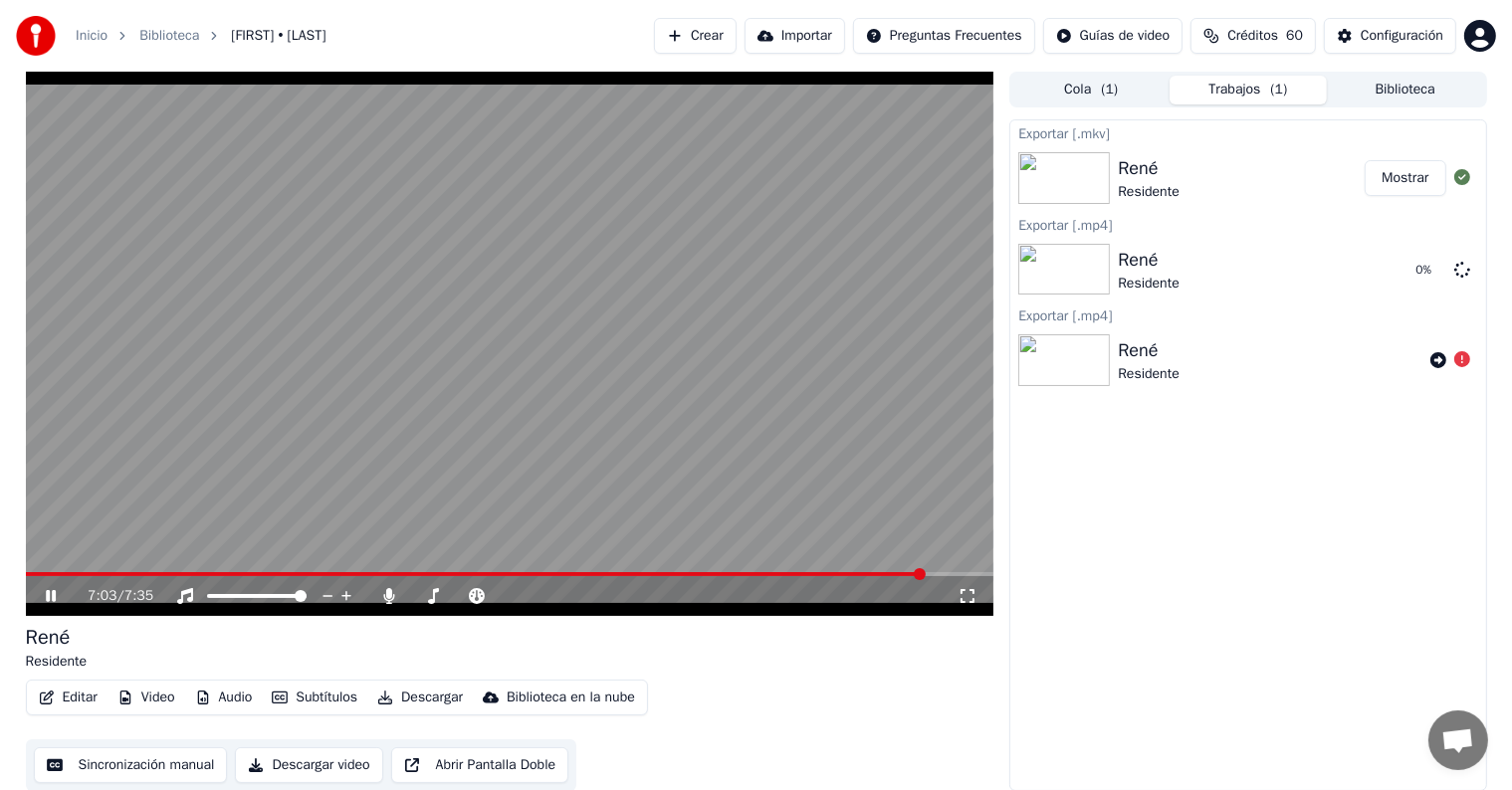 click on "Descargar" at bounding box center [420, 697] 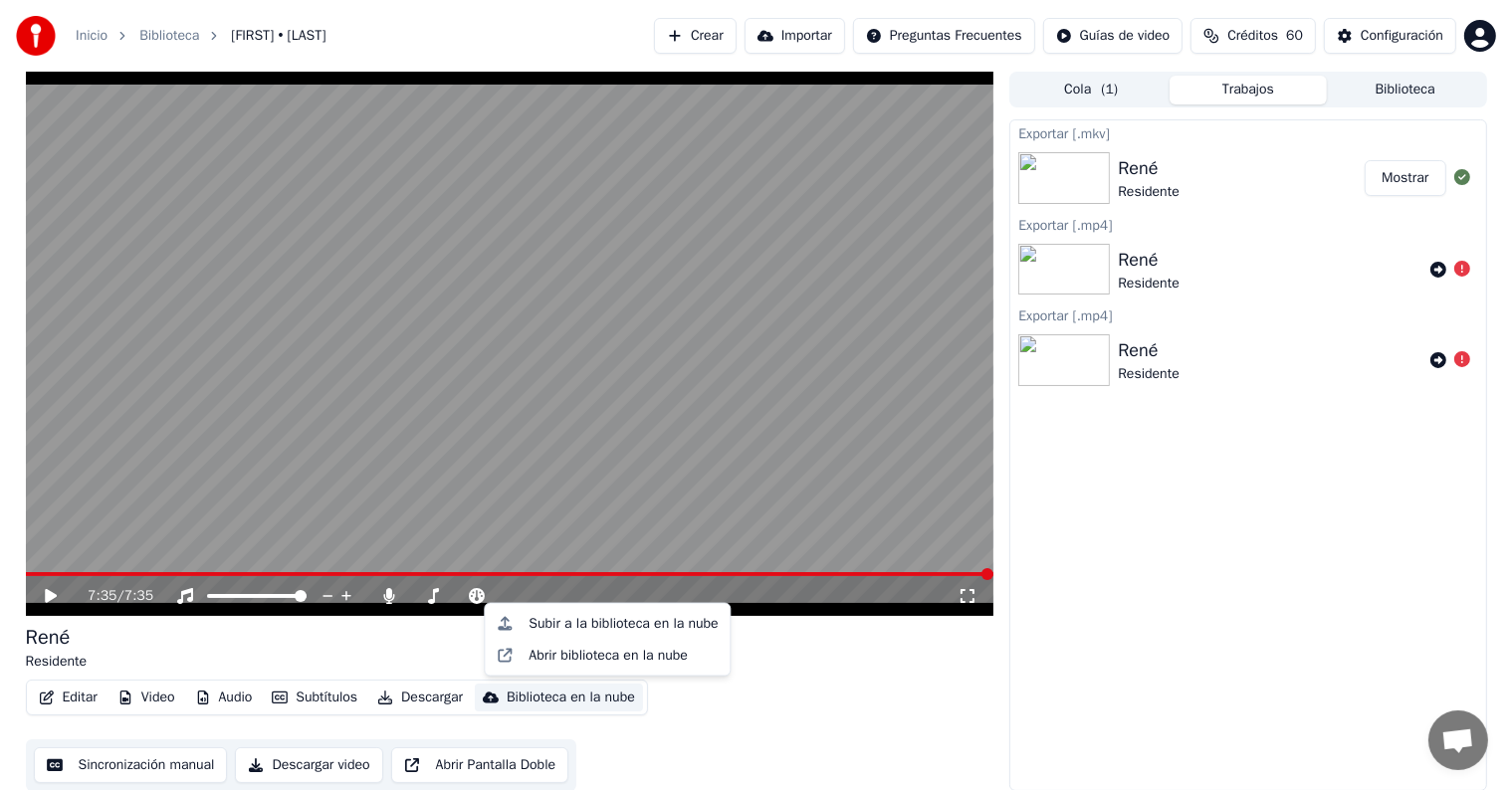 click on "Editar Video Audio Subtítulos Descargar Biblioteca en la nube Sincronización manual Descargar video Abrir Pantalla Doble" at bounding box center [510, 735] 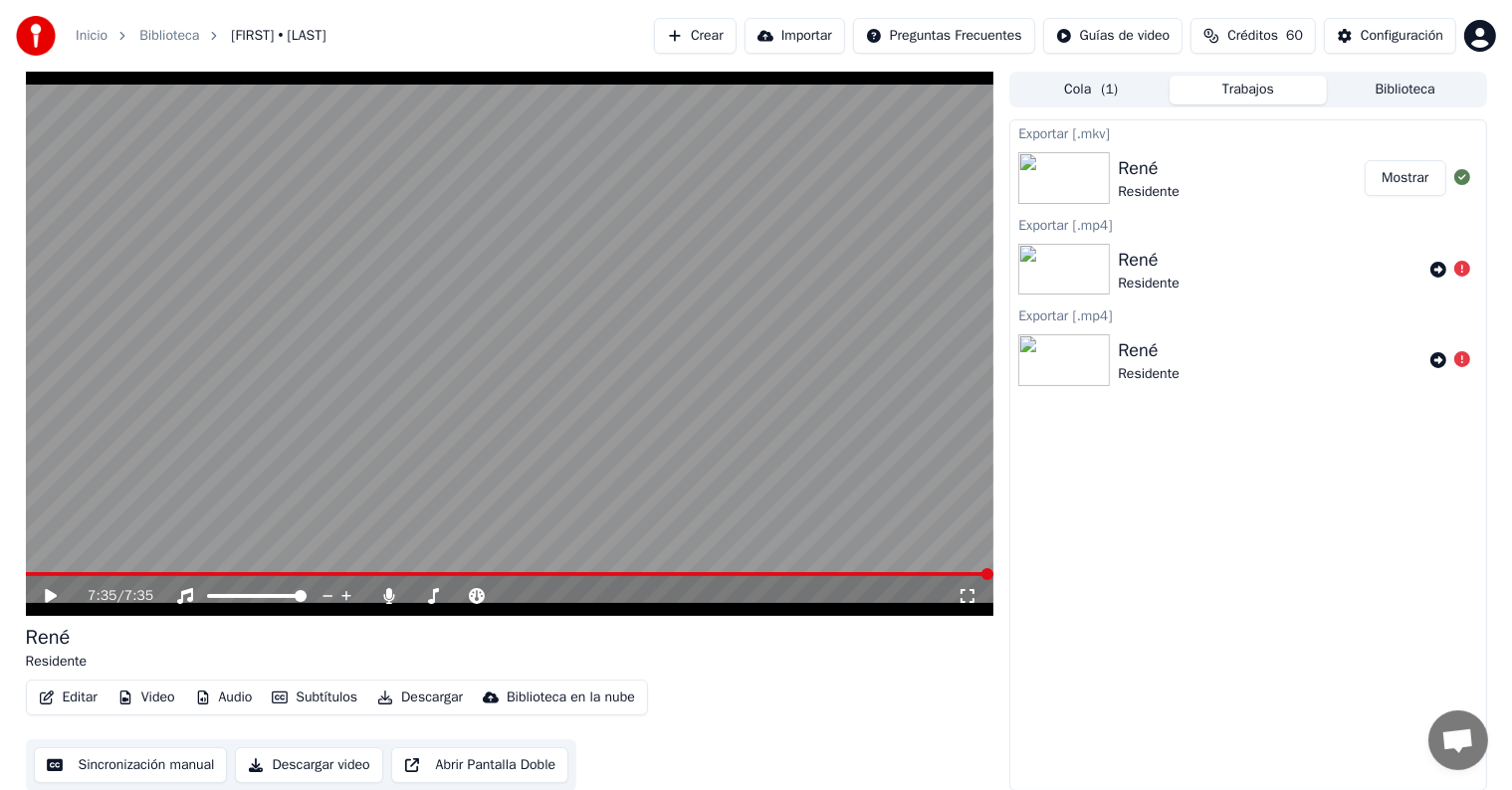 click on "Exportar [.mkv] [FIRST] [LAST] Mostrar Exportar [.mp4] [FIRST] [LAST] Exportar [.mp4] [FIRST] [LAST]" at bounding box center [1247, 455] 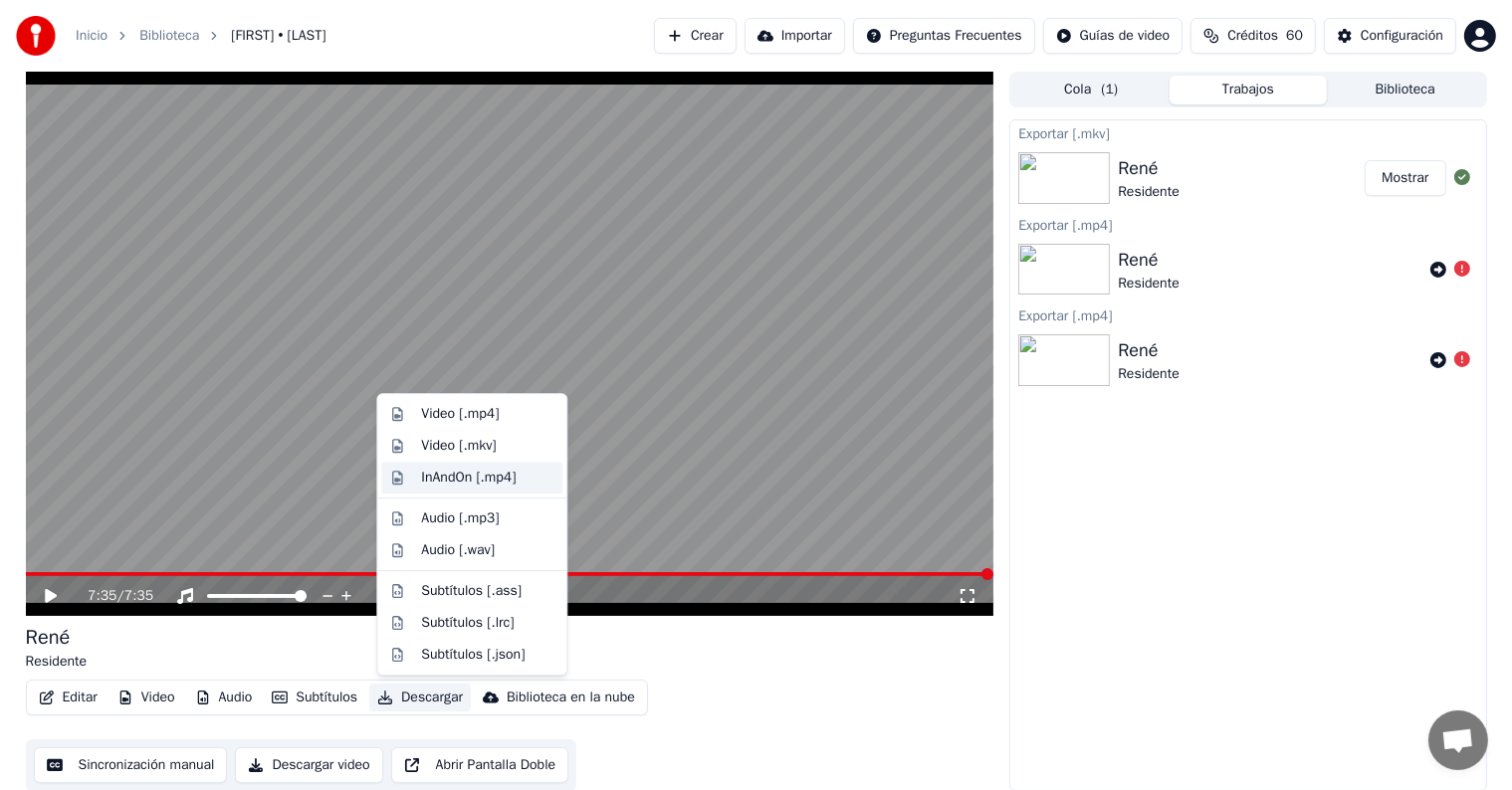 click on "InAndOn [.mp4]" at bounding box center [468, 478] 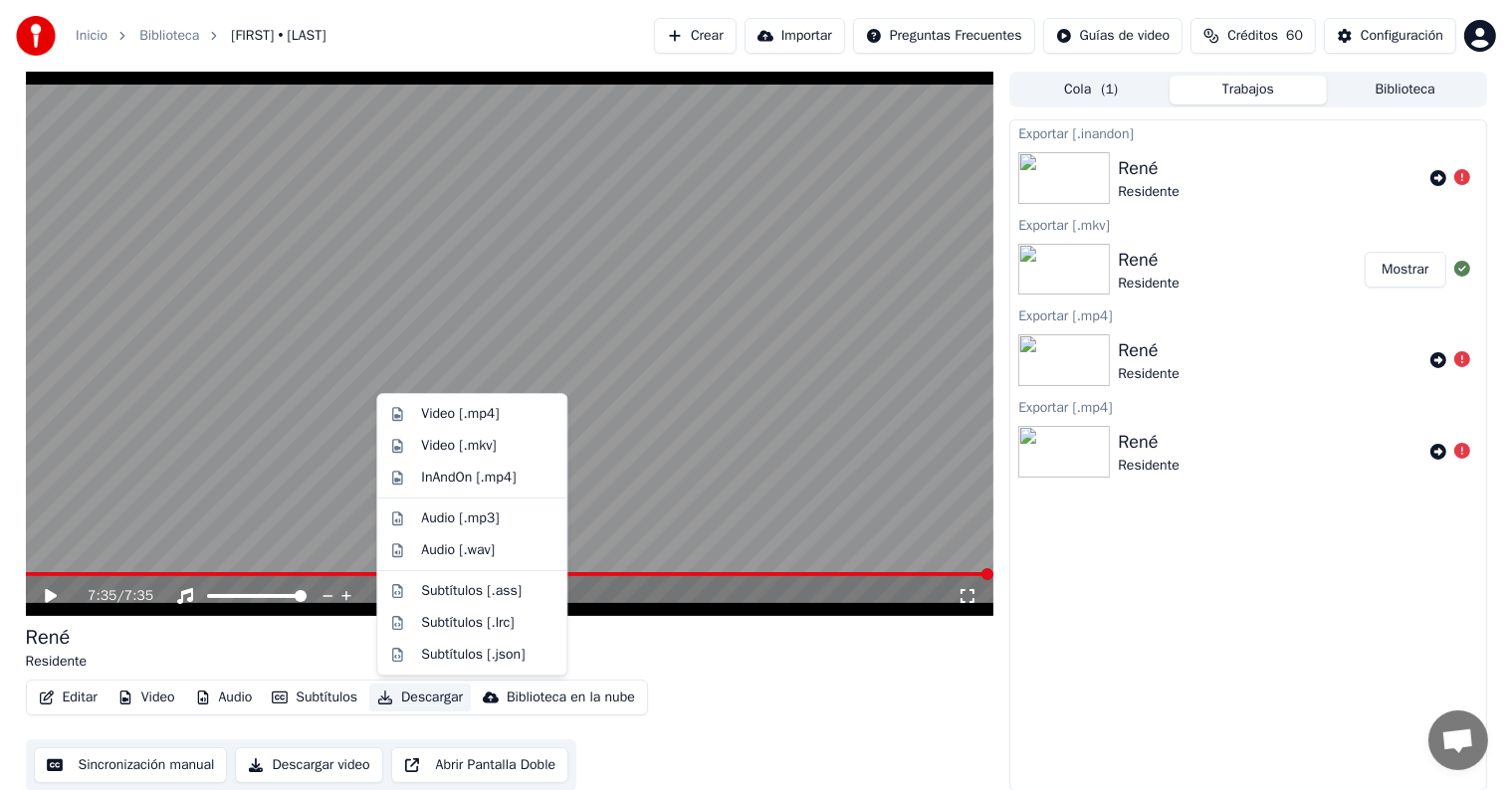 click on "Descargar" at bounding box center (420, 697) 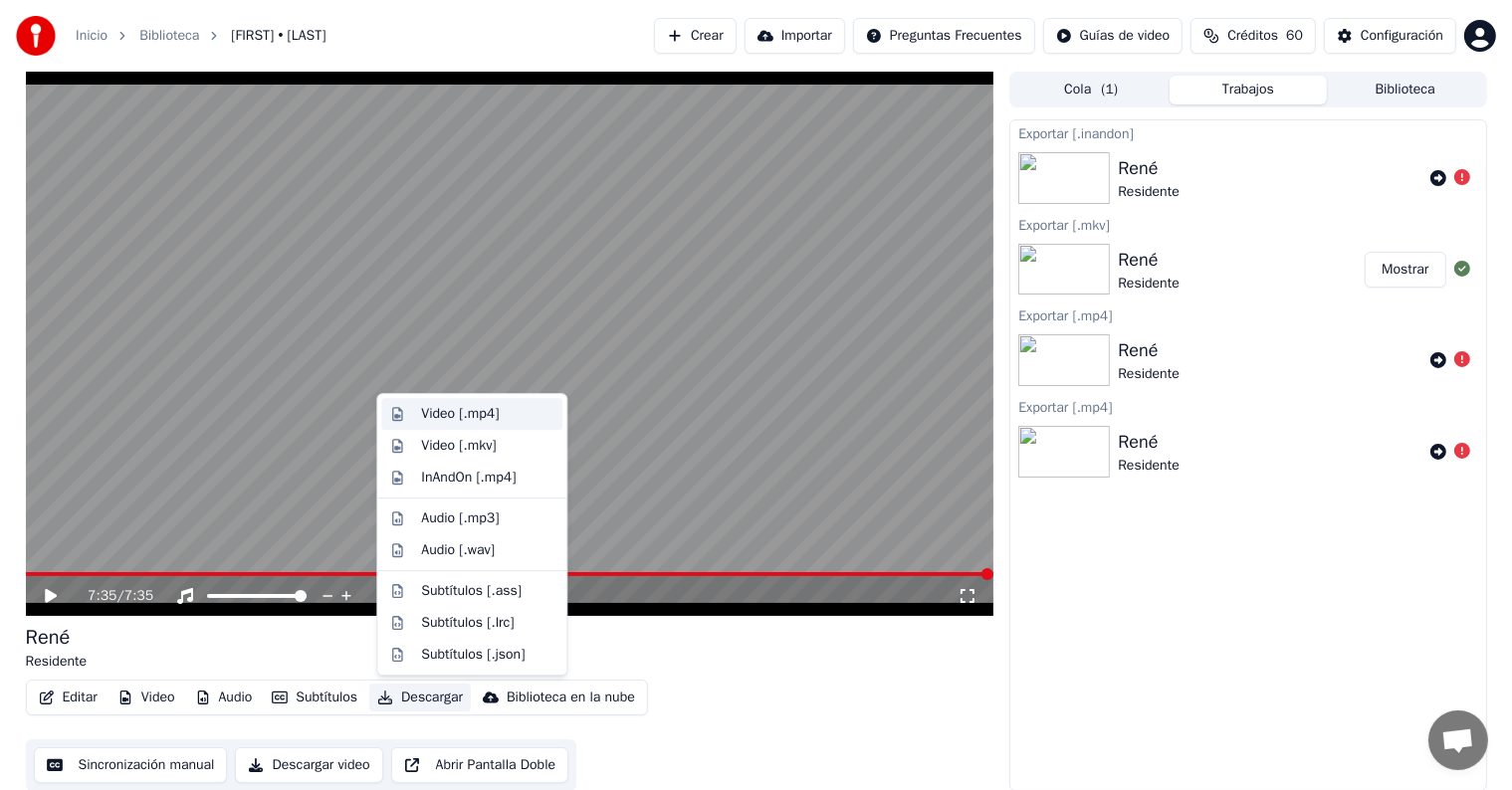 click on "Video [.mp4]" at bounding box center (460, 414) 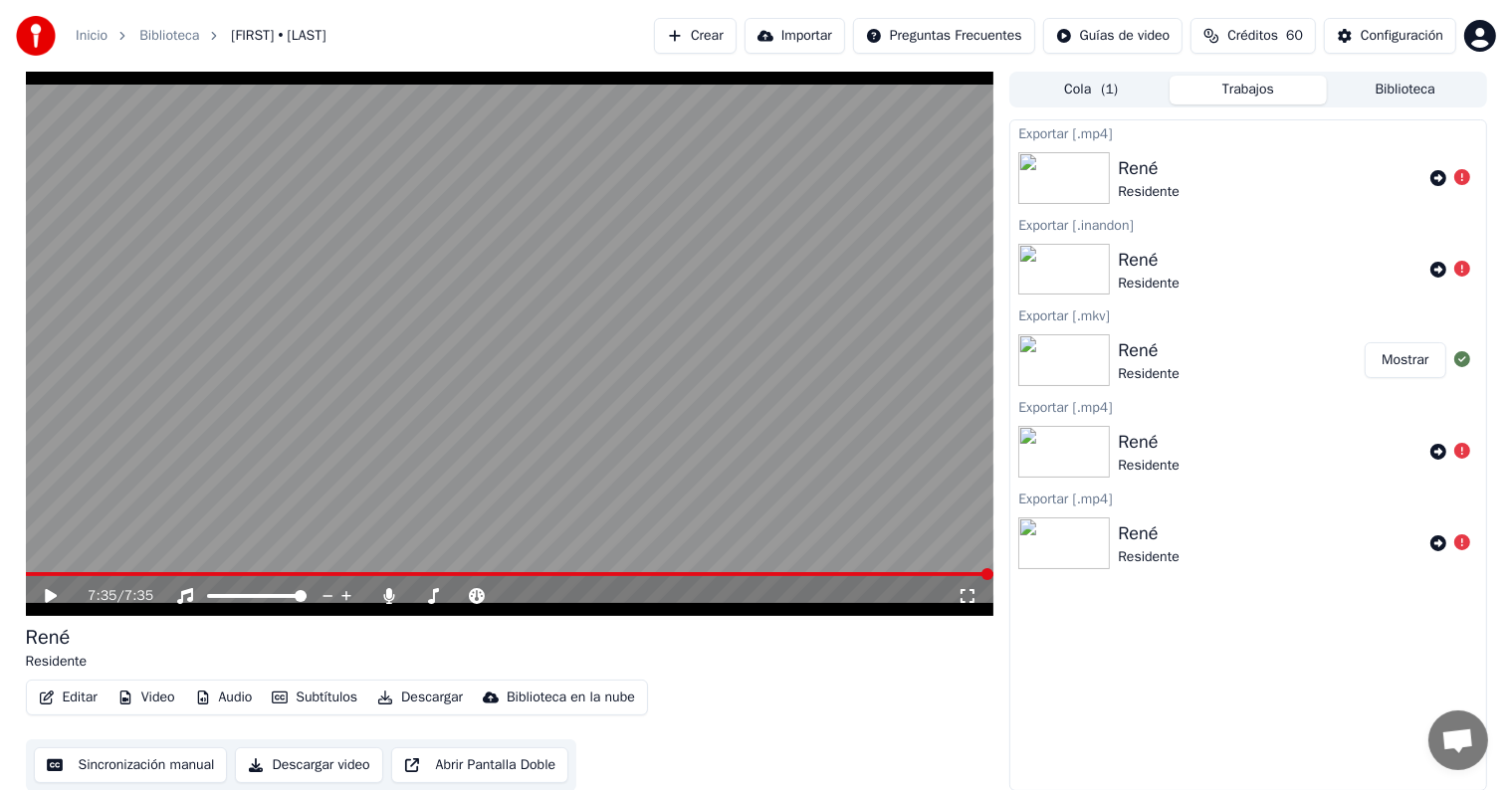 click on "Subtítulos" at bounding box center (315, 697) 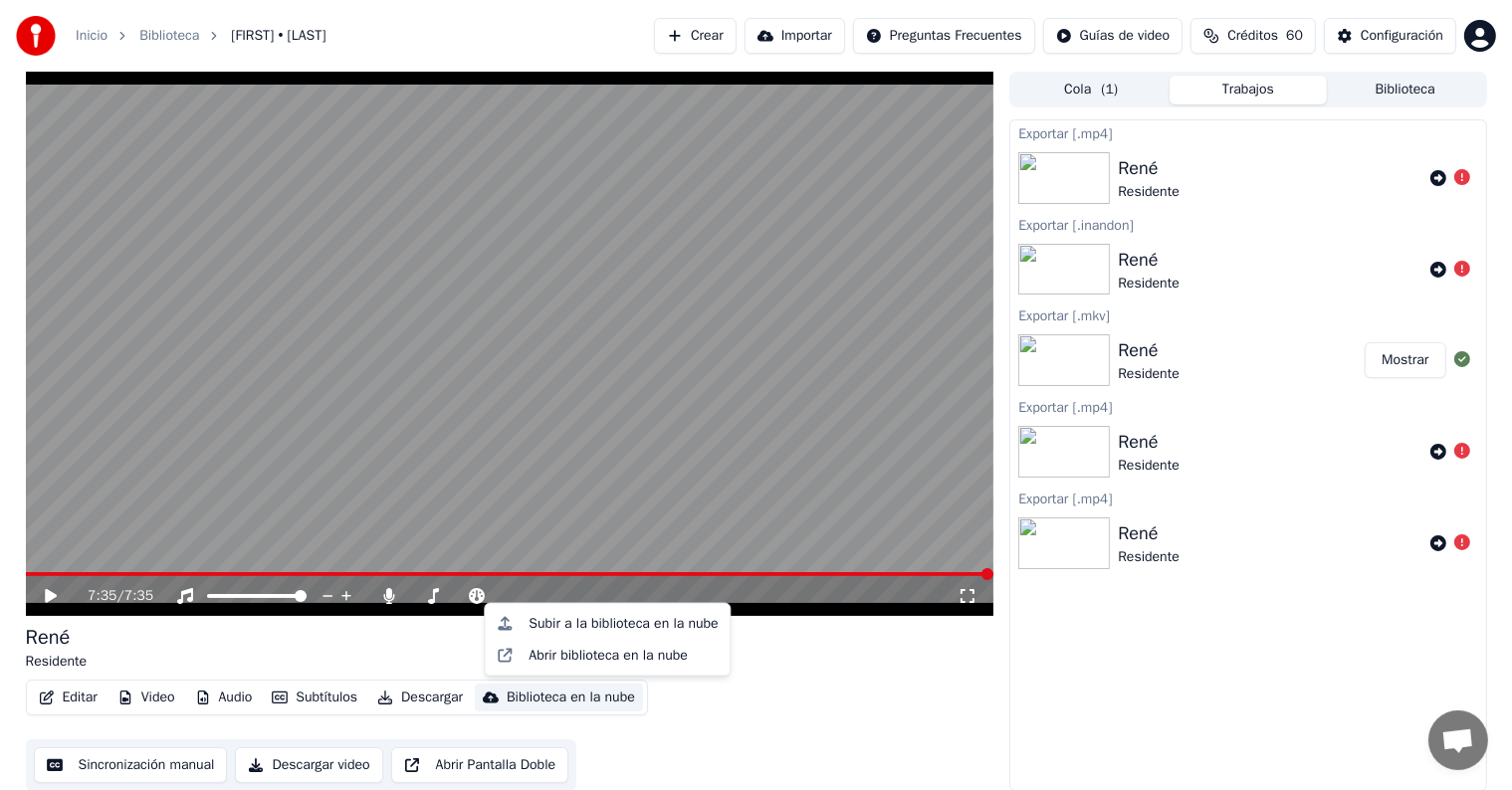 click on "Descargar video" at bounding box center [309, 765] 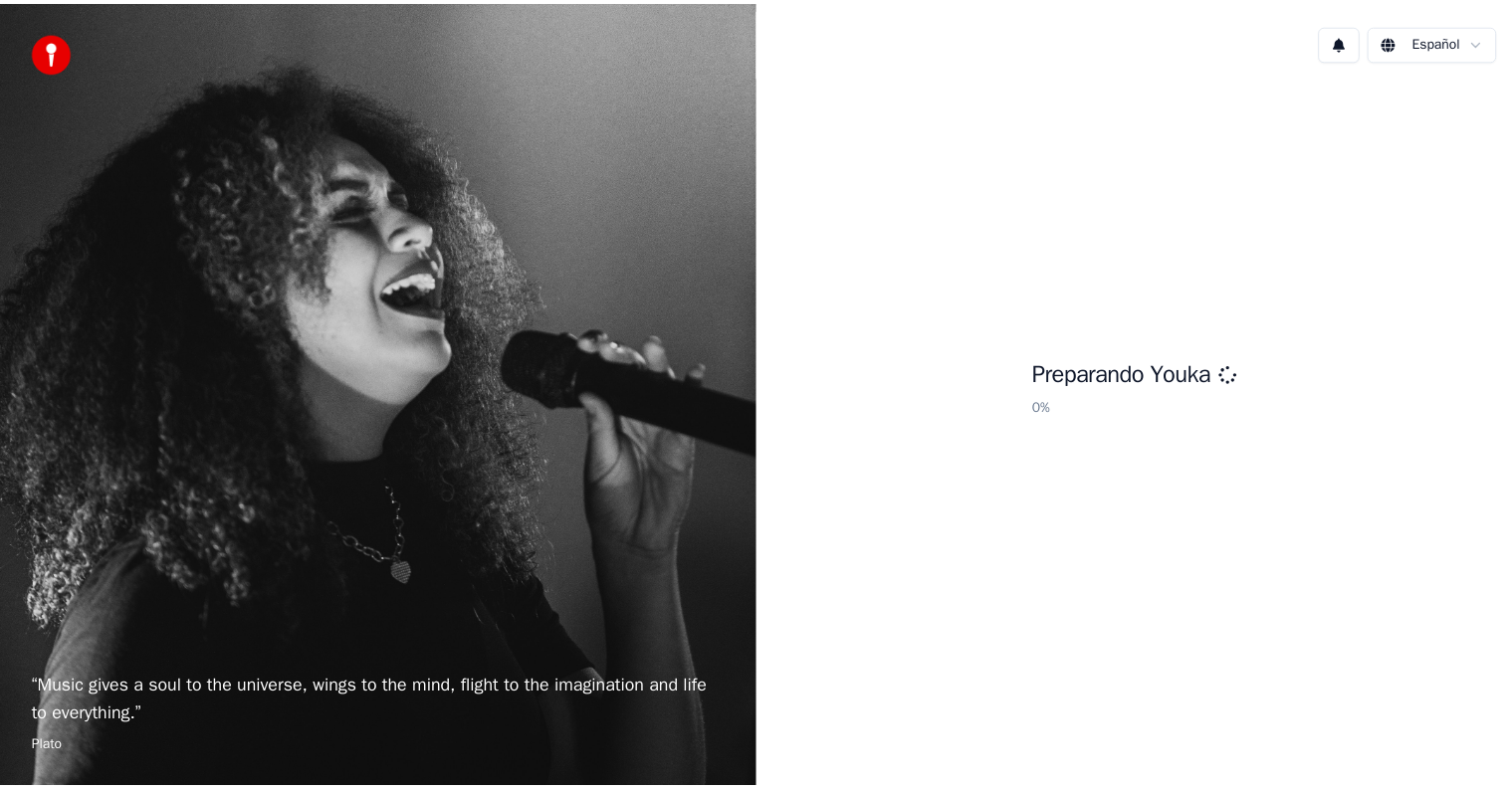 scroll, scrollTop: 0, scrollLeft: 0, axis: both 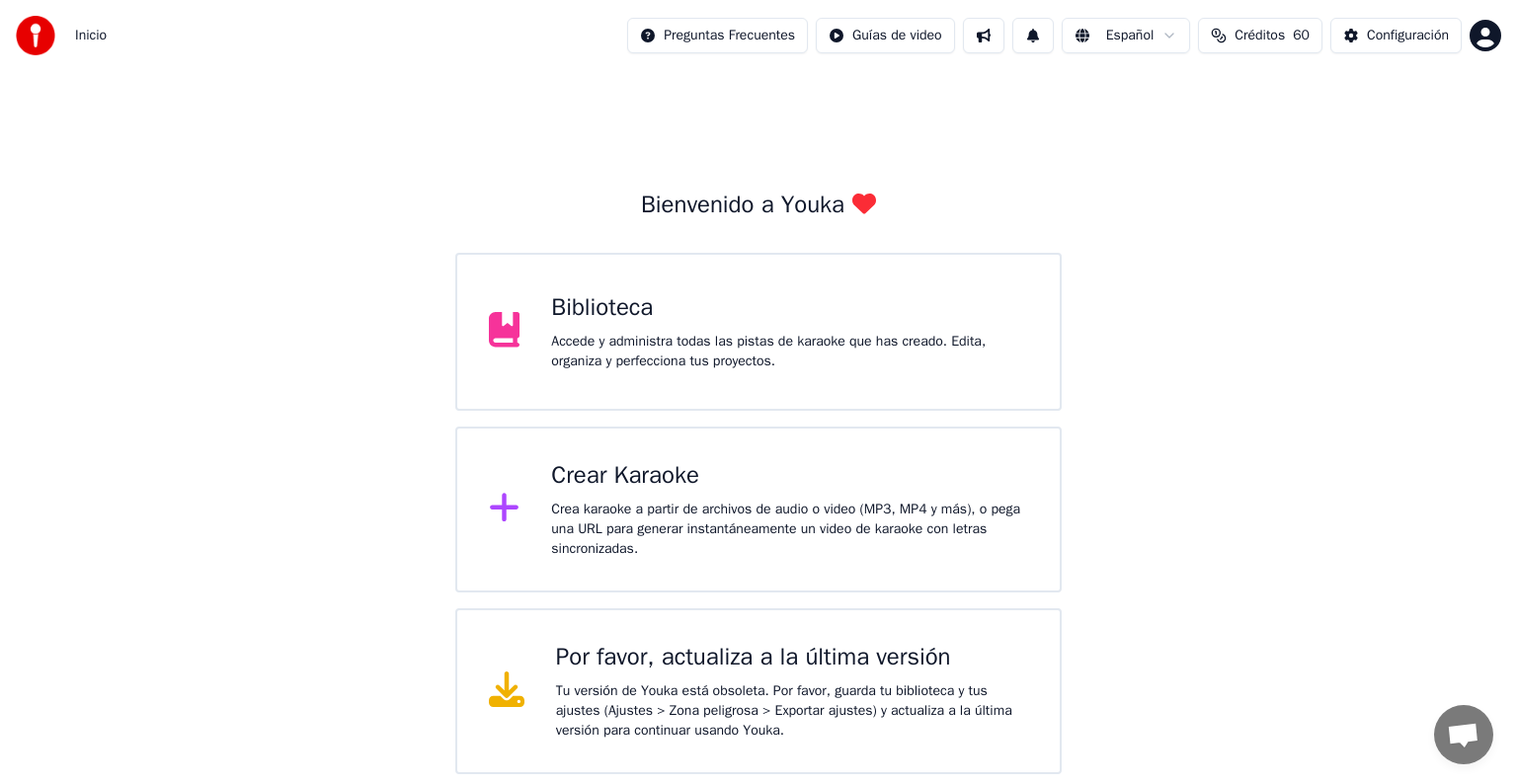 click on "Biblioteca Accede y administra todas las pistas de karaoke que has creado. Edita, organiza y perfecciona tus proyectos." at bounding box center [758, 332] 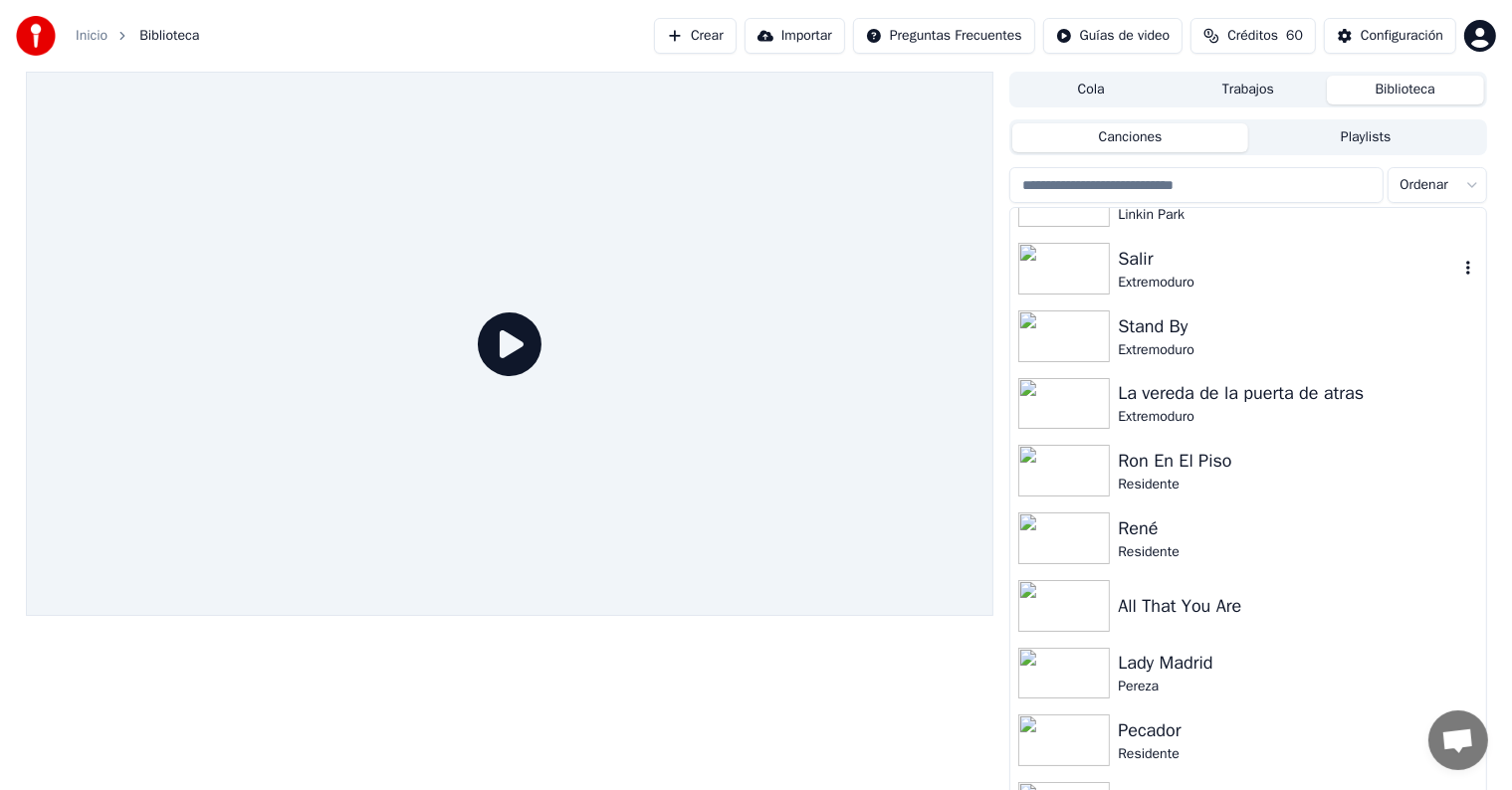 scroll, scrollTop: 597, scrollLeft: 0, axis: vertical 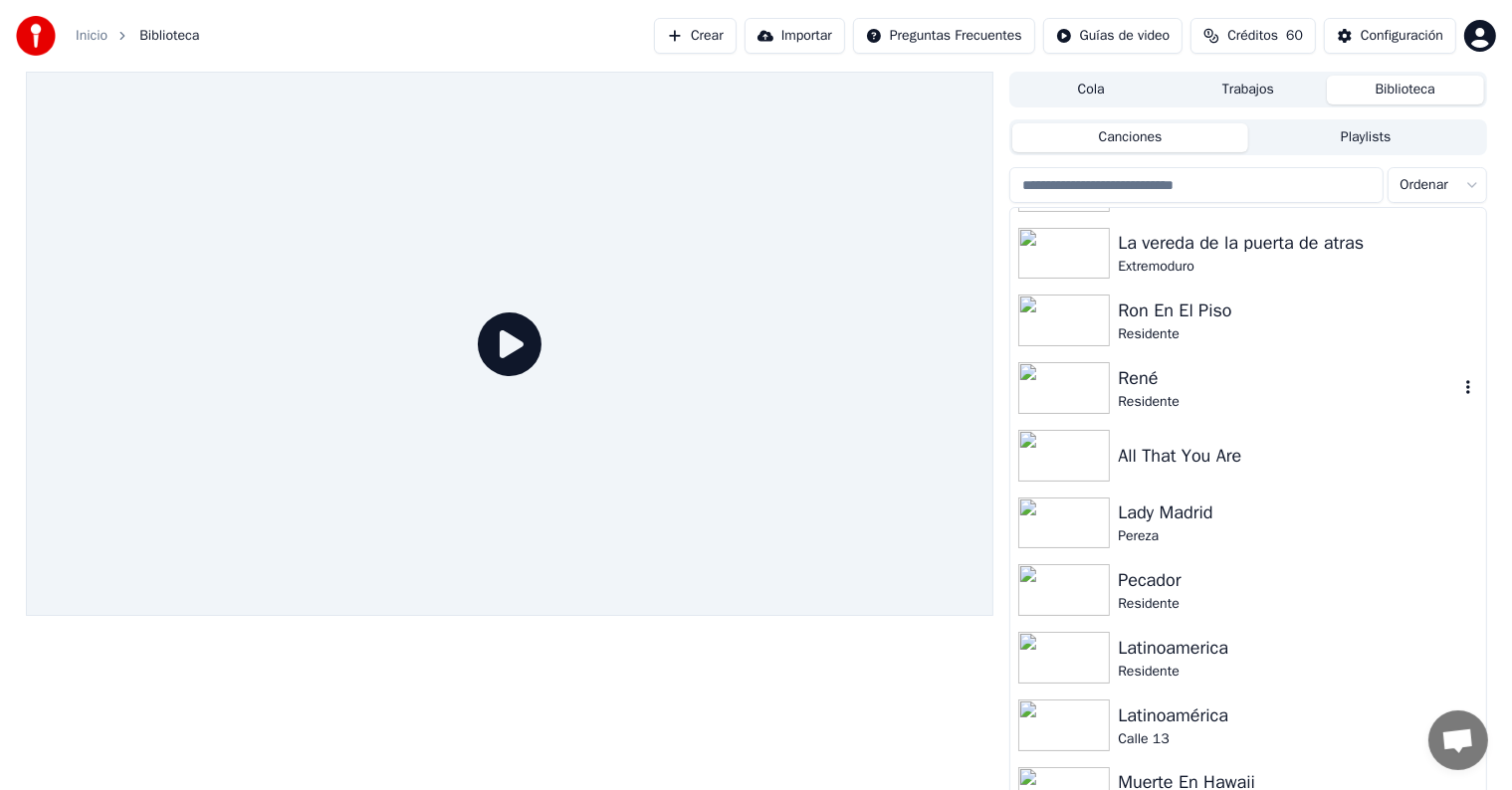 click on "Residente" at bounding box center (1287, 402) 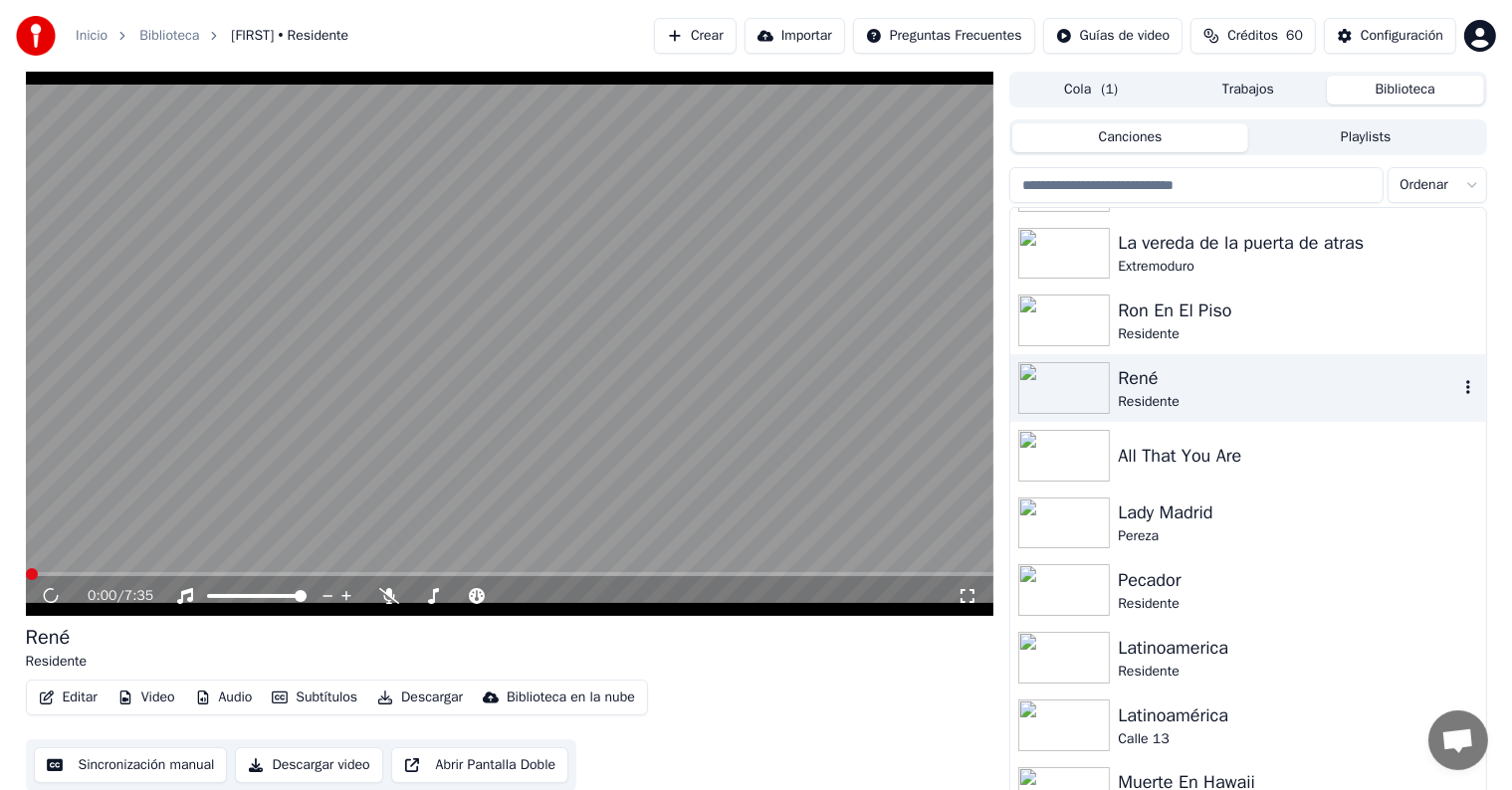 click at bounding box center (1468, 388) 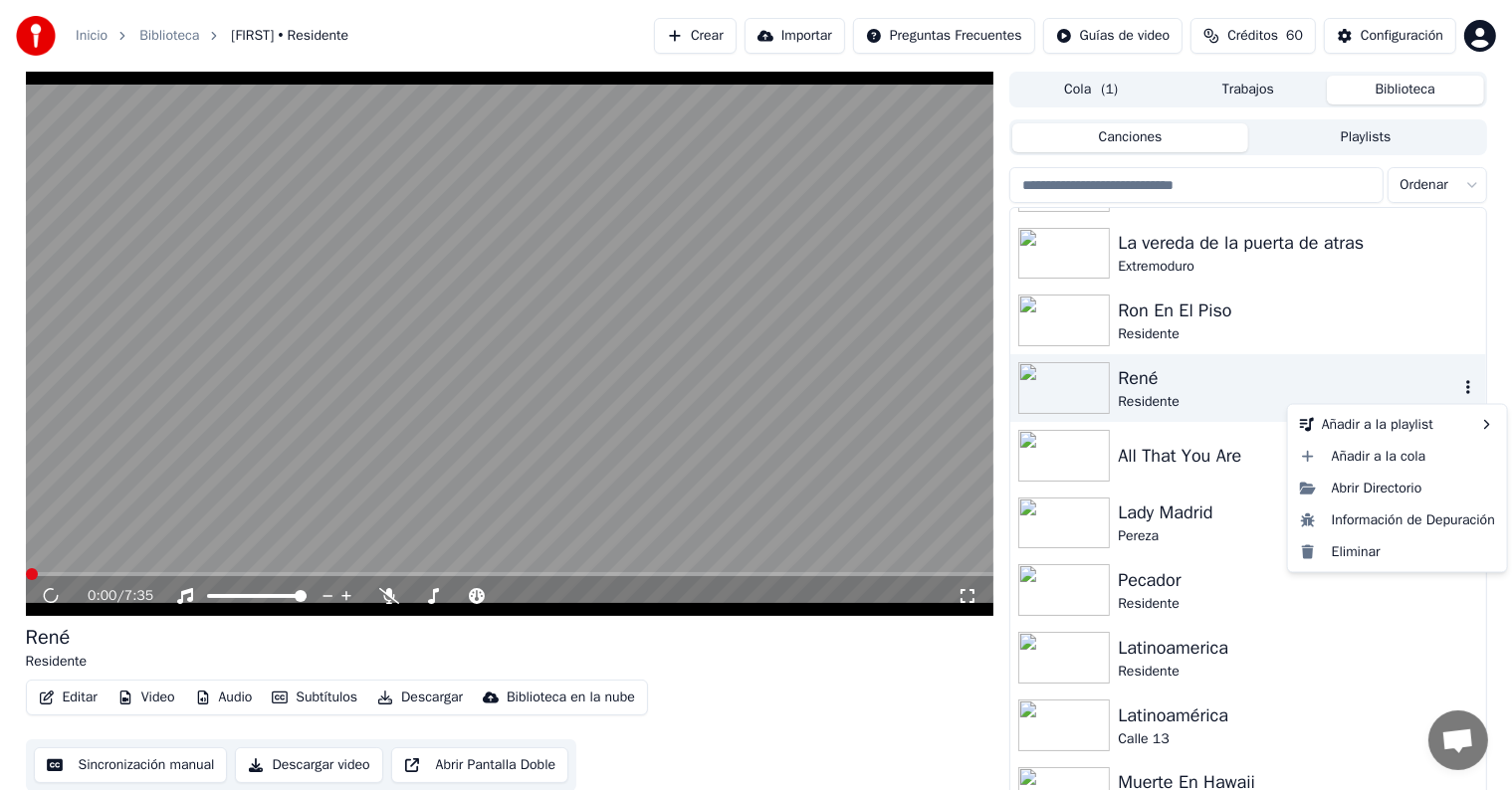 click 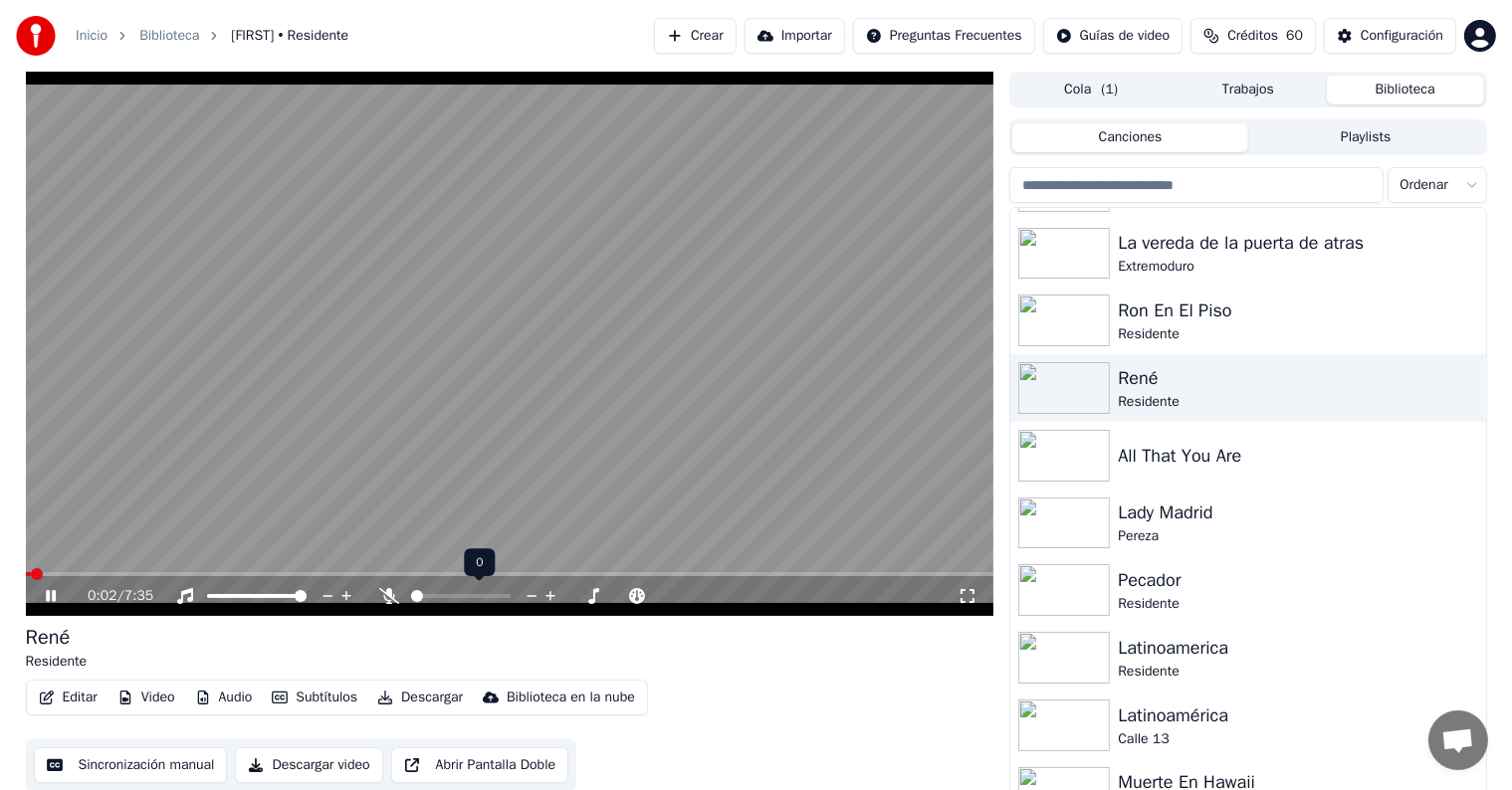 click 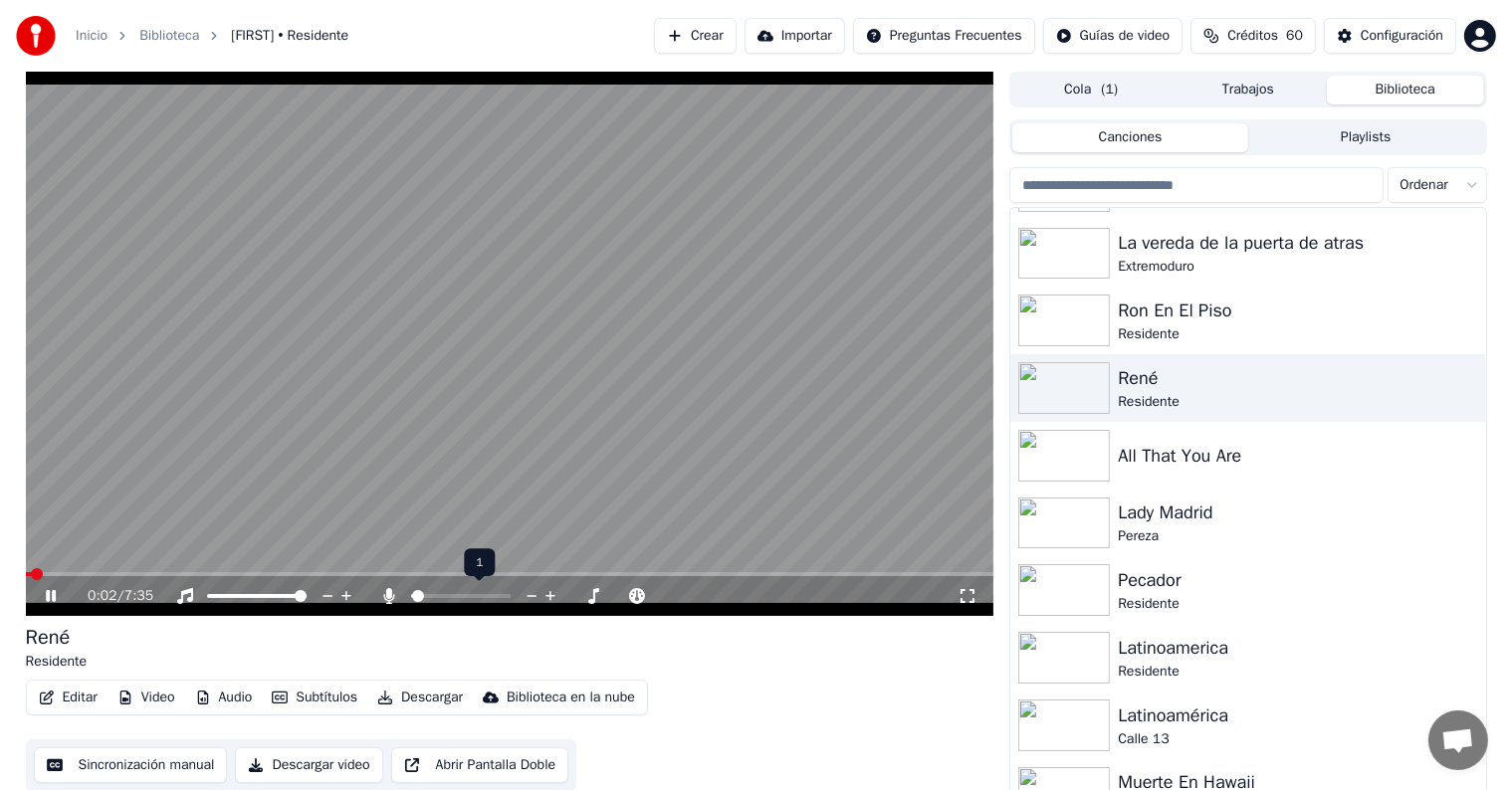click 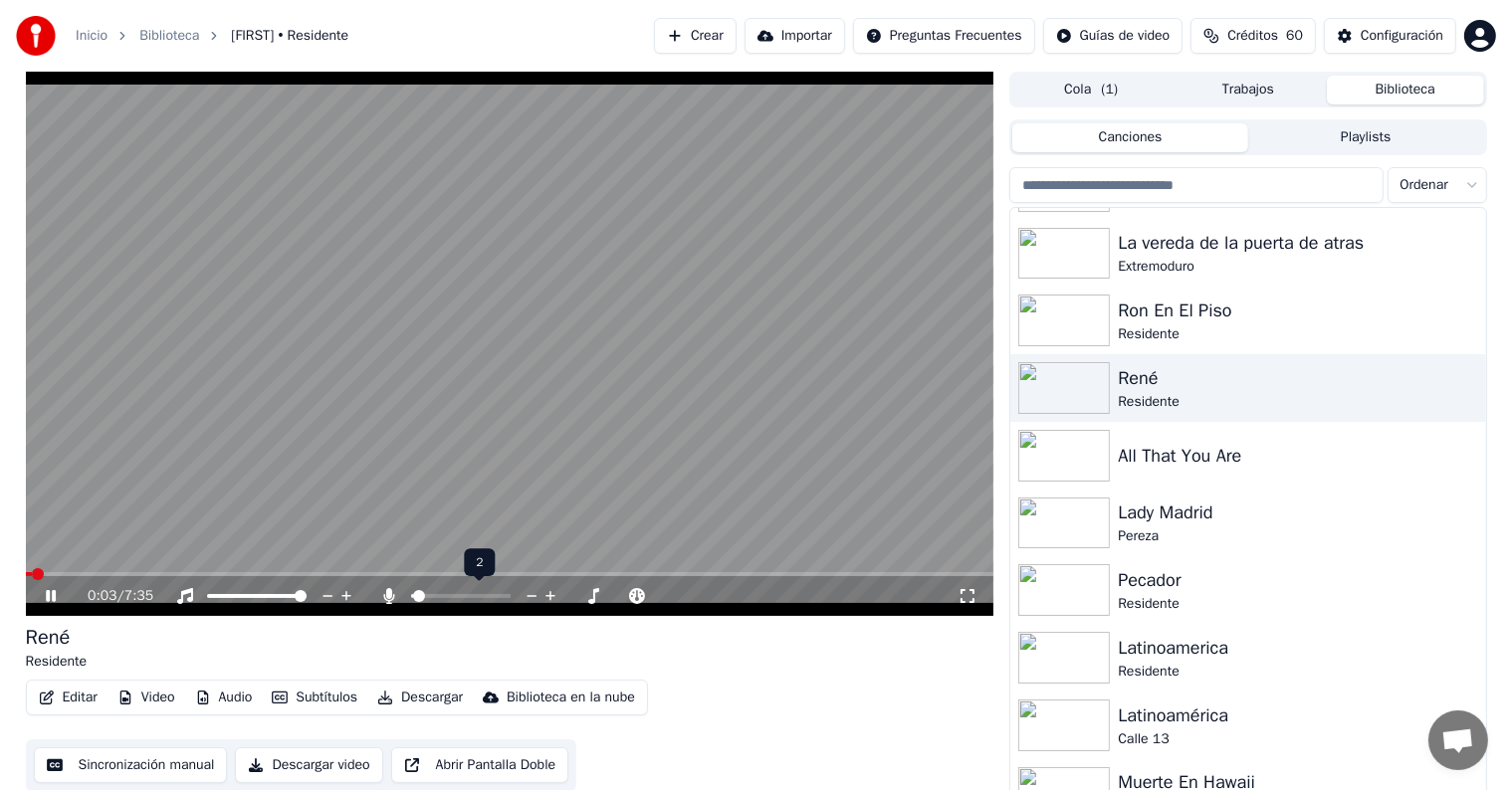click 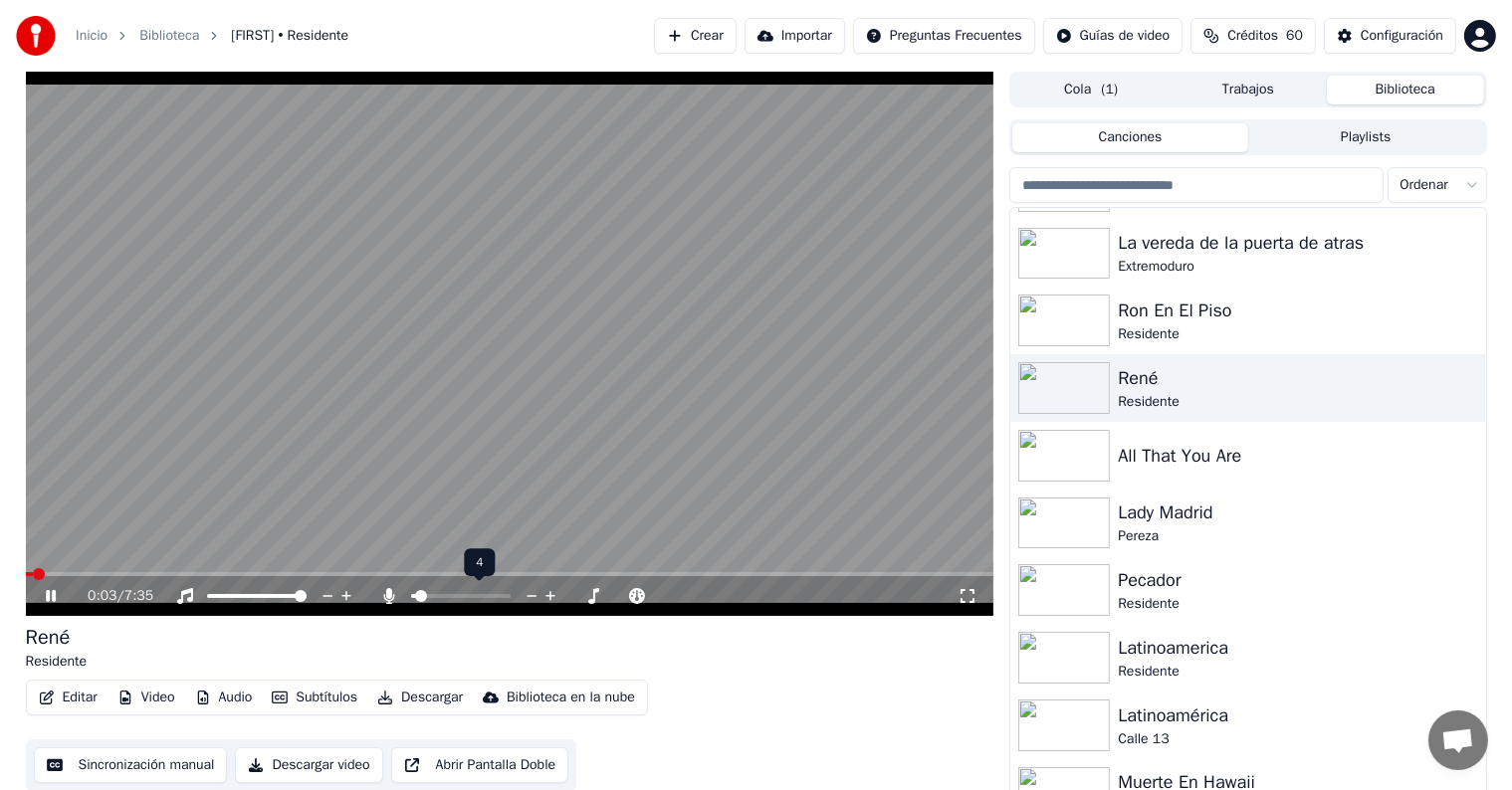 click 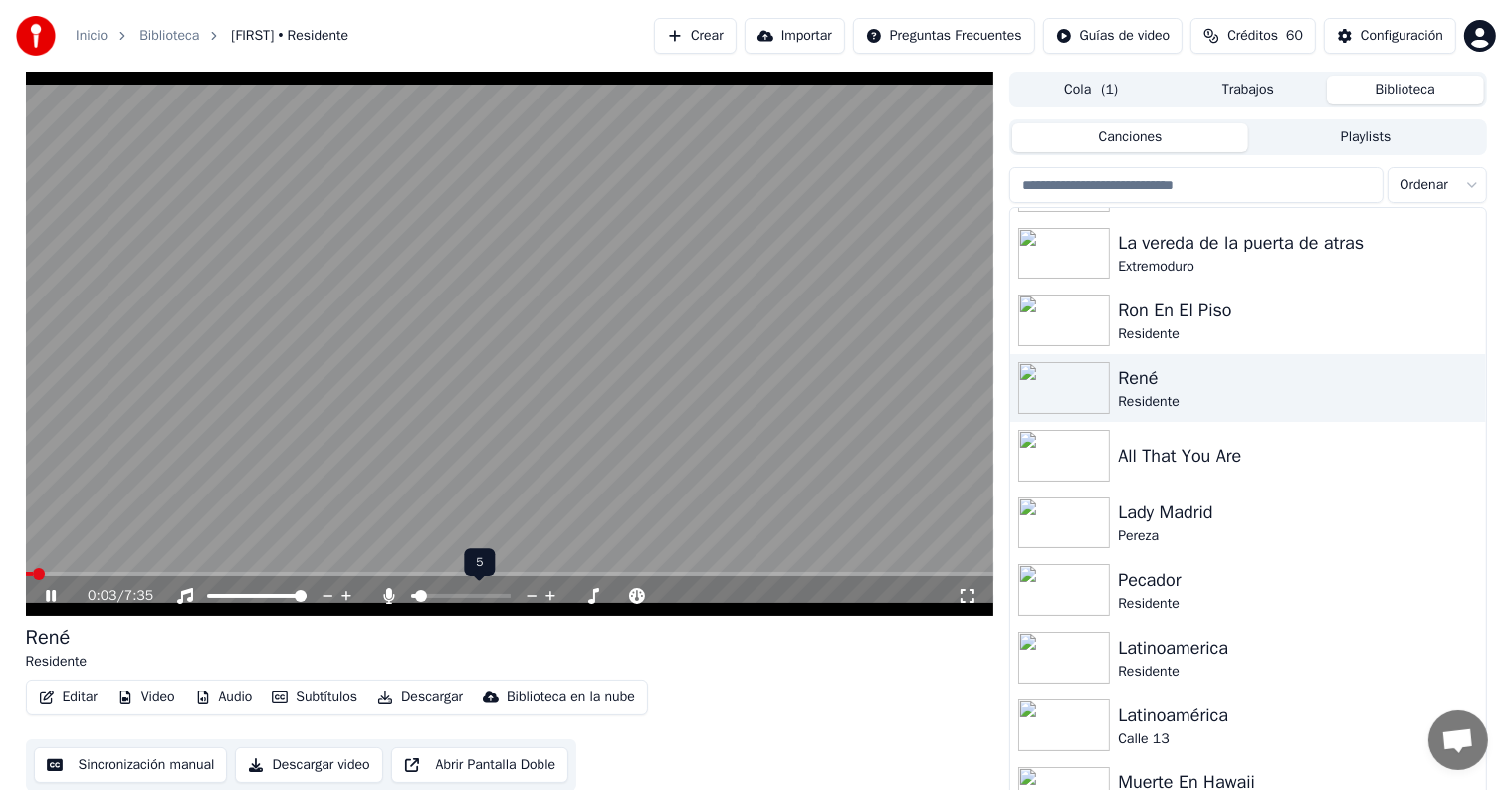 click 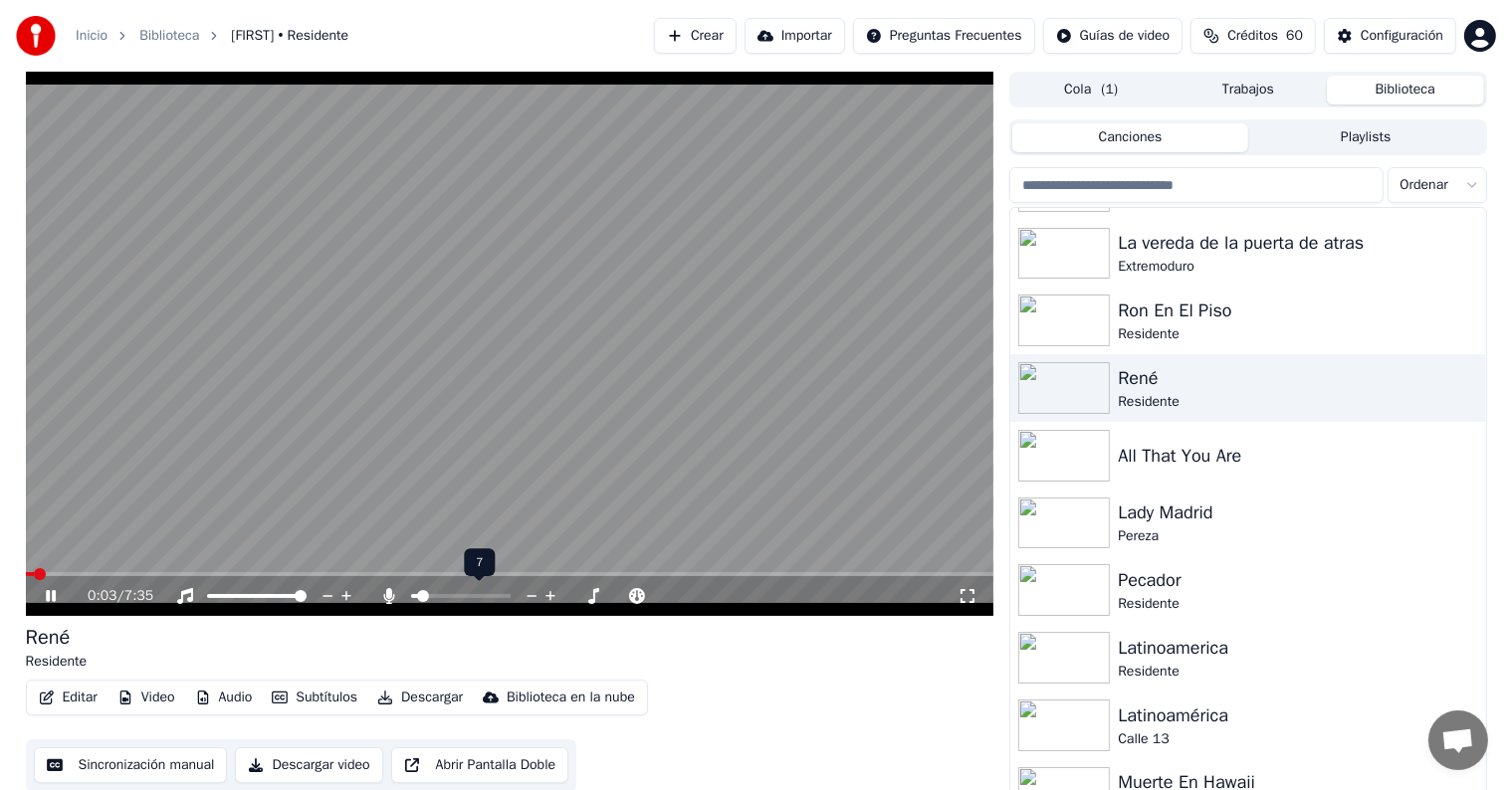 click 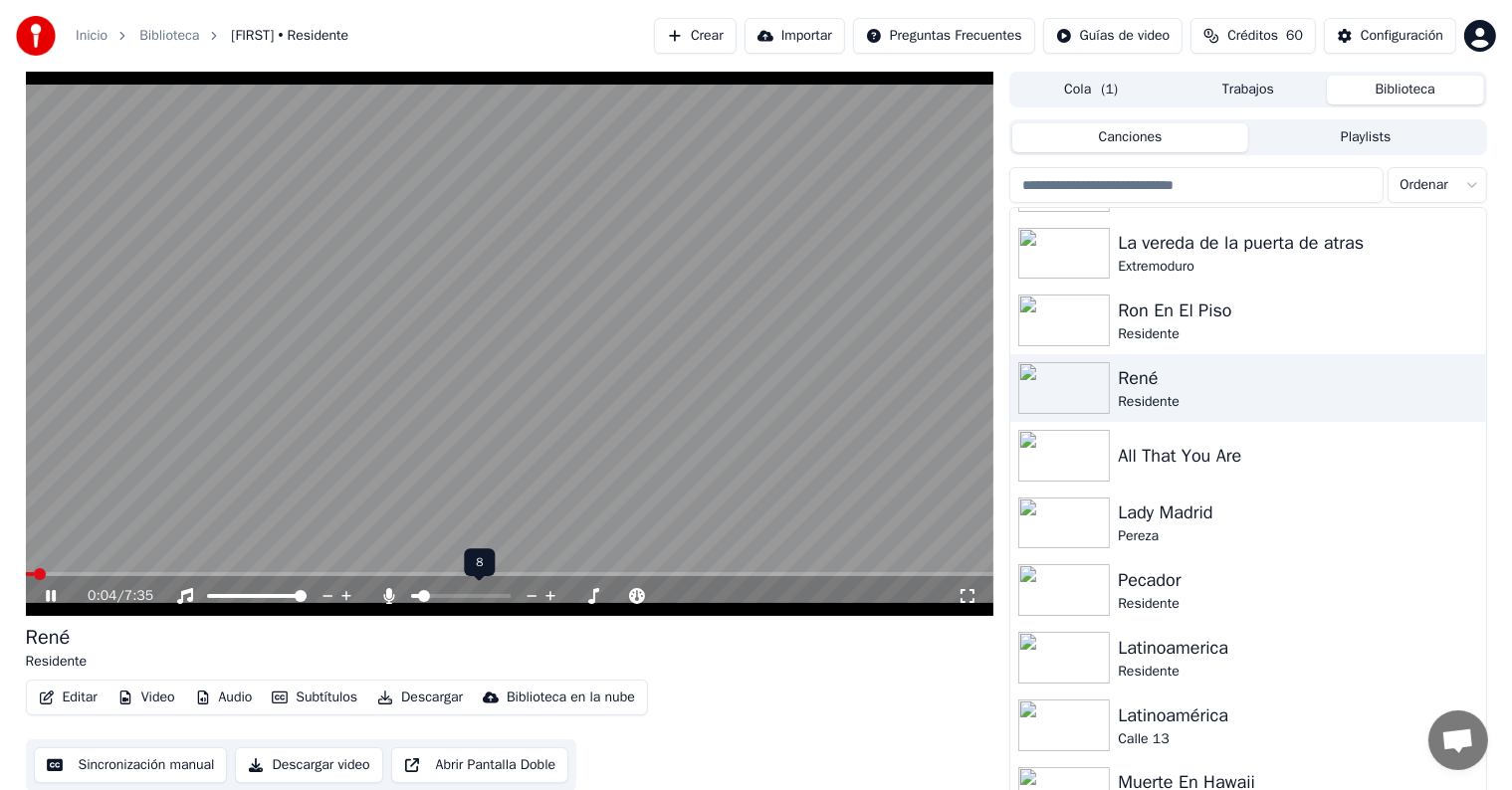 click 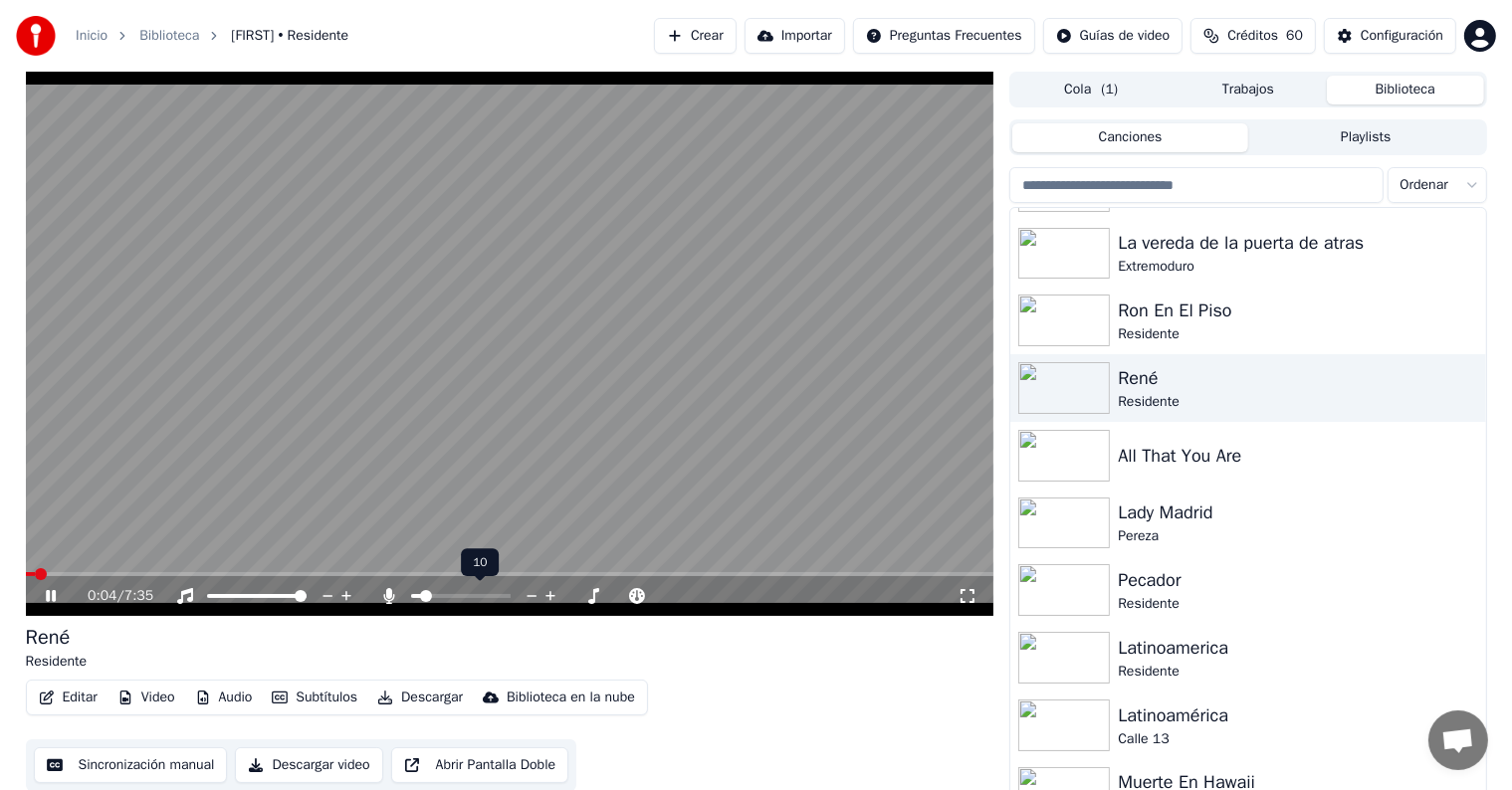 click 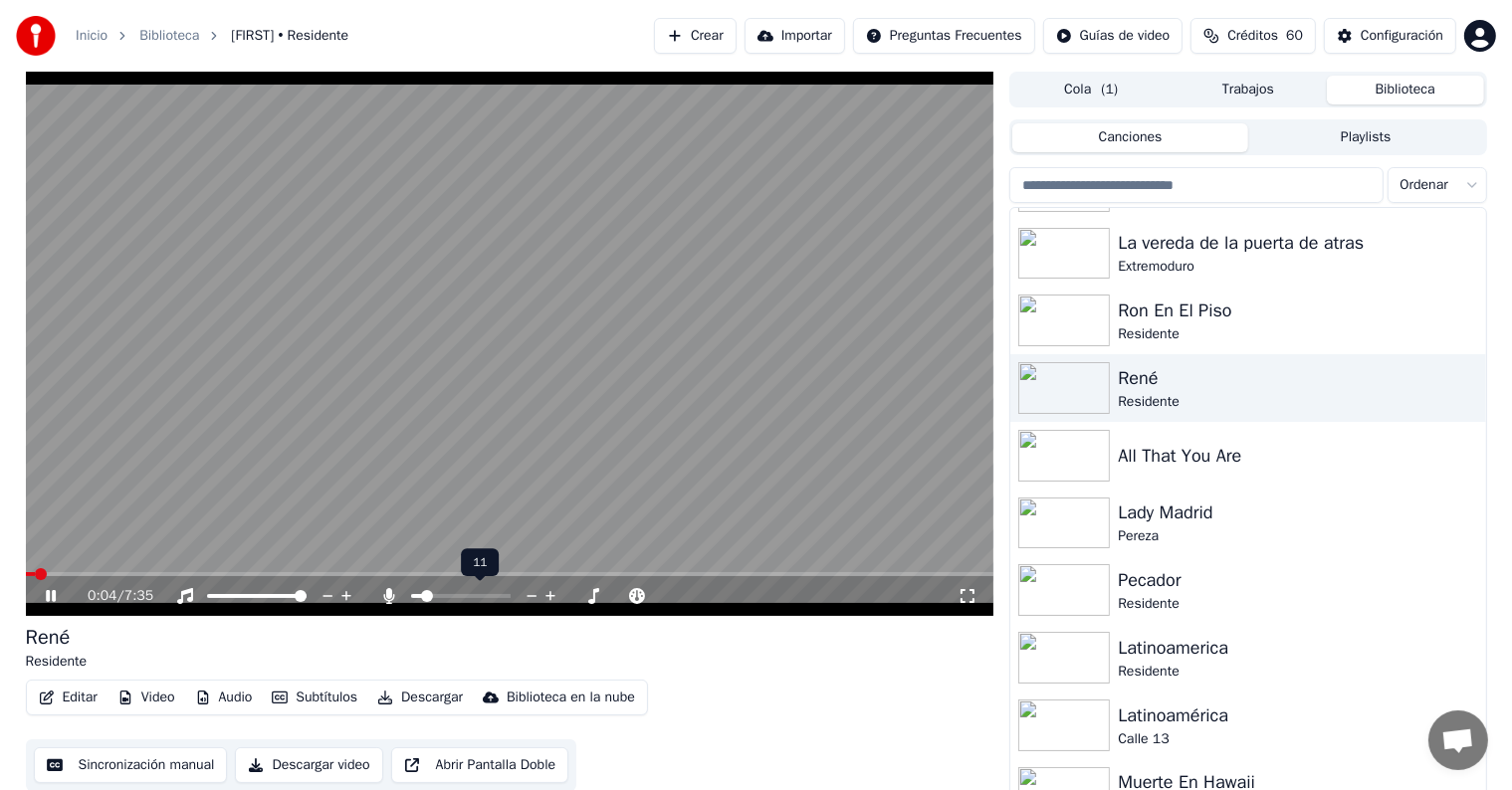 click 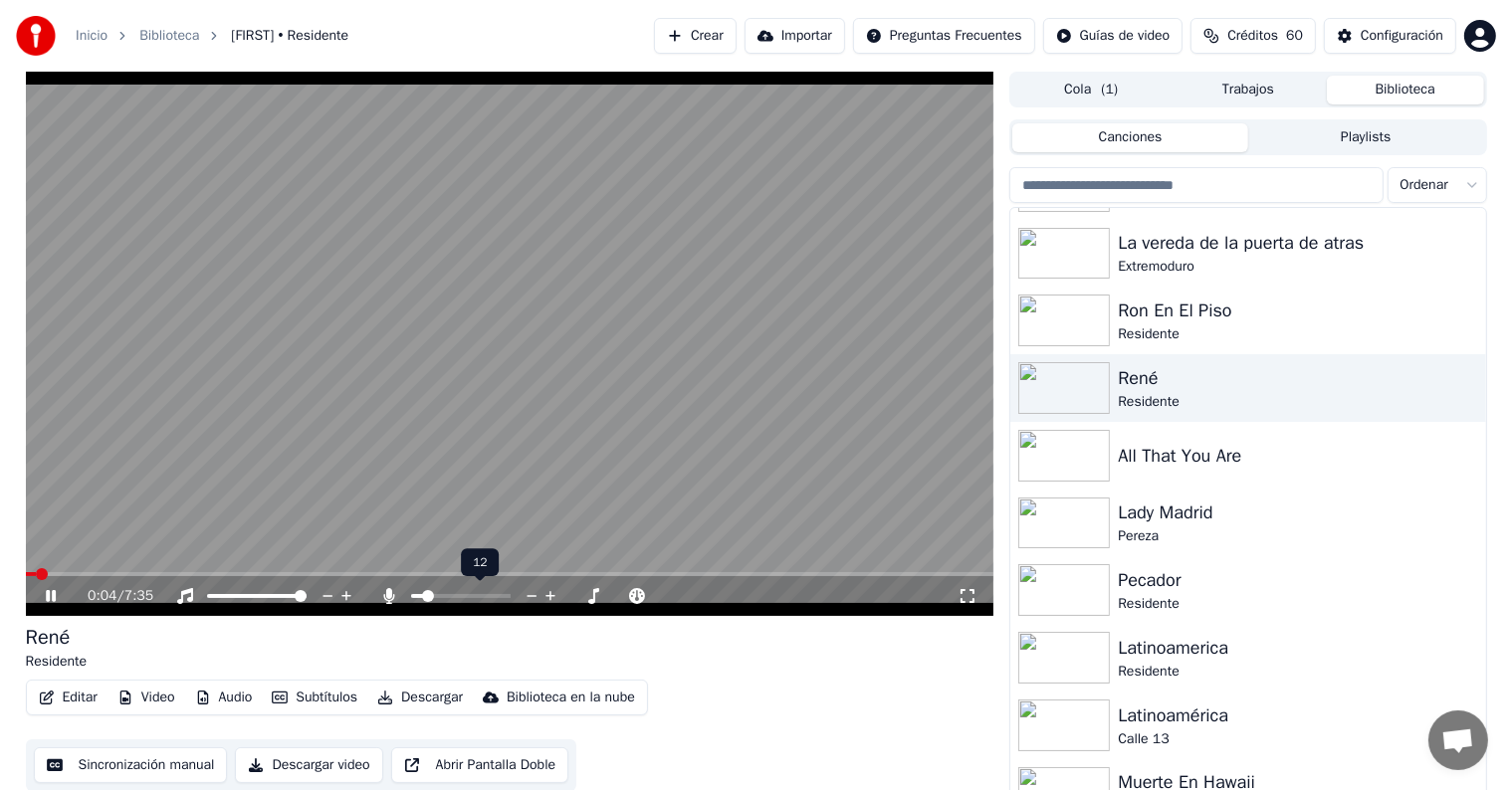 click 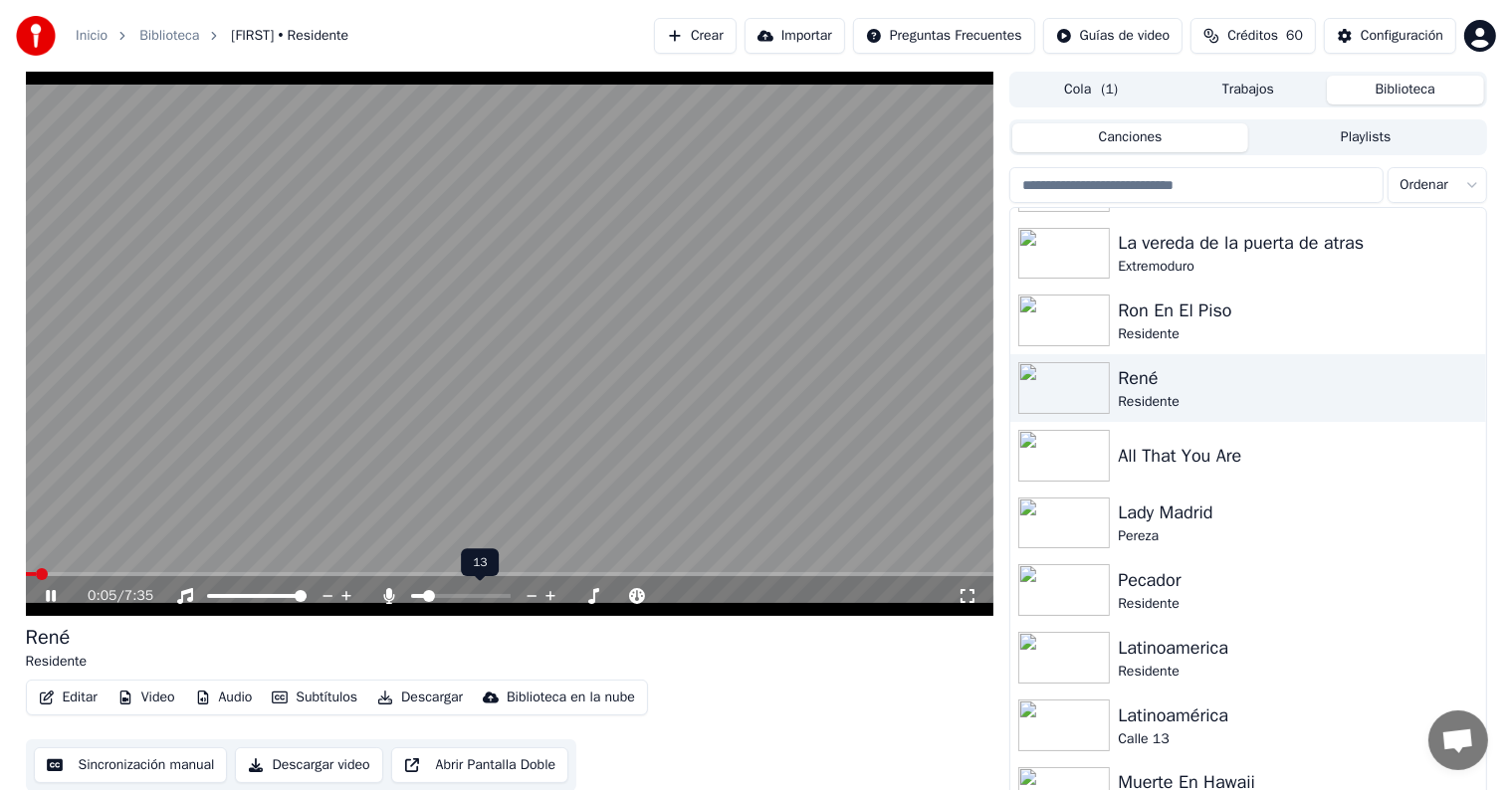 click 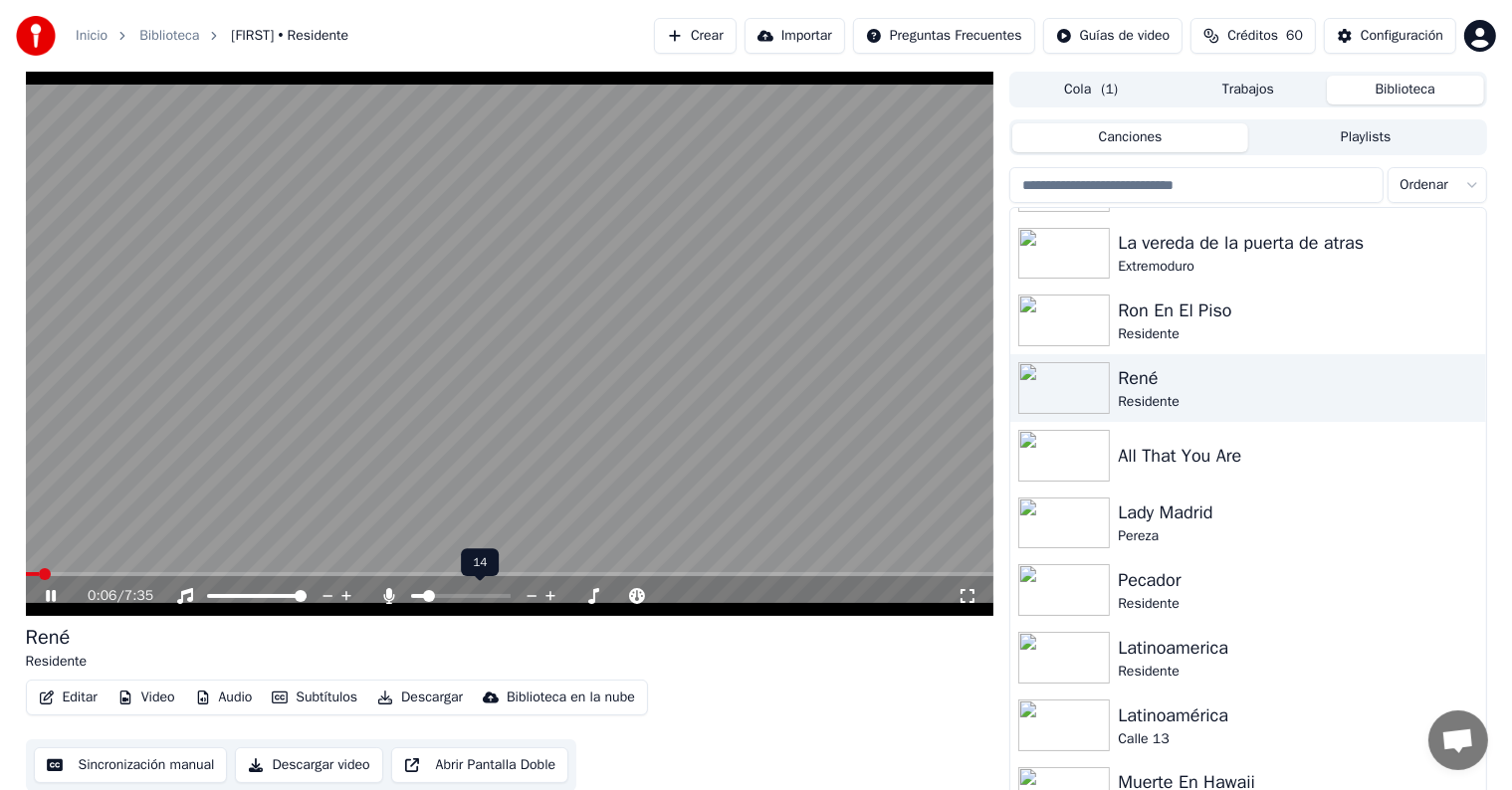 click 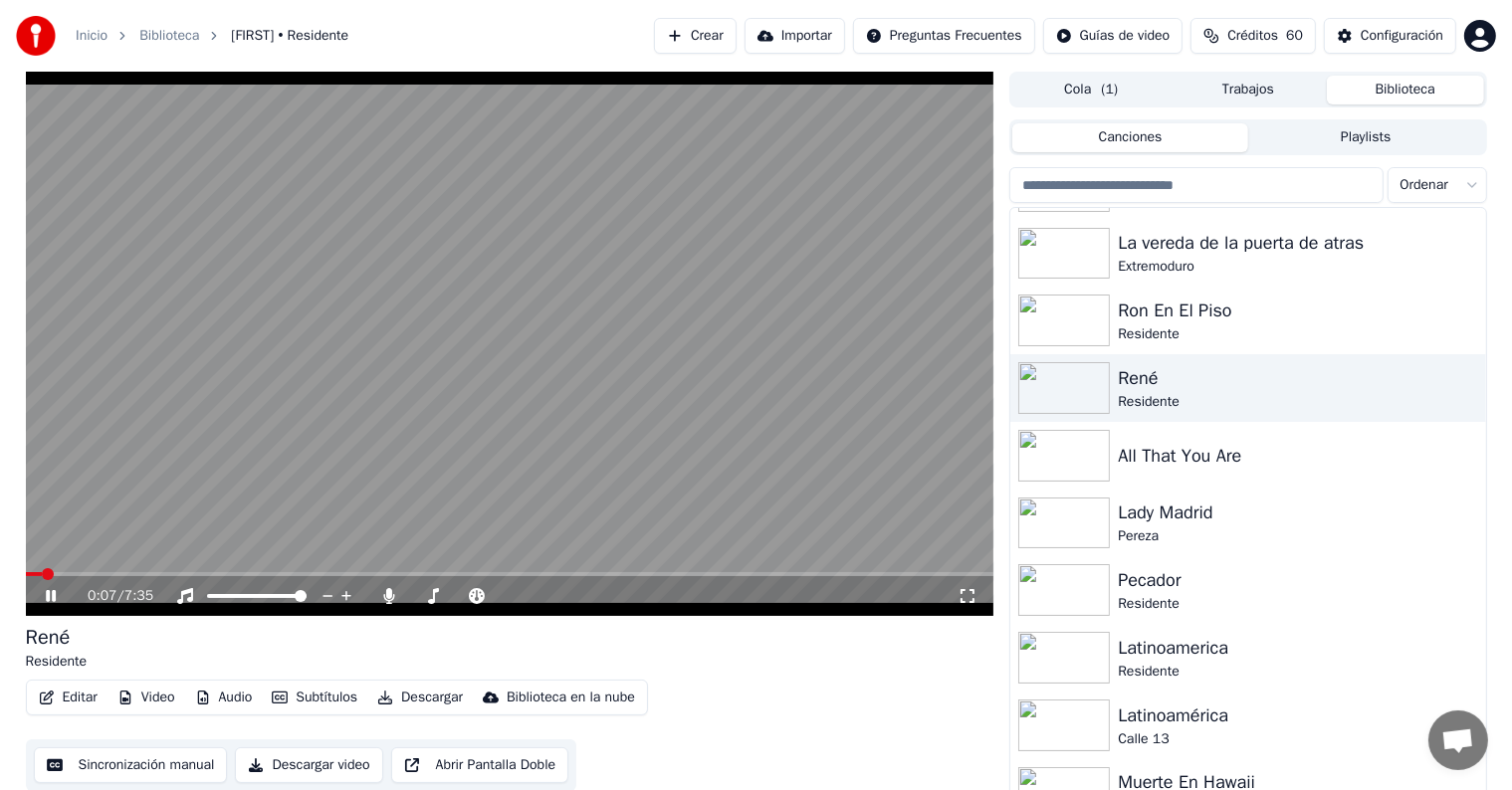click on "Descargar" at bounding box center [420, 697] 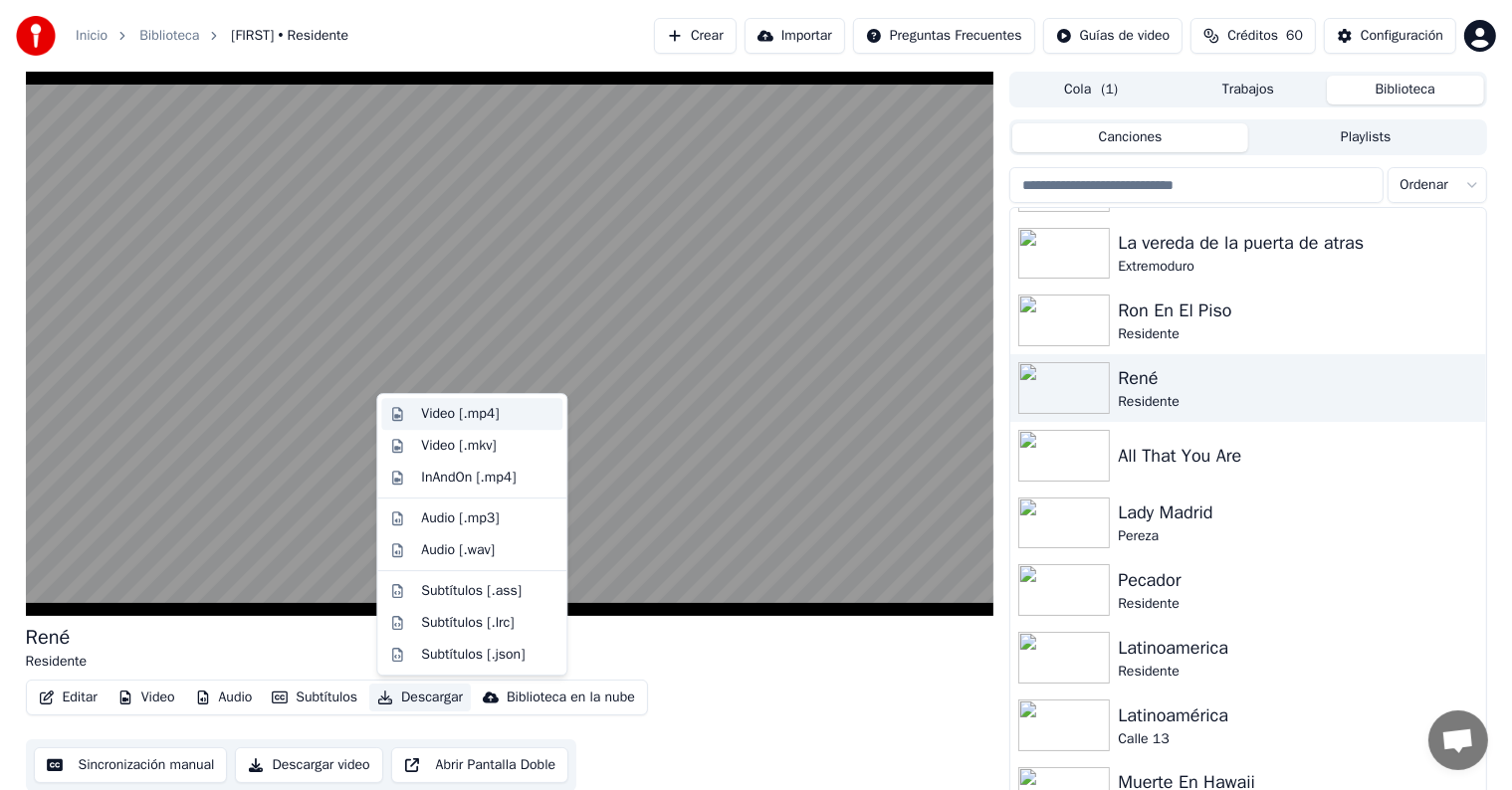 click on "Video [.mp4]" at bounding box center [460, 414] 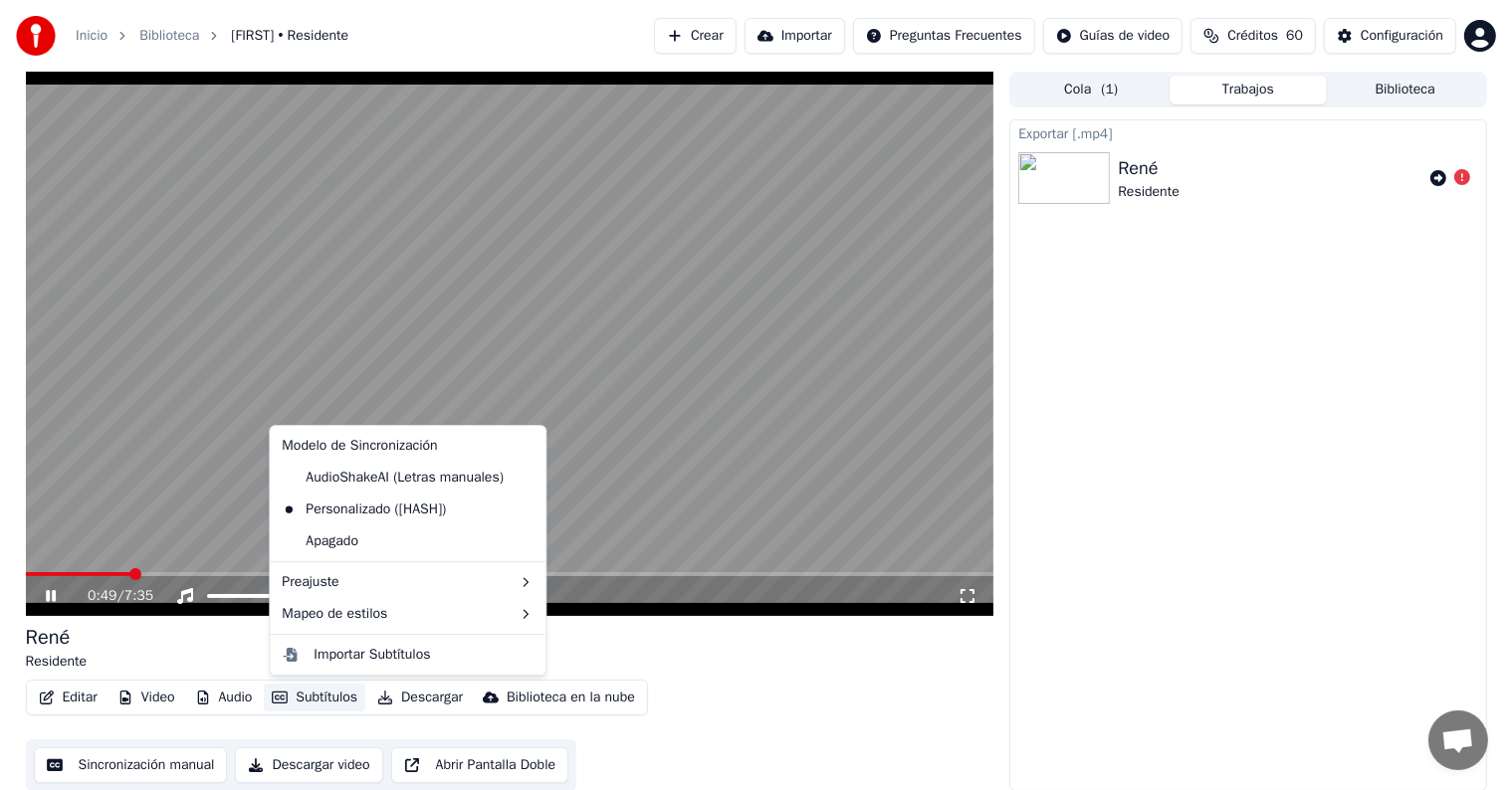 click on "Subtítulos" at bounding box center [315, 697] 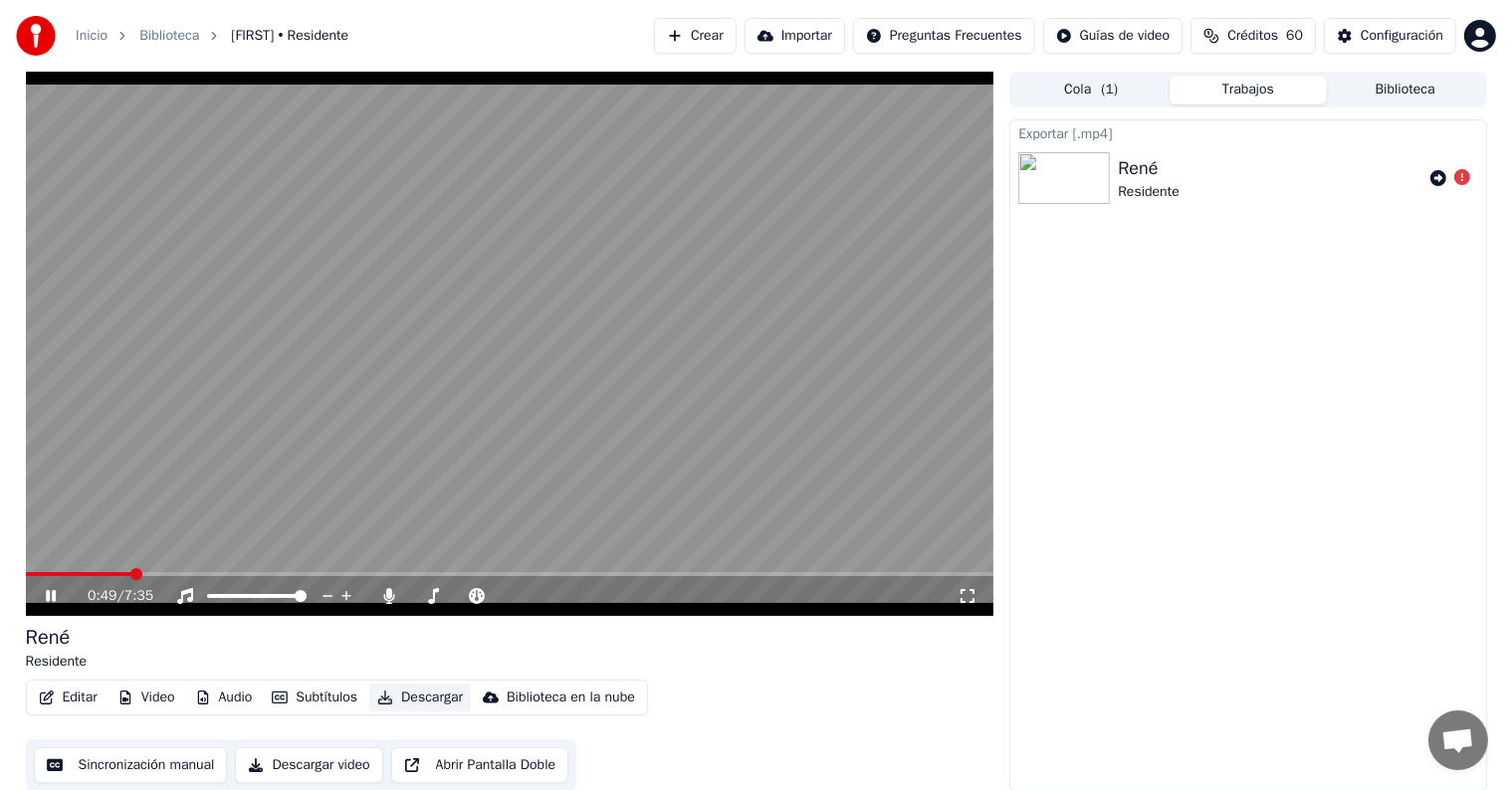 click 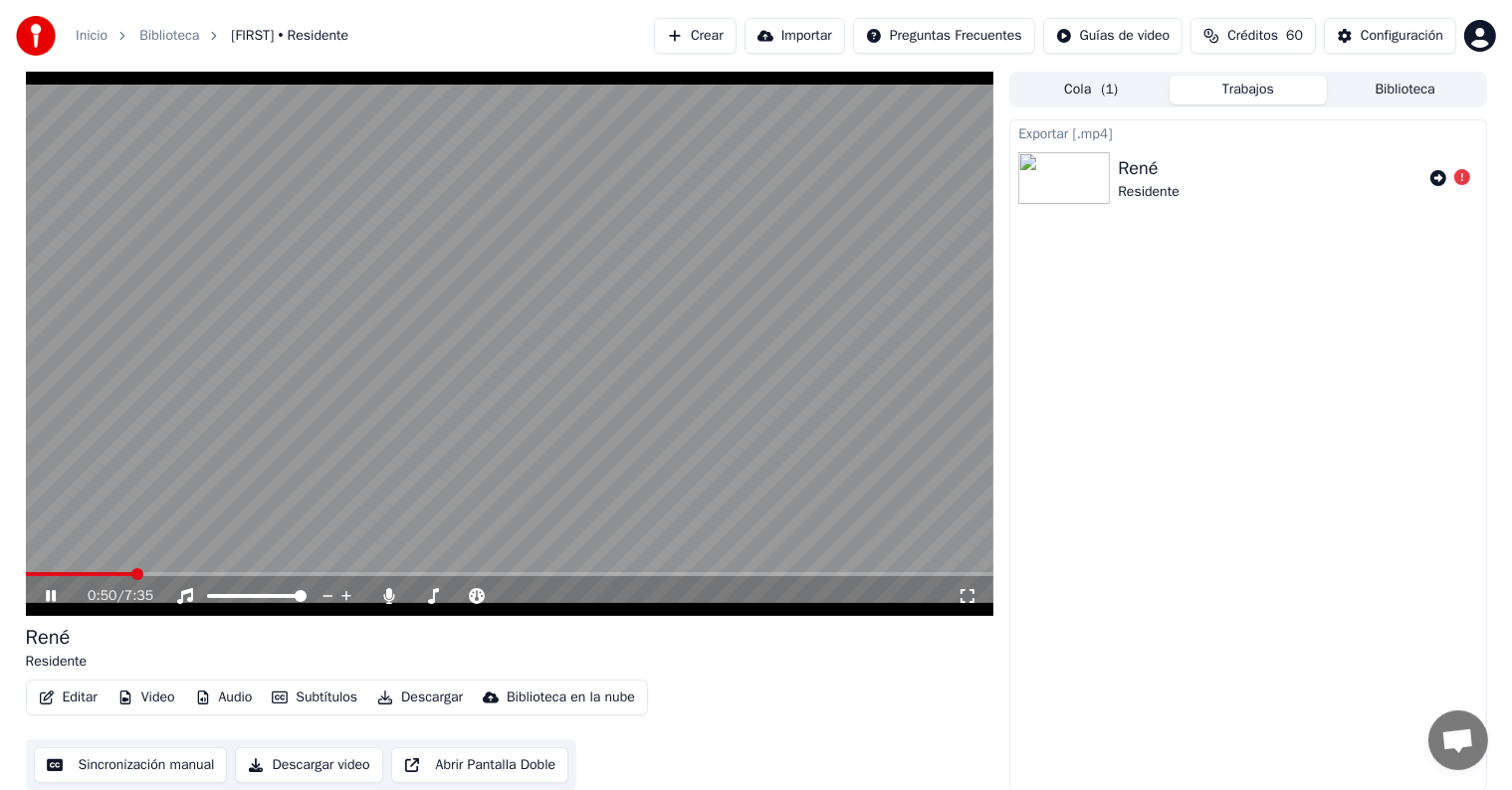 click on "Descargar" at bounding box center [420, 697] 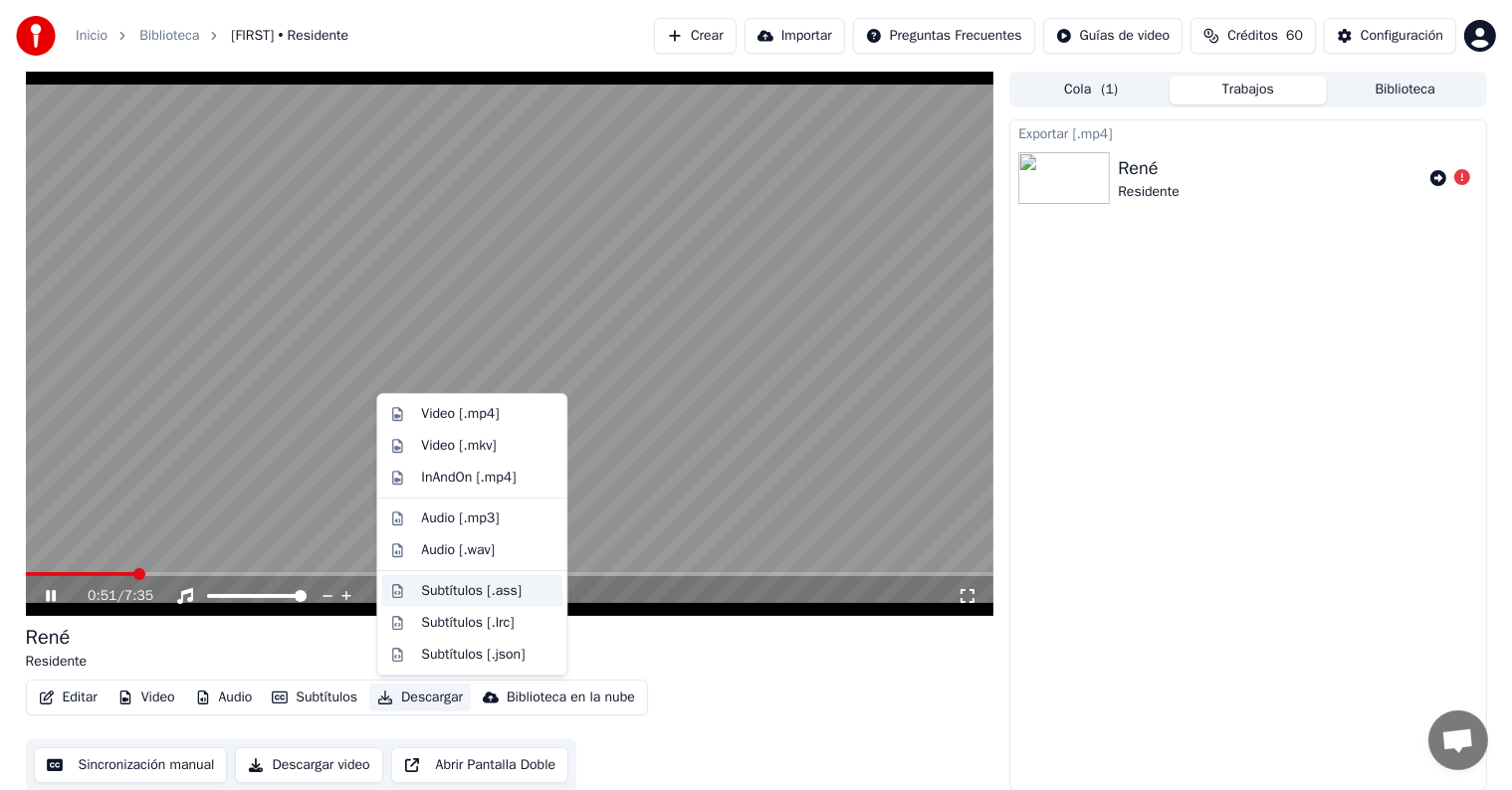 click on "Subtítulos [.ass]" at bounding box center [471, 591] 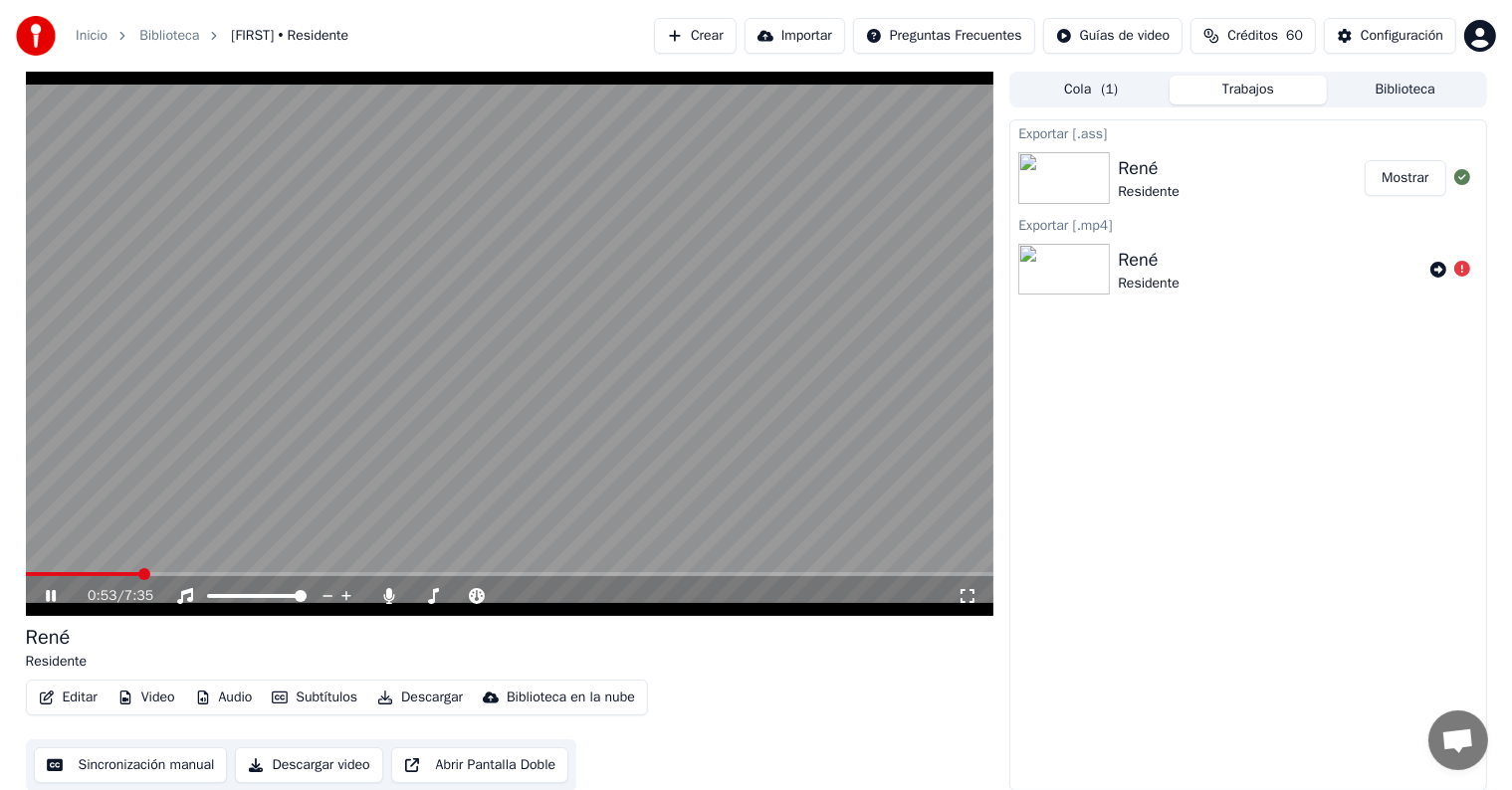 click on "Descargar" at bounding box center (420, 697) 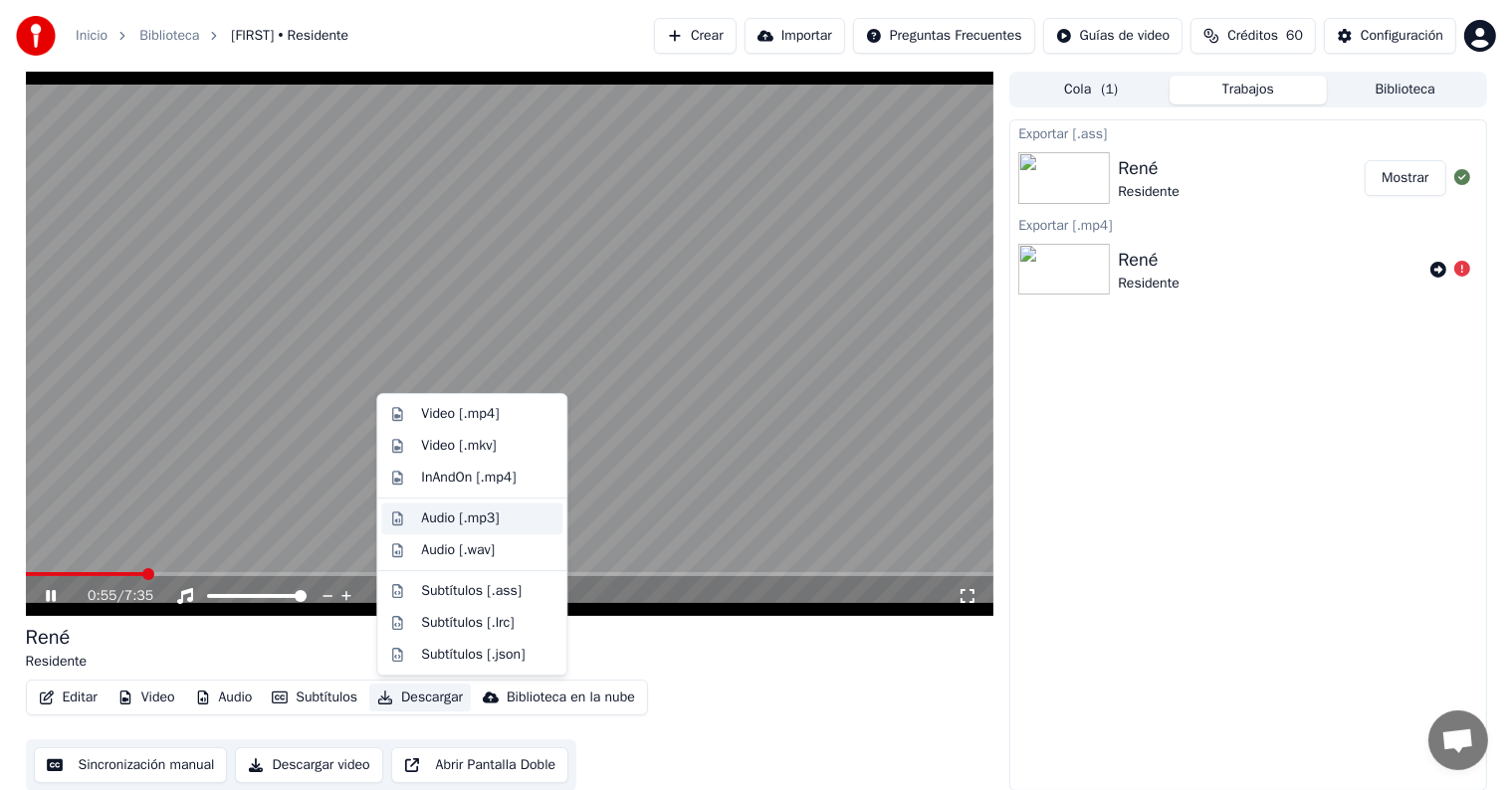 click on "Audio [.mp3]" at bounding box center [460, 518] 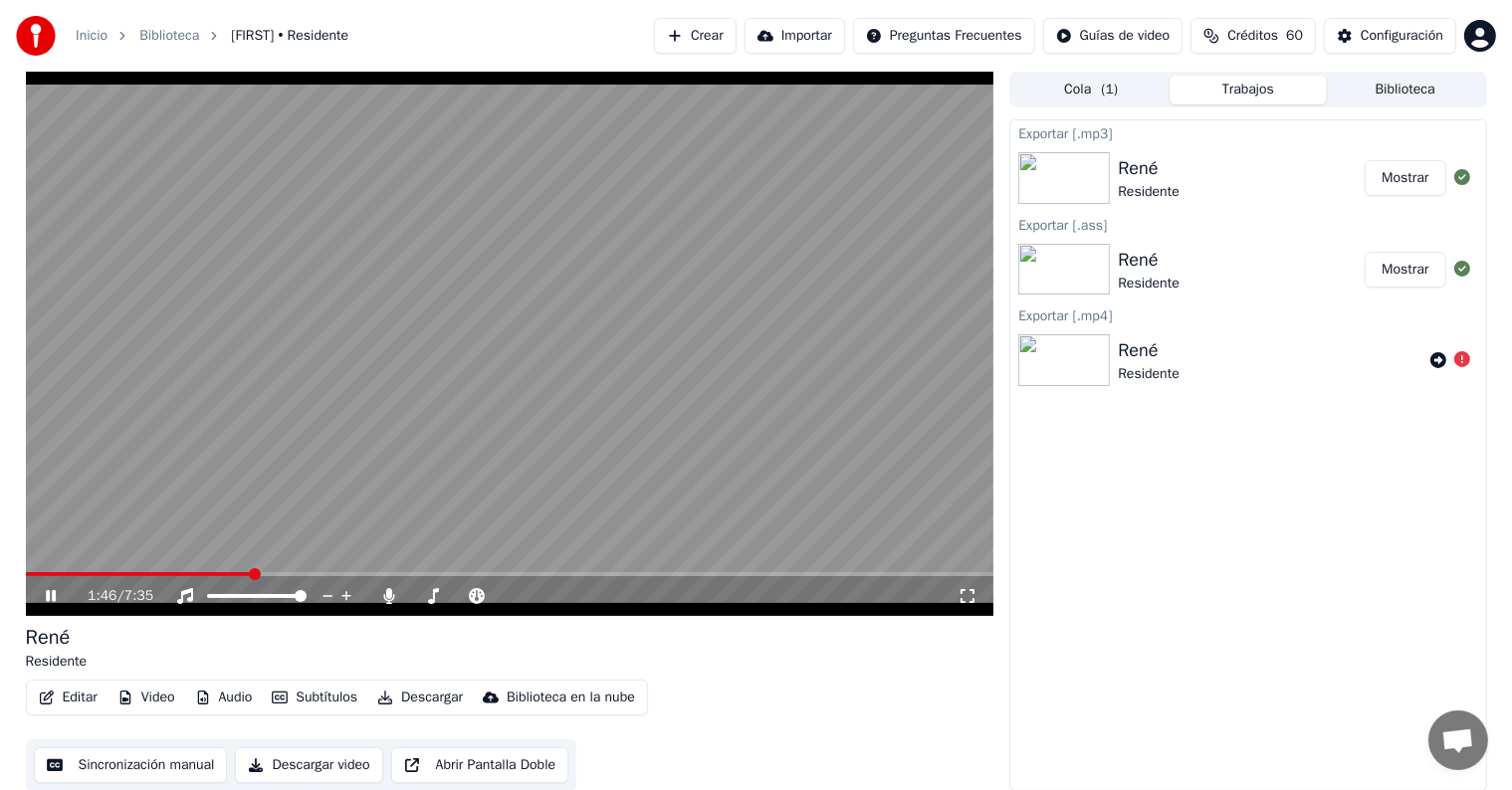 click 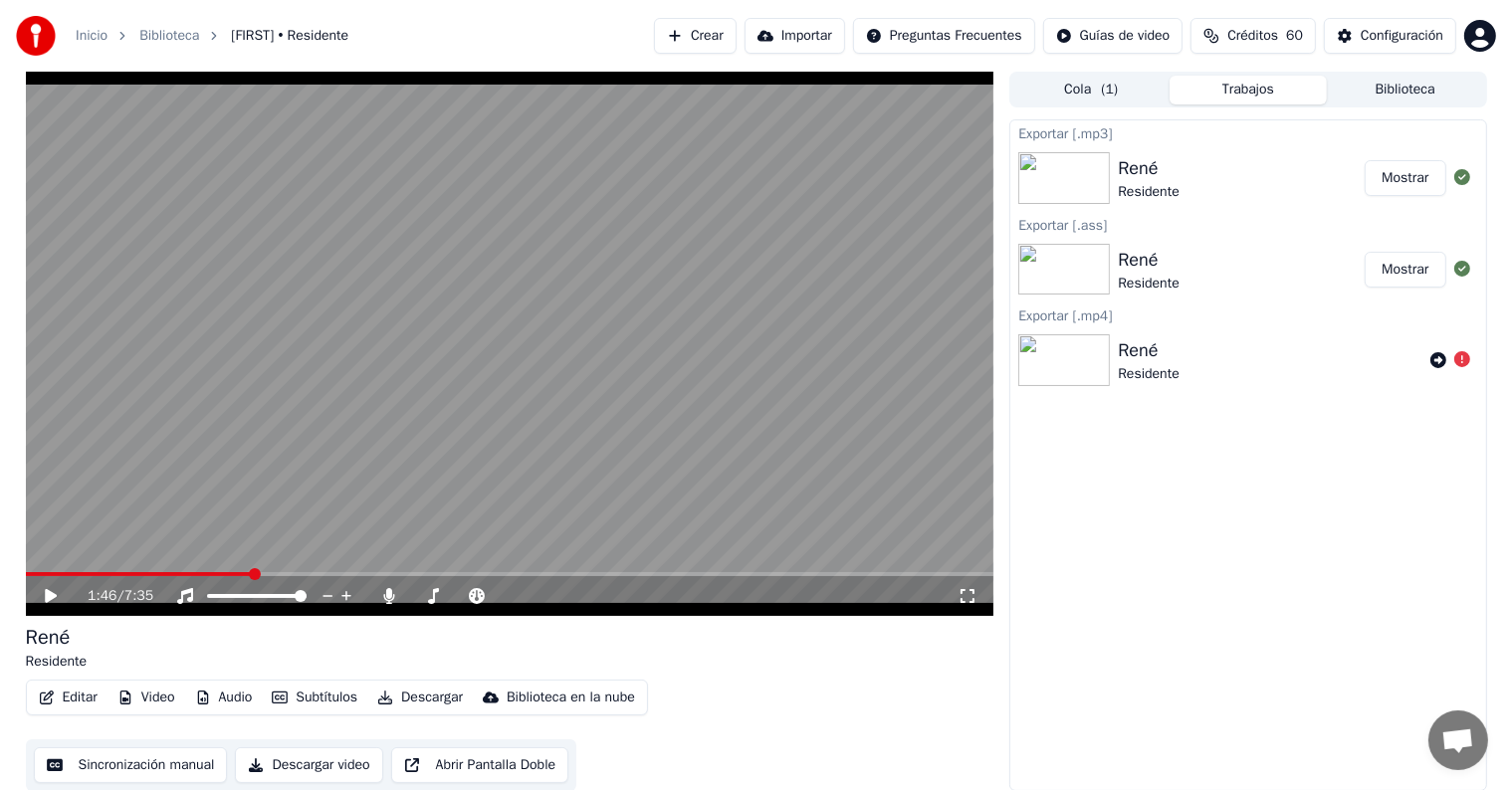 click on "Mostrar" at bounding box center [1404, 270] 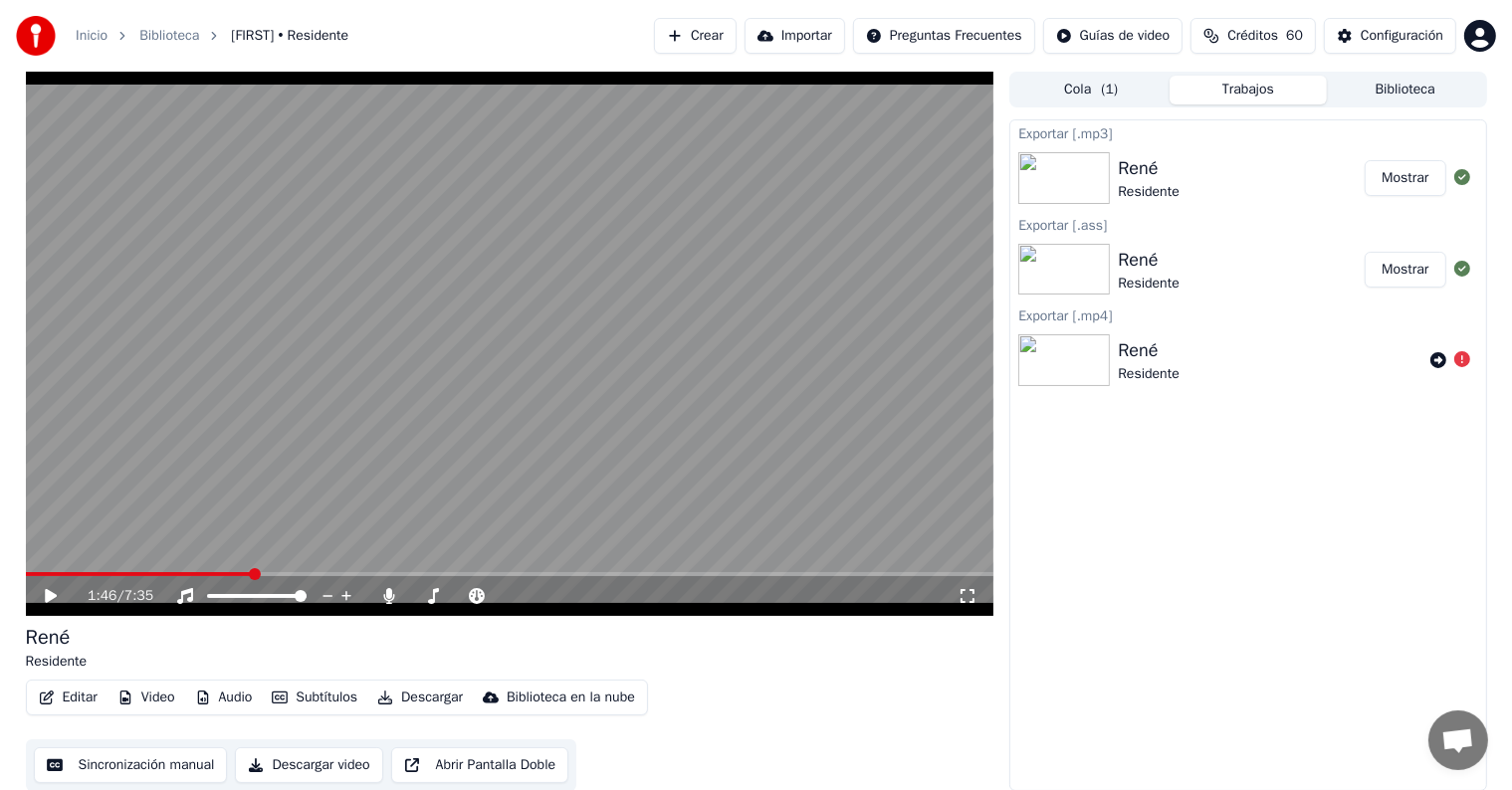 click on "Subtítulos" at bounding box center (315, 697) 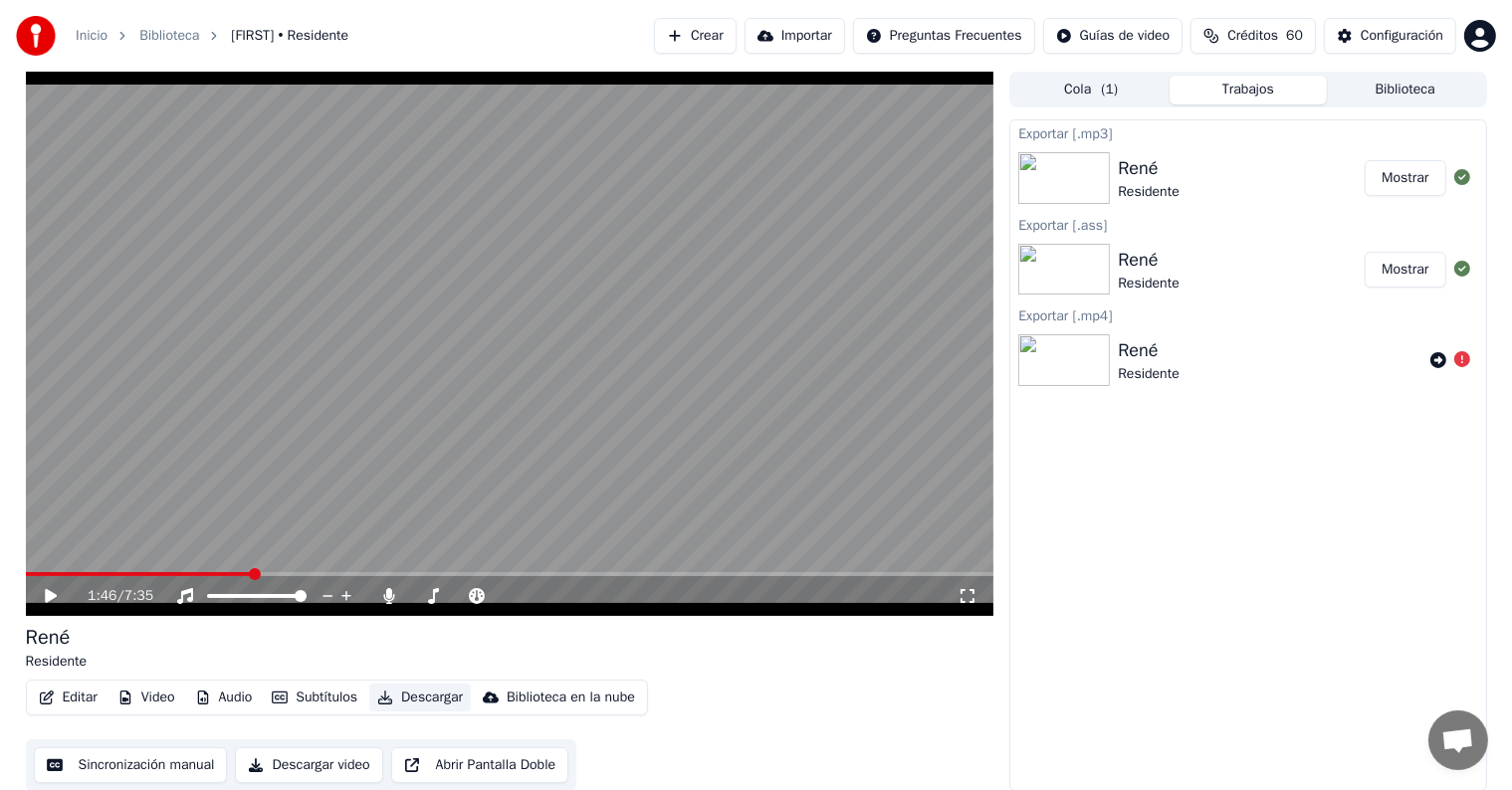 click 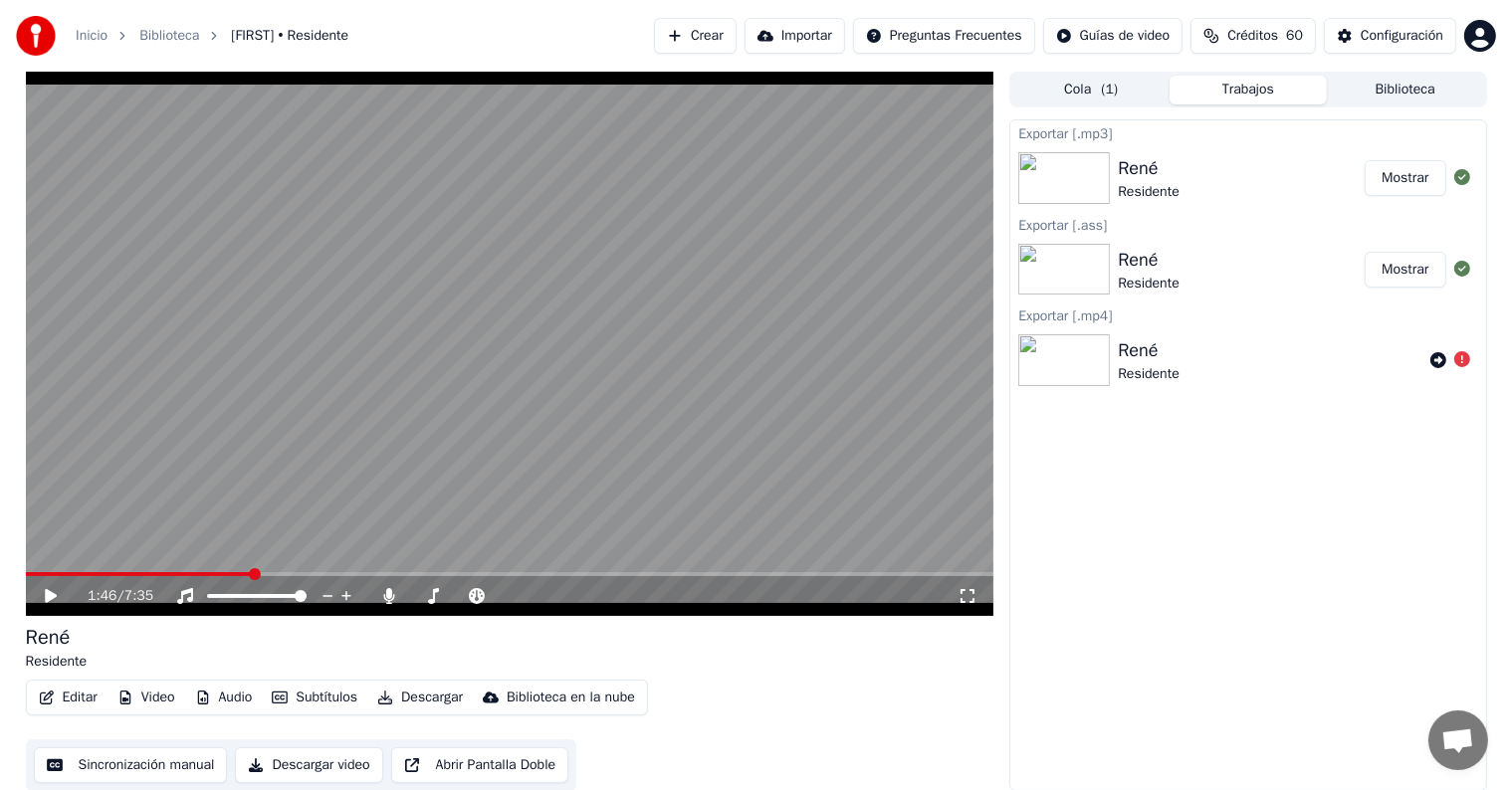 click 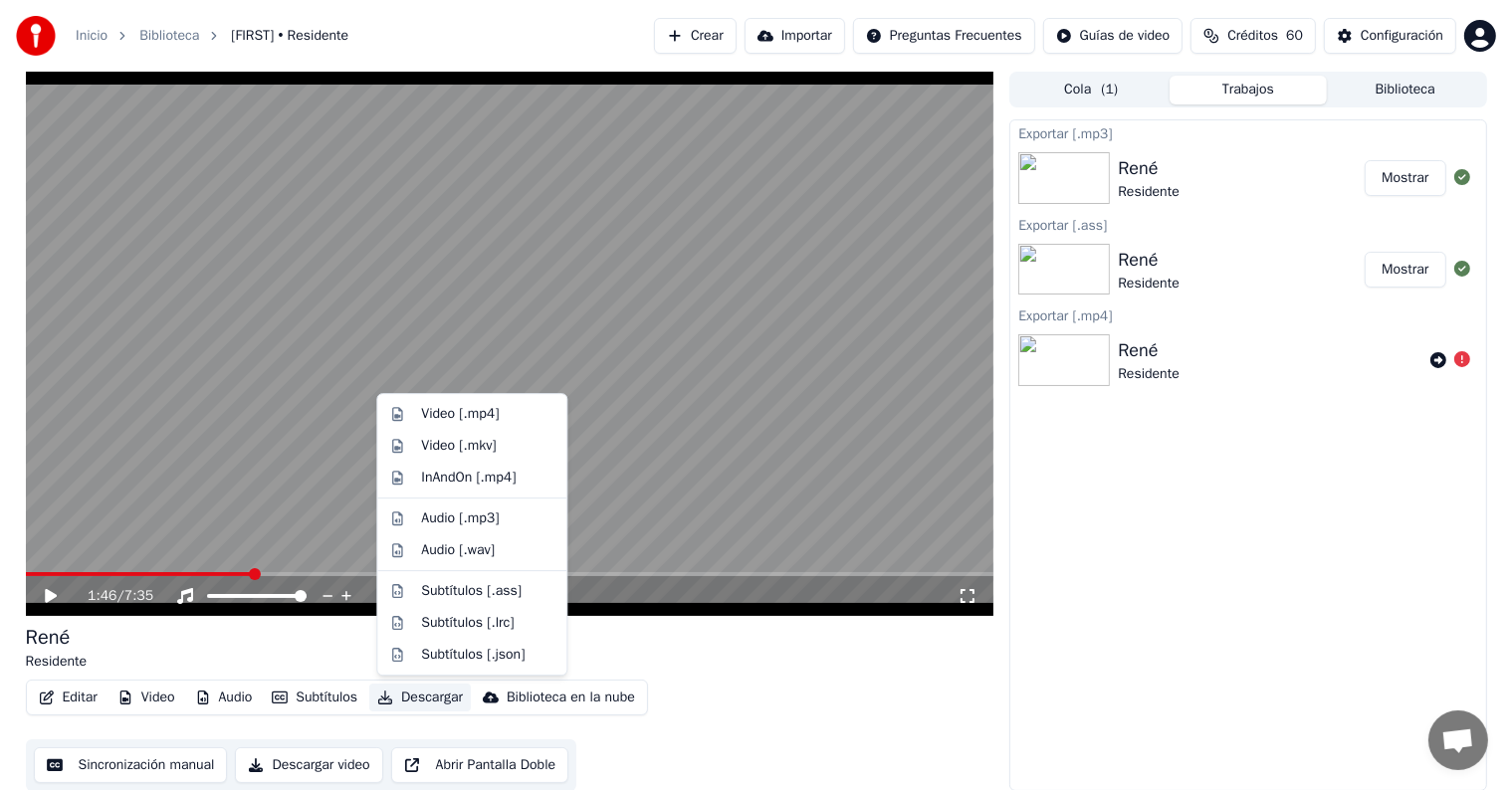 click 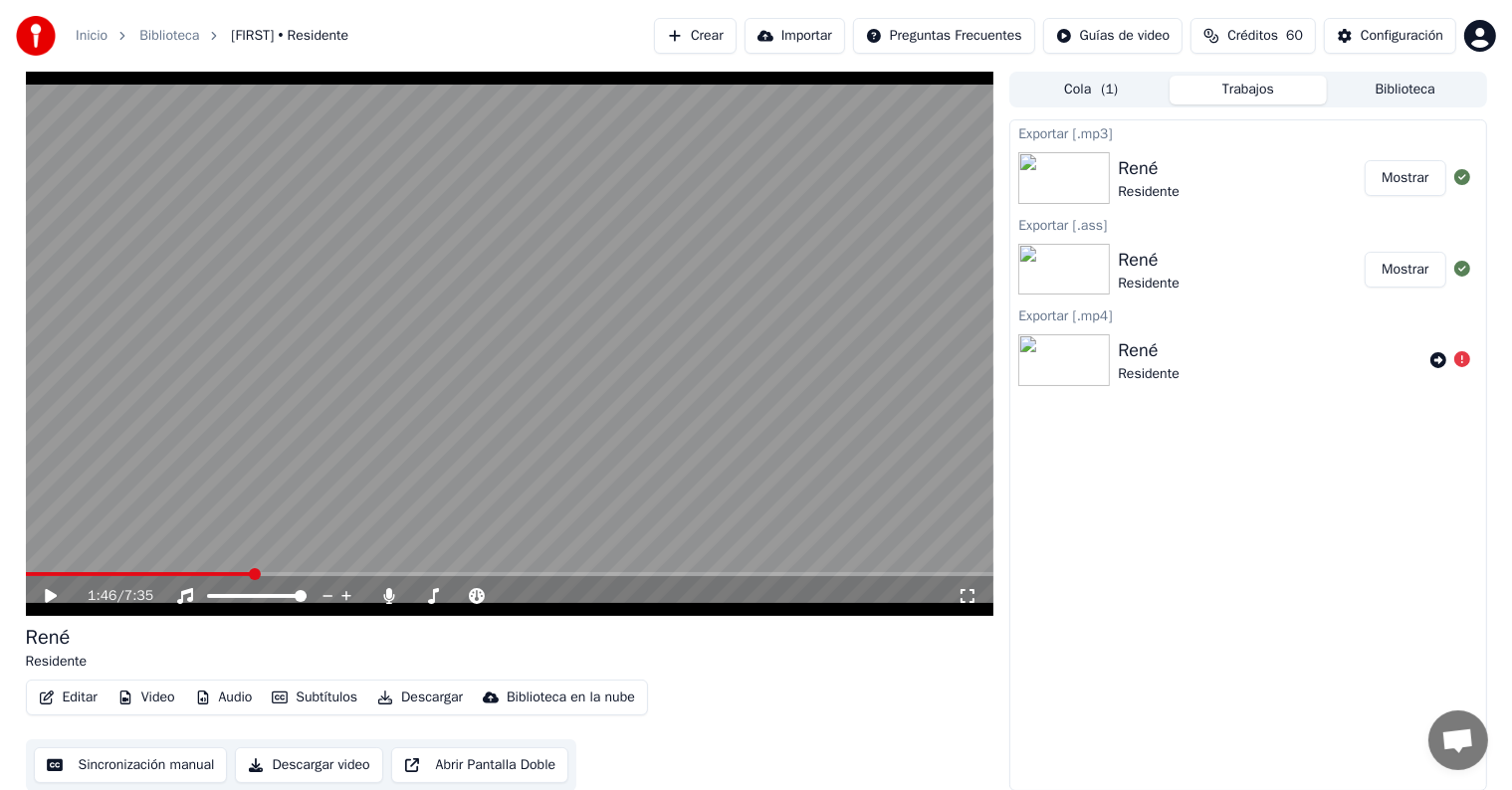 click on "Descargar" at bounding box center [420, 697] 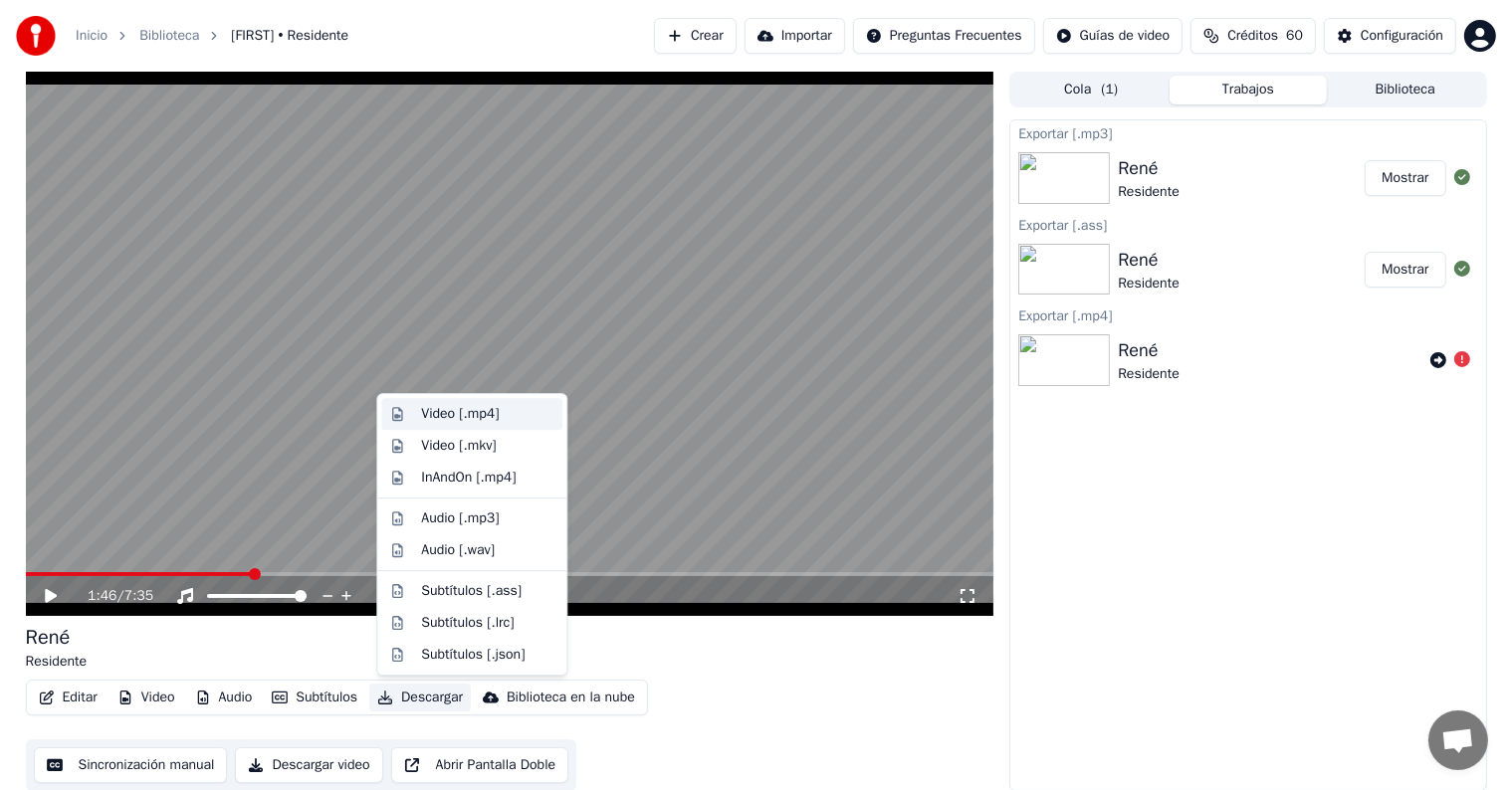 click on "Video [.mp4]" at bounding box center (460, 414) 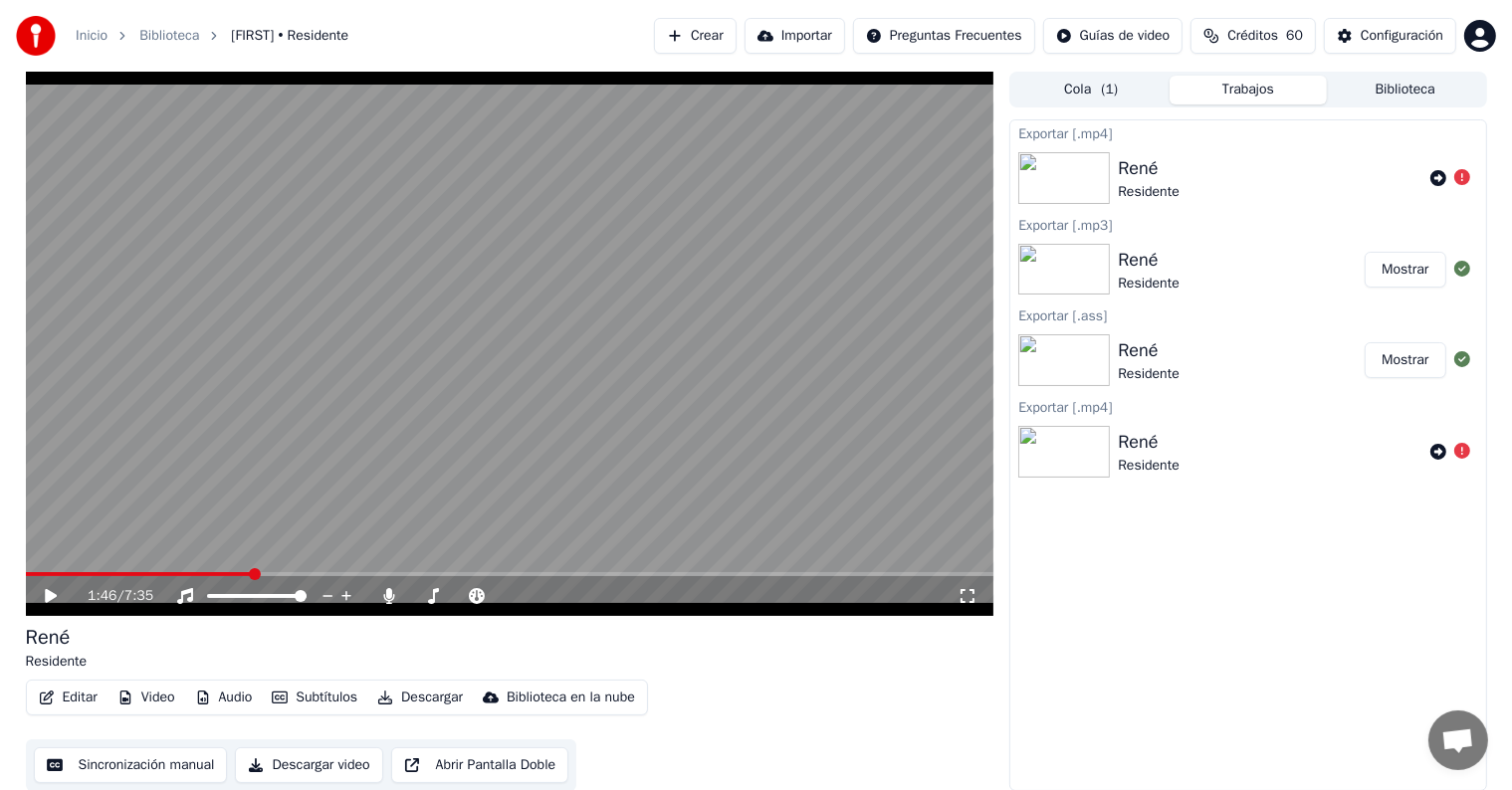 click on "René Residente" at bounding box center (1247, 452) 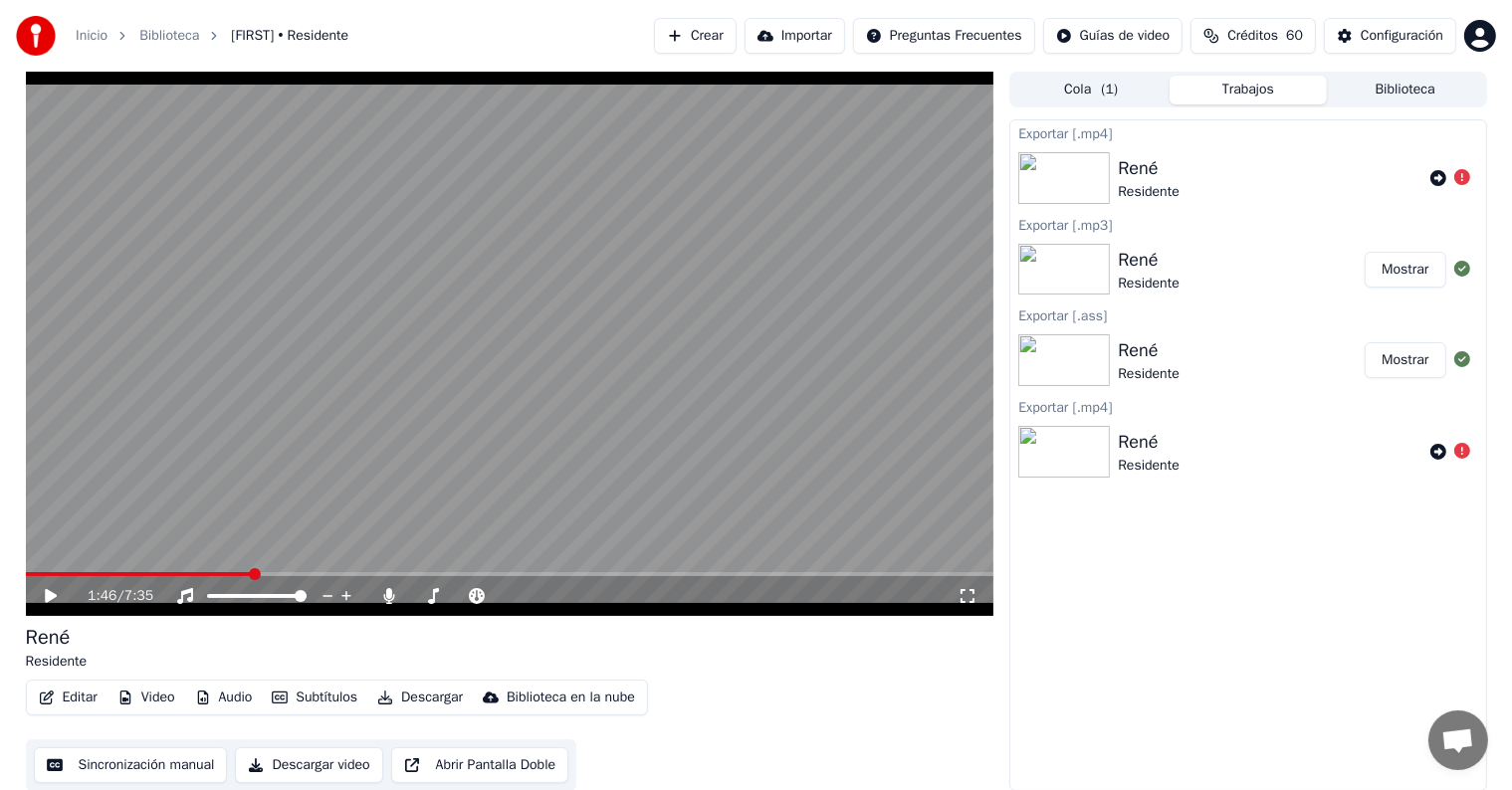 click on "Biblioteca" at bounding box center (1405, 90) 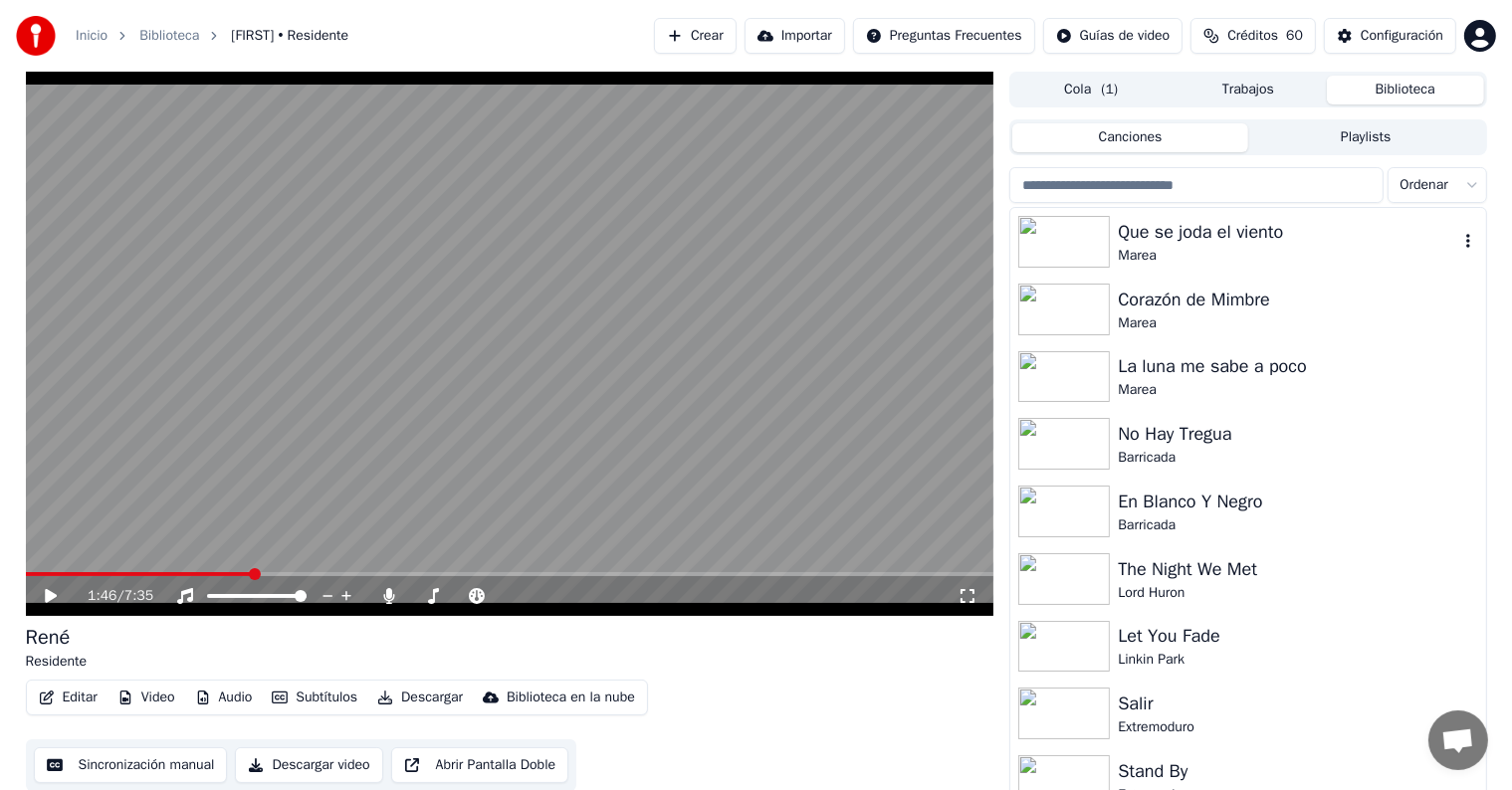 click on "Que se joda el viento" at bounding box center (1287, 232) 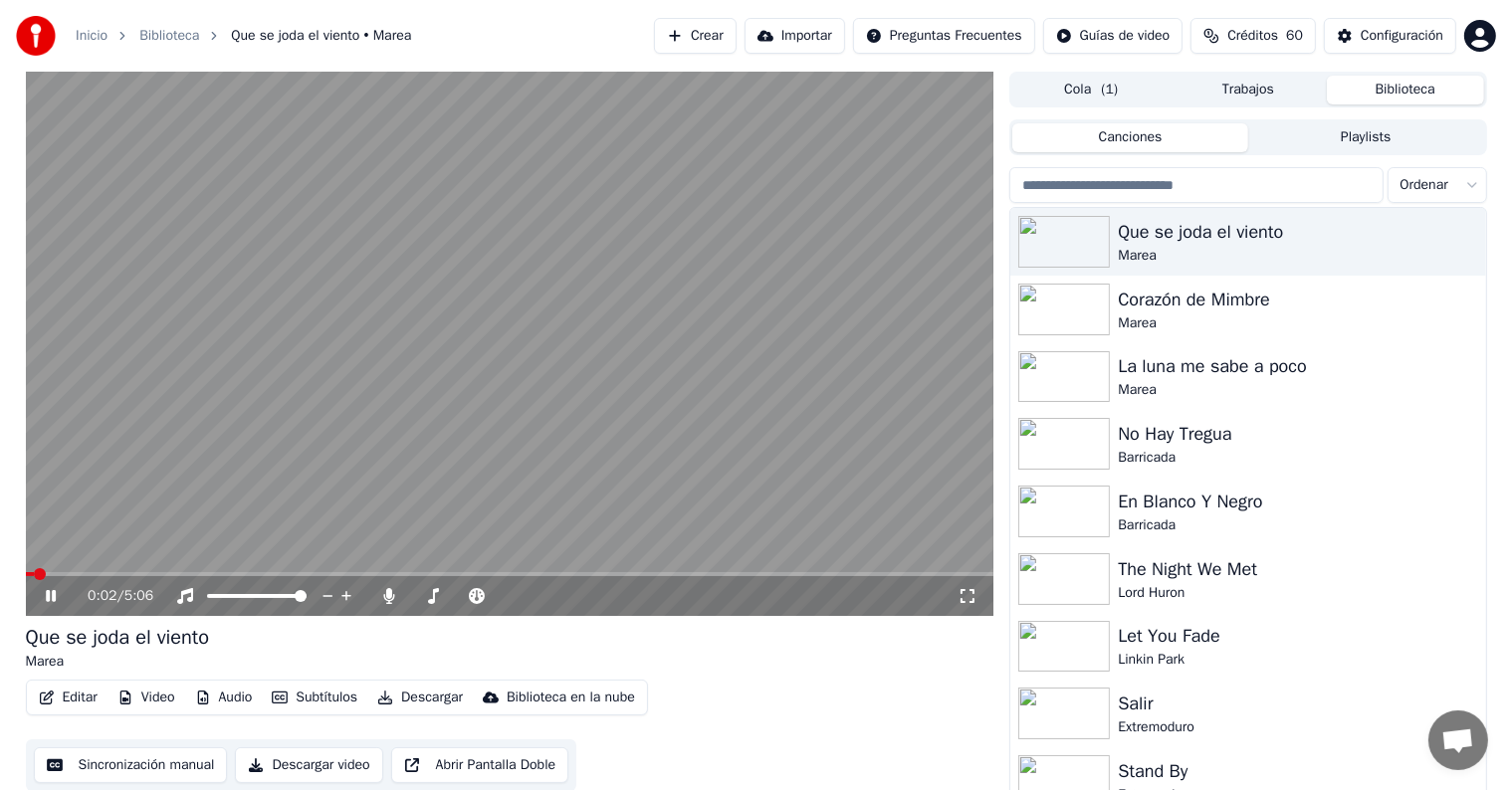 click 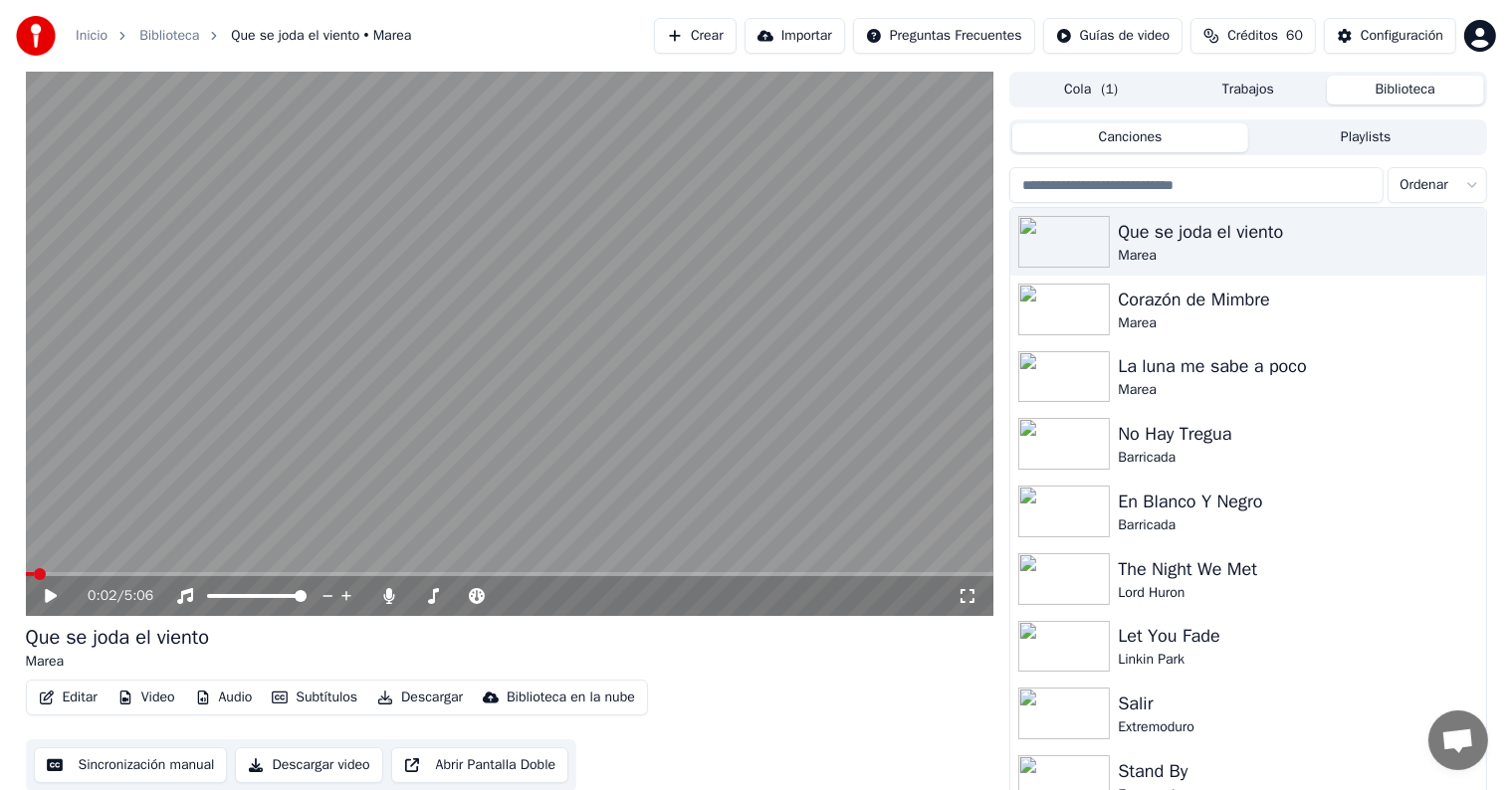 click 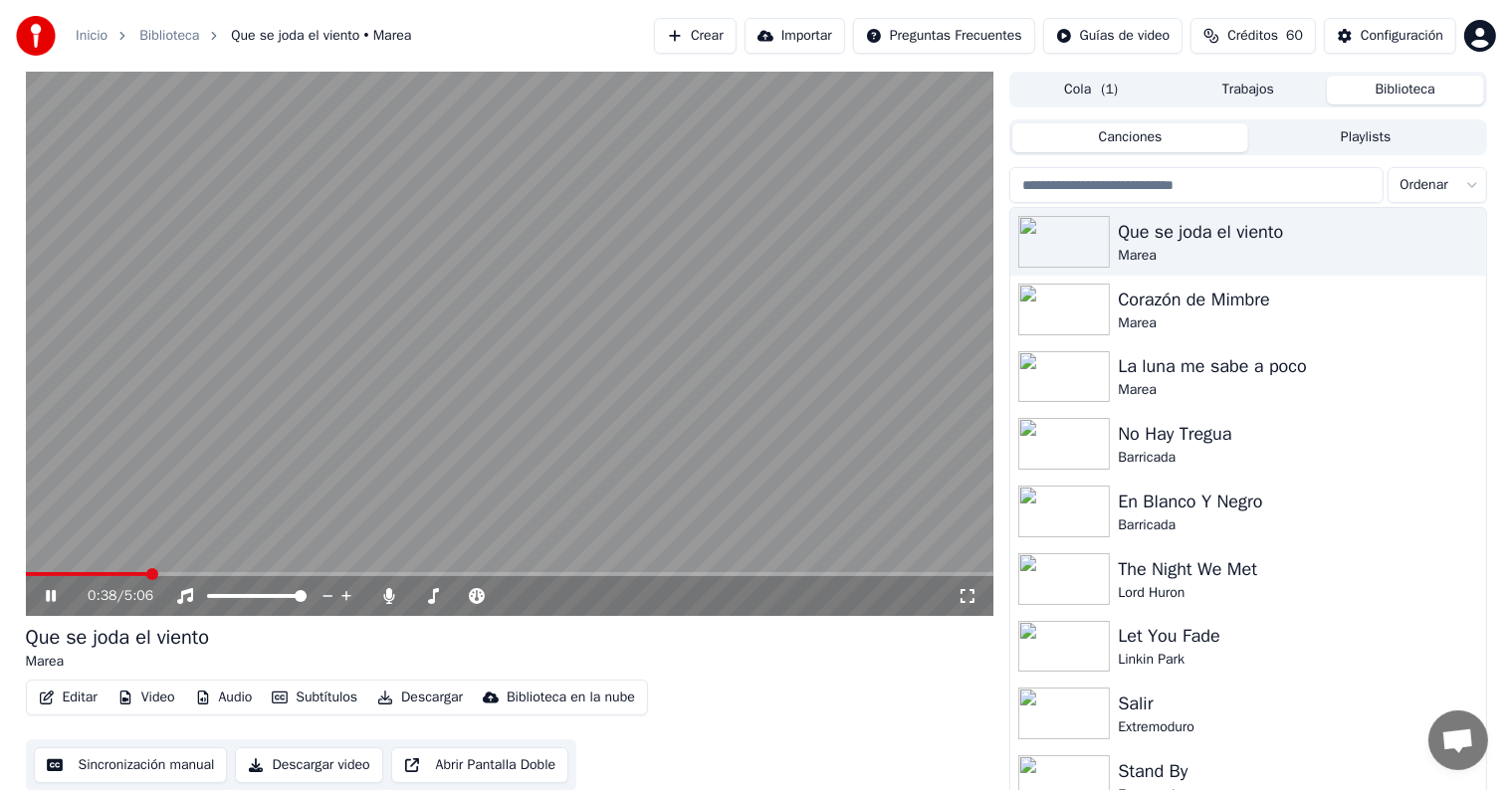 click on "Editar" at bounding box center [68, 697] 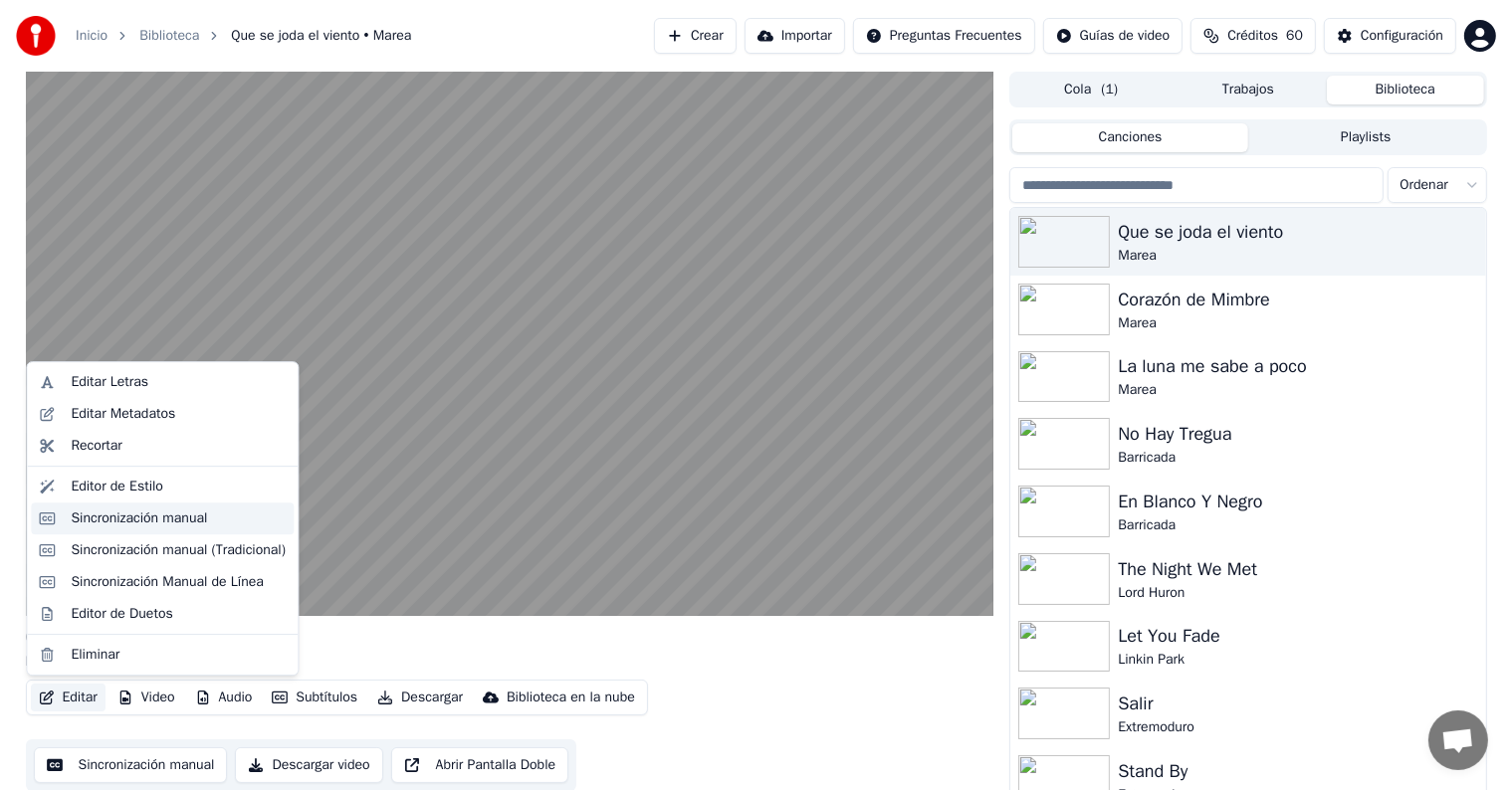 click on "Sincronización manual" at bounding box center (162, 518) 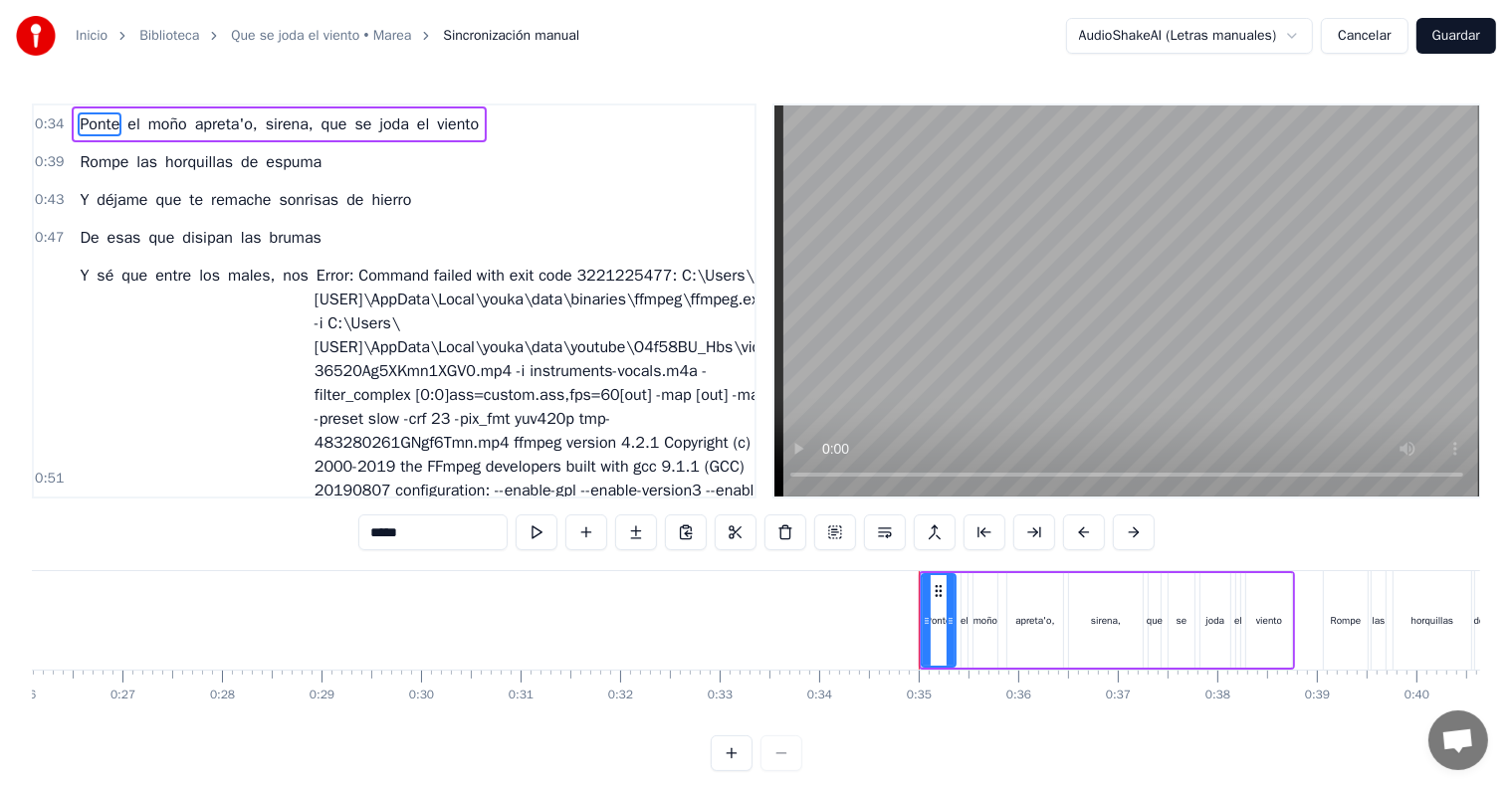 scroll, scrollTop: 0, scrollLeft: 3383, axis: horizontal 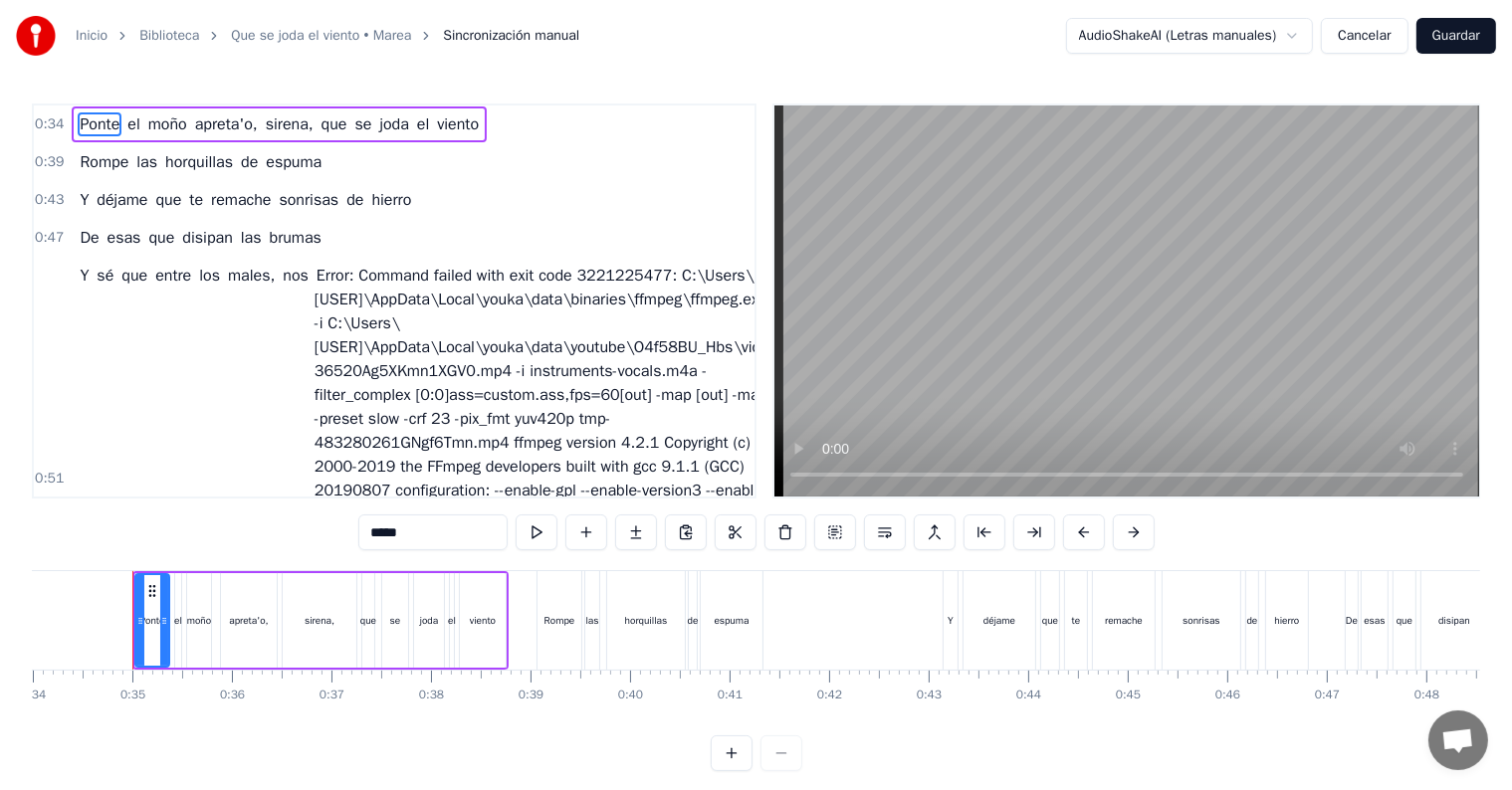 click on "0:39" at bounding box center [49, 162] 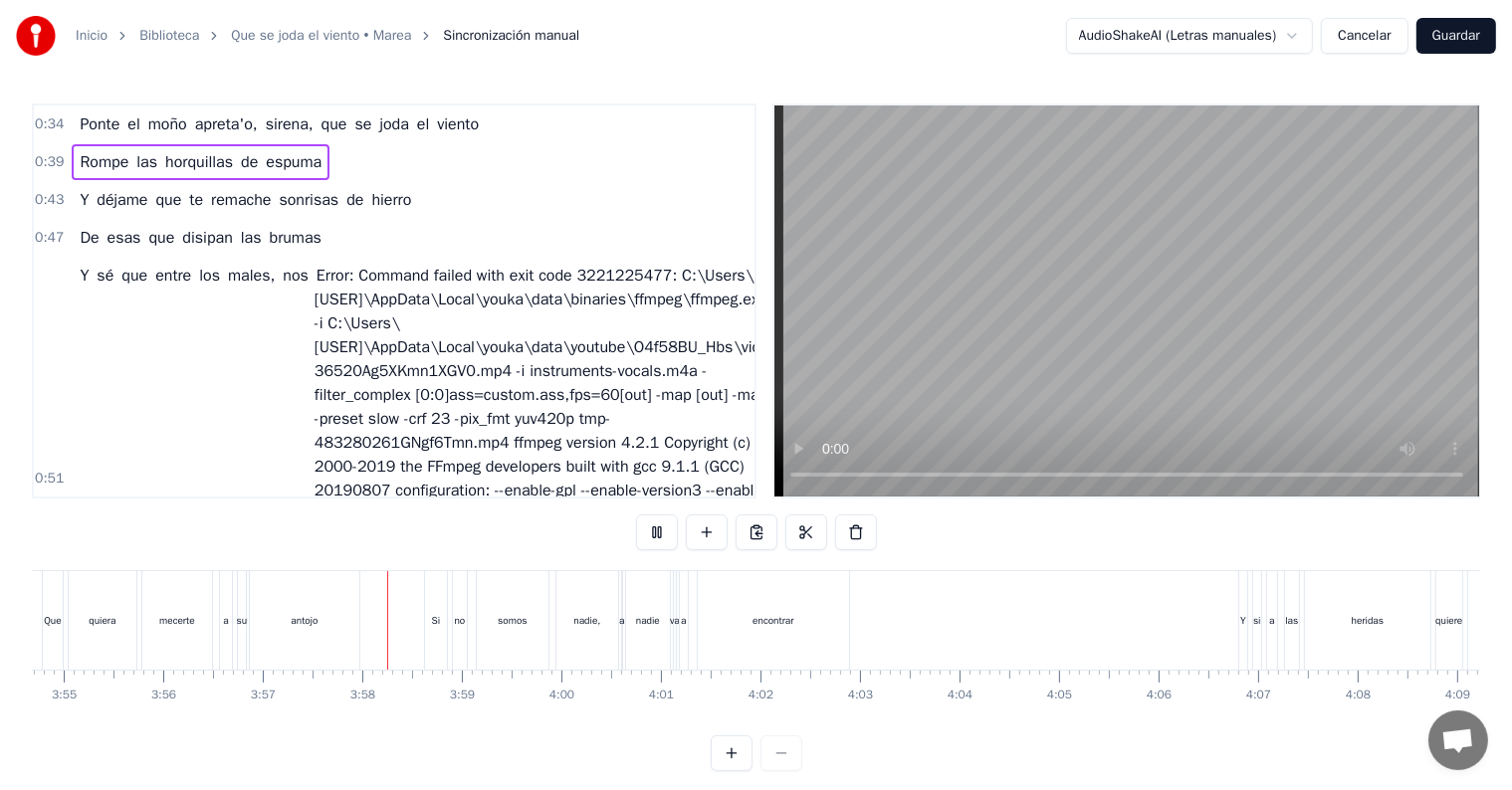 scroll, scrollTop: 0, scrollLeft: 23554, axis: horizontal 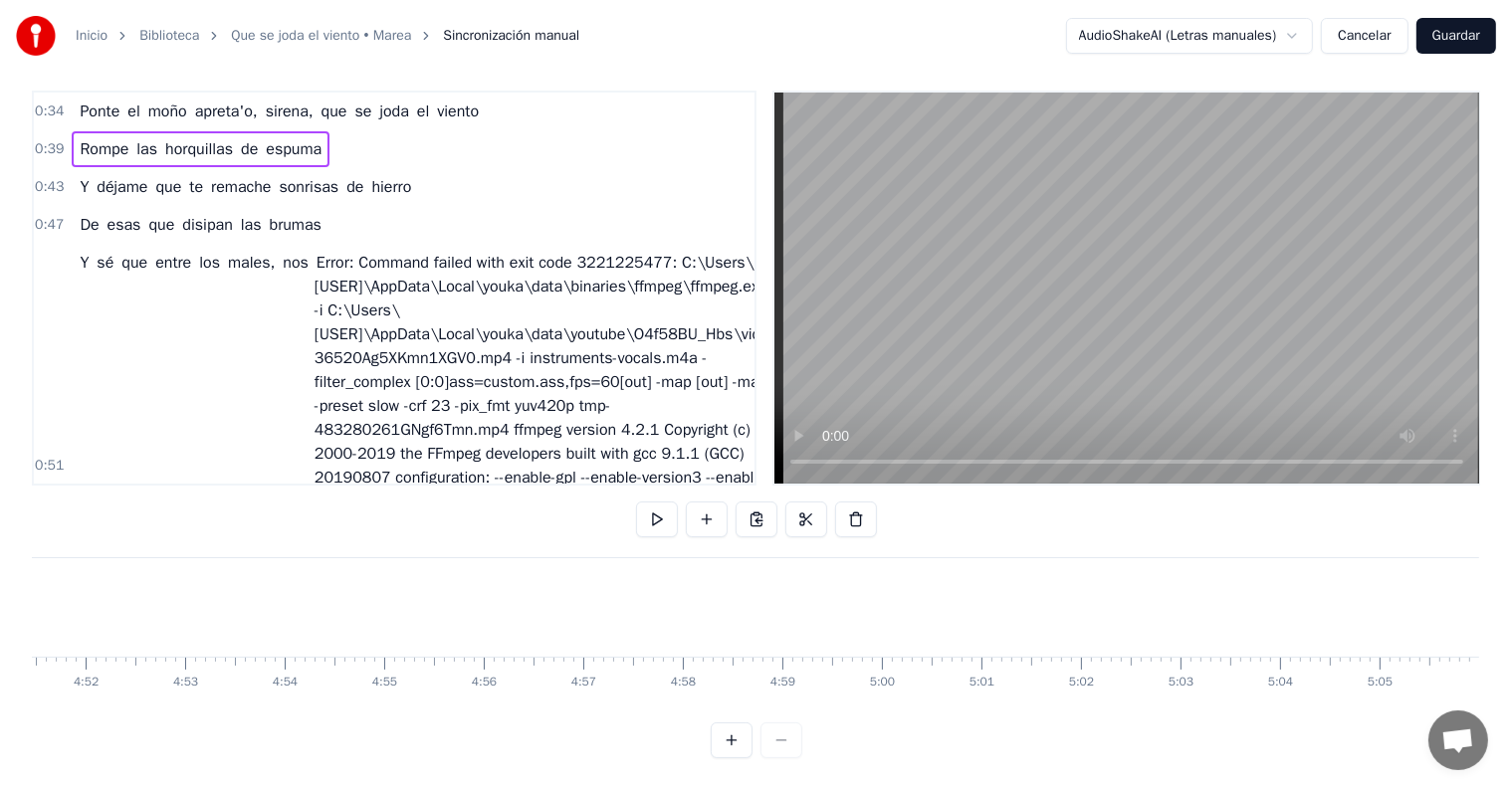click on "Guardar" at bounding box center [1456, 36] 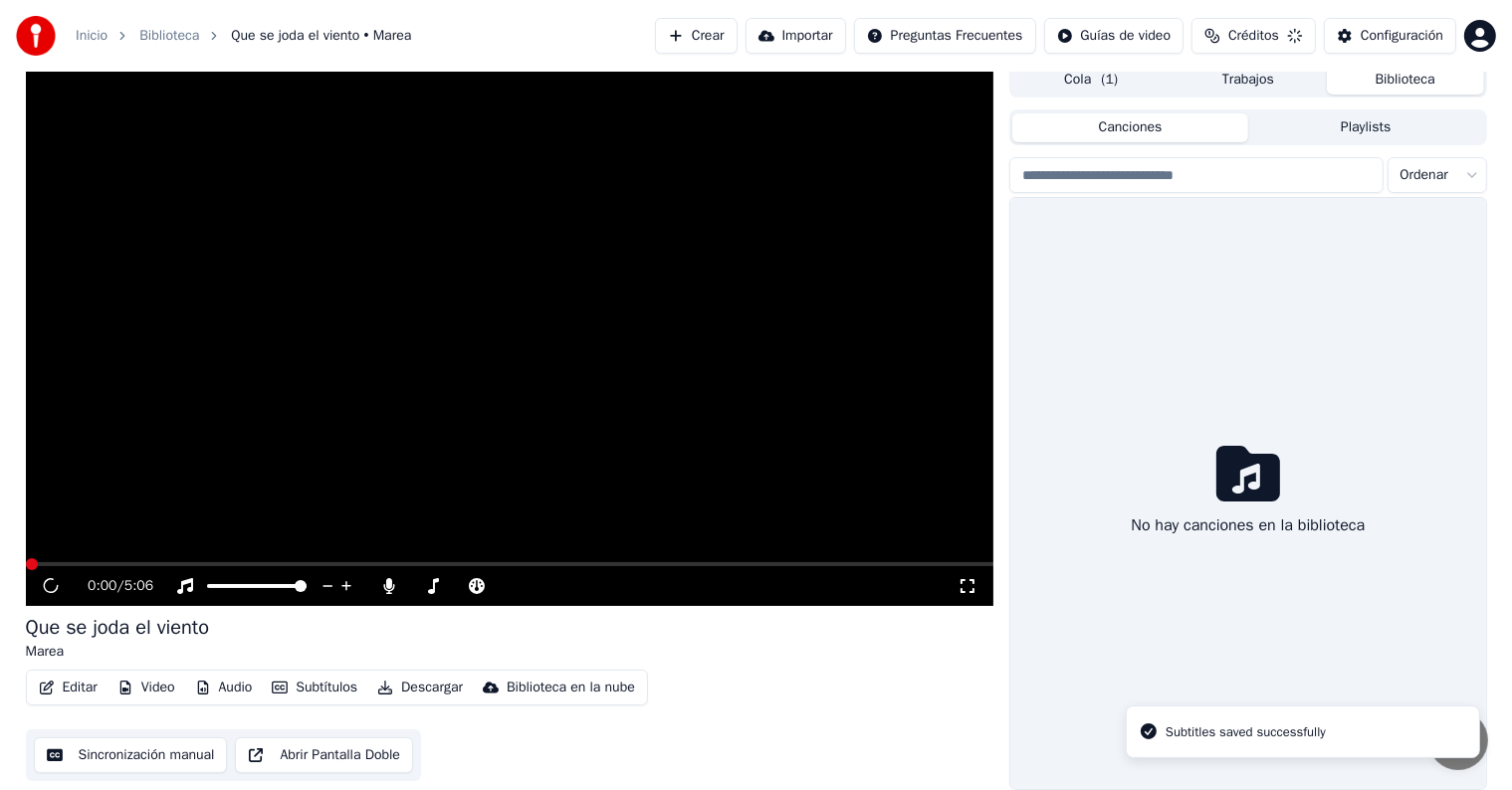 scroll, scrollTop: 9, scrollLeft: 0, axis: vertical 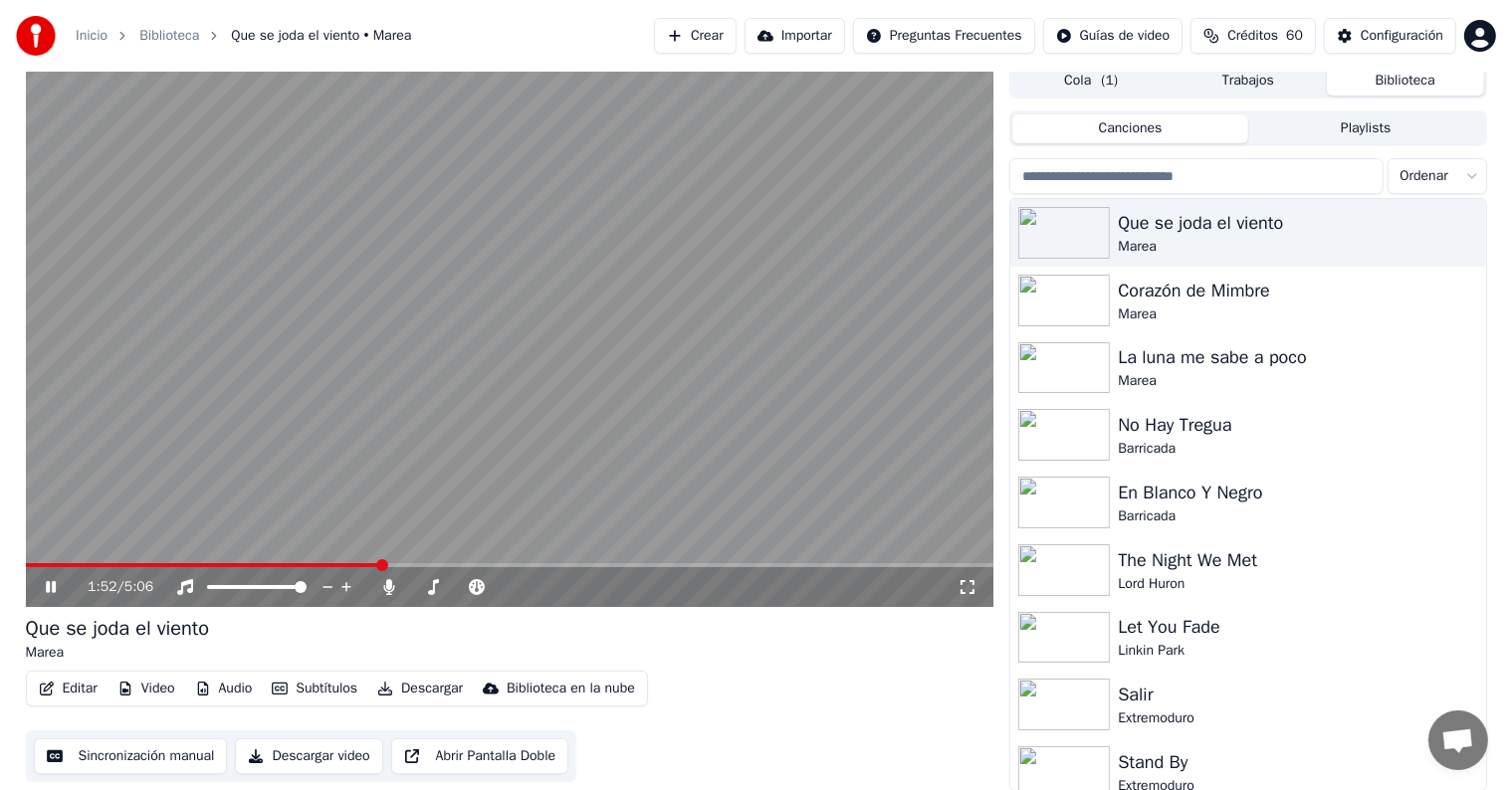 click on "Descargar" at bounding box center [420, 689] 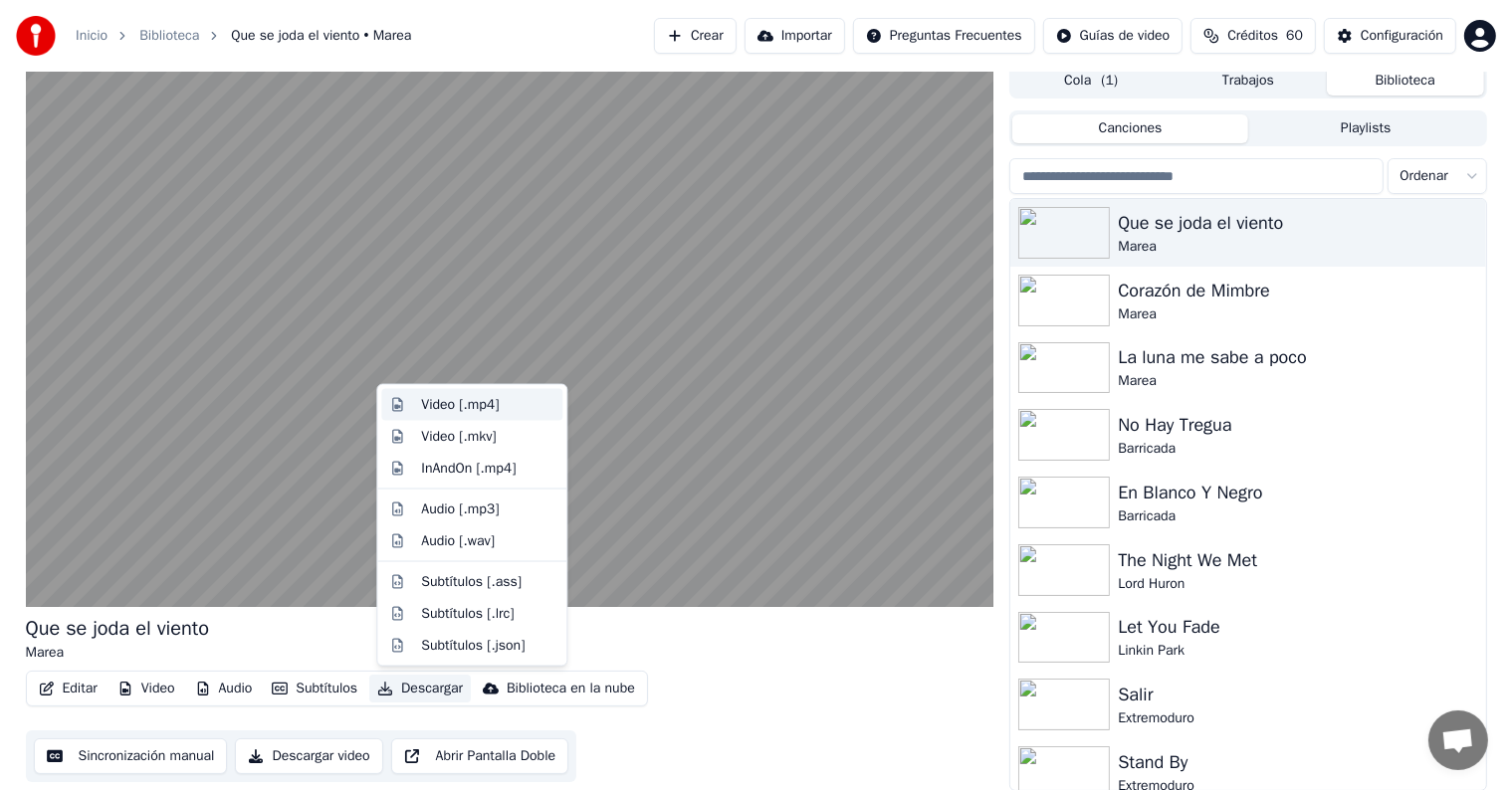 click on "Video [.mp4]" at bounding box center (460, 405) 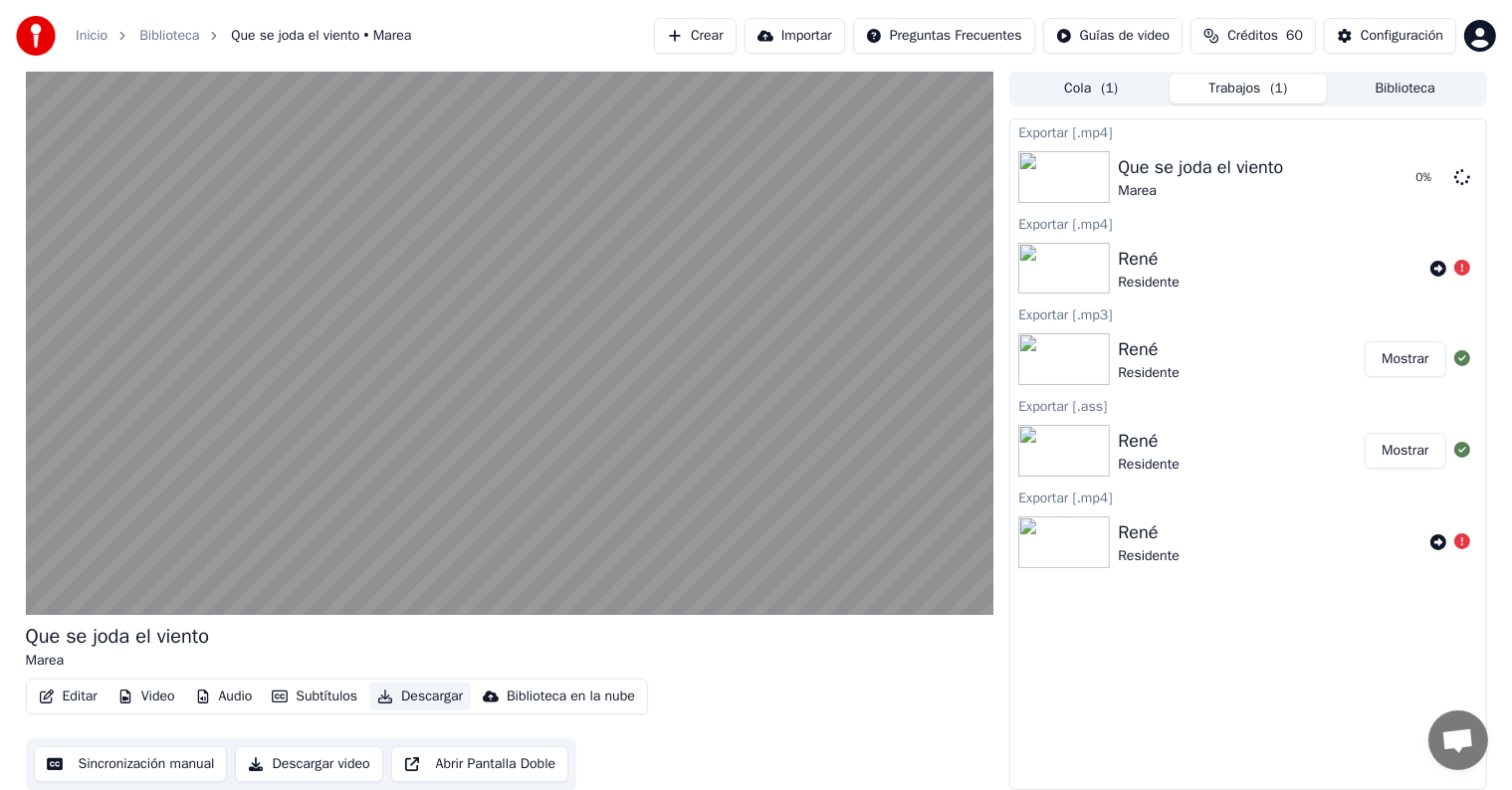 scroll, scrollTop: 1, scrollLeft: 0, axis: vertical 